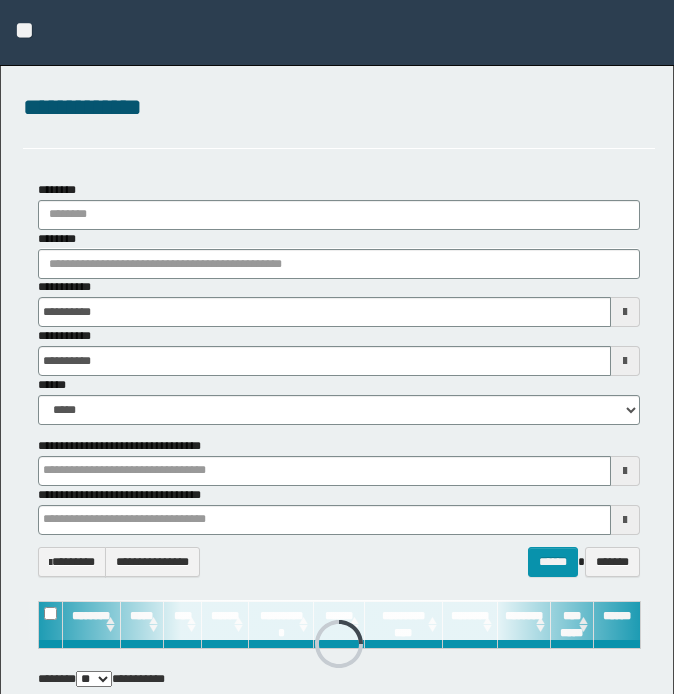 scroll, scrollTop: 0, scrollLeft: 0, axis: both 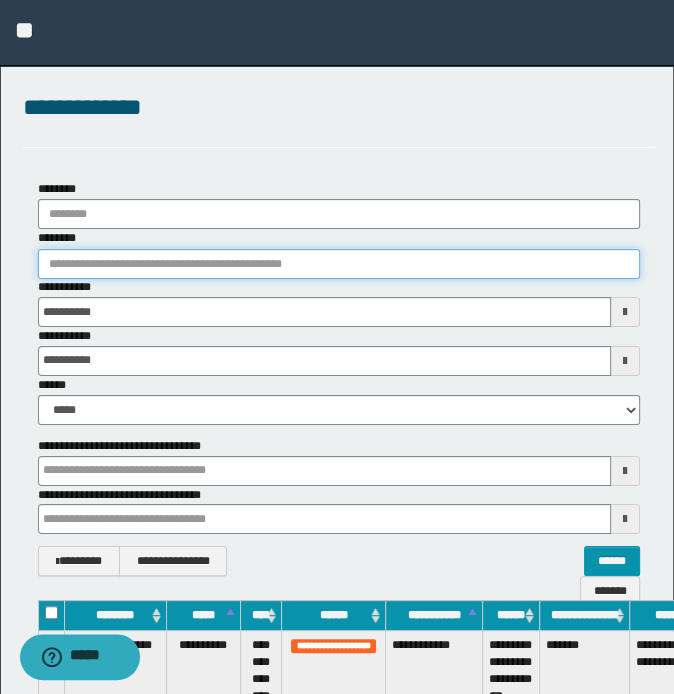 click on "********" at bounding box center (339, 264) 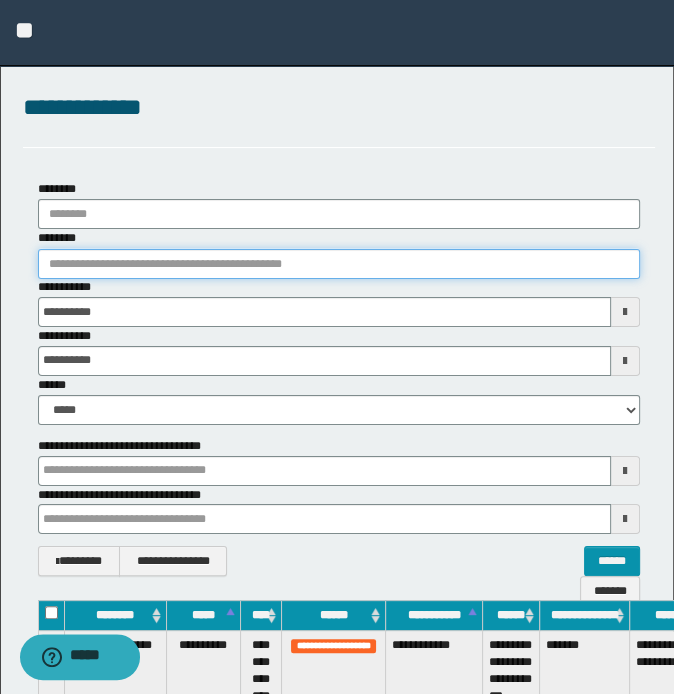 paste on "**********" 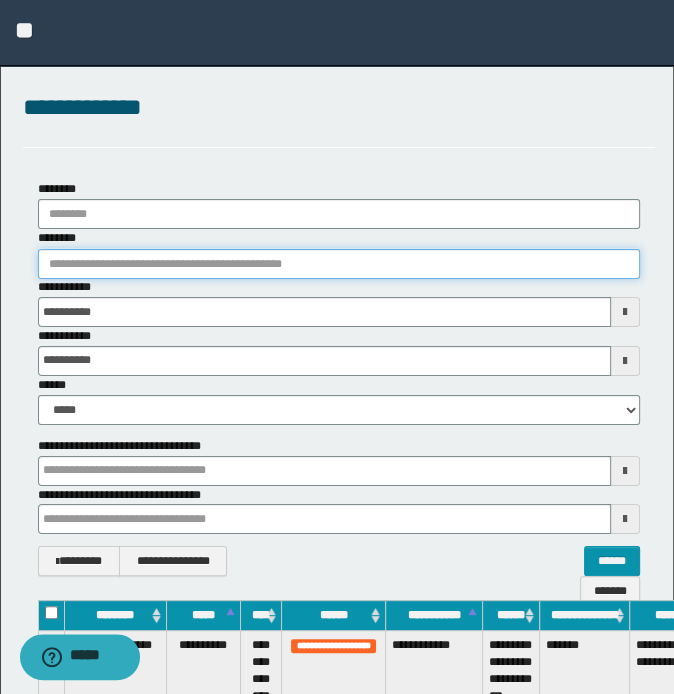 type on "**********" 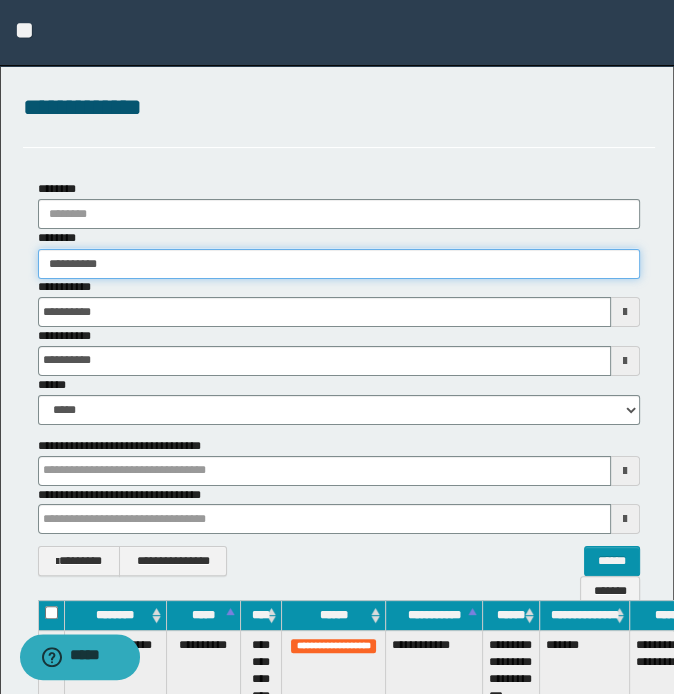 type on "**********" 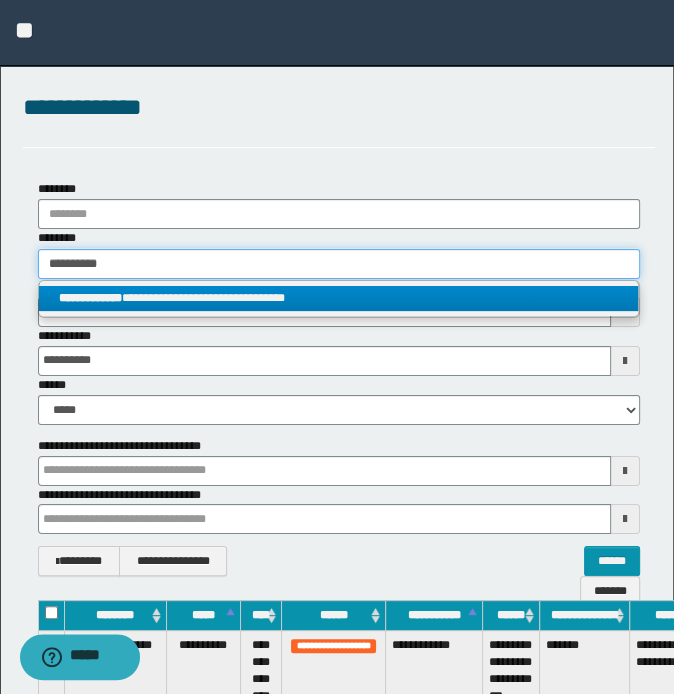 type on "**********" 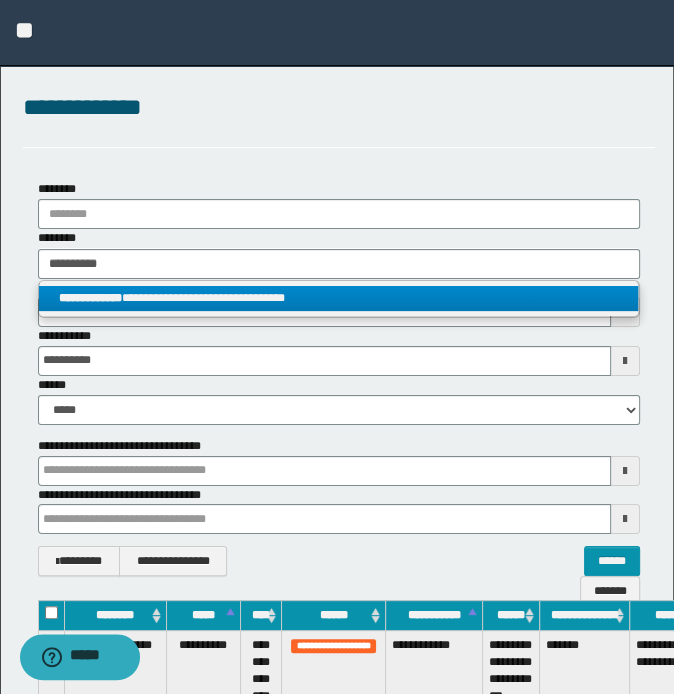 click on "**********" at bounding box center [339, 298] 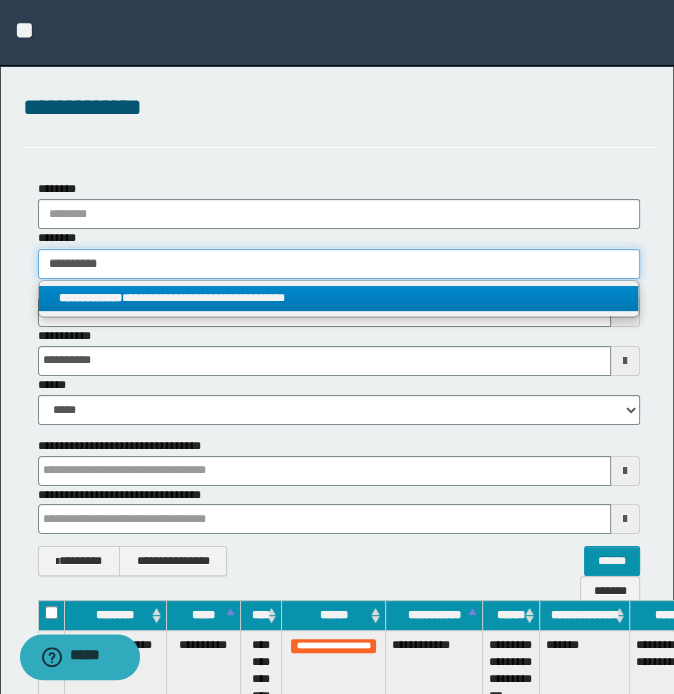 type 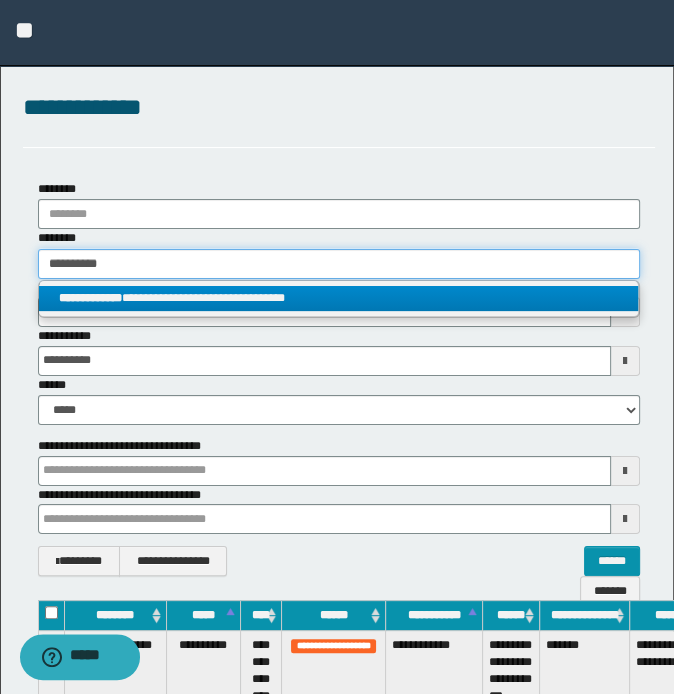 type on "**********" 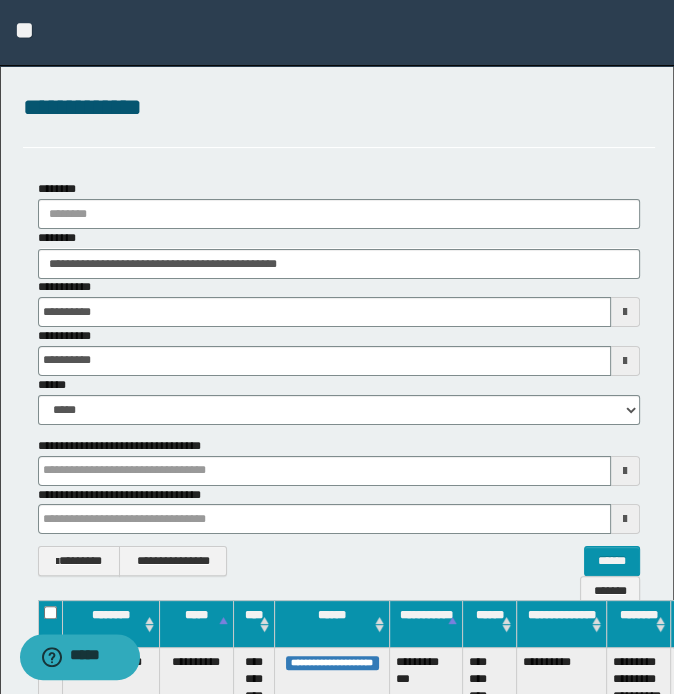 drag, startPoint x: 419, startPoint y: 688, endPoint x: 431, endPoint y: 688, distance: 12 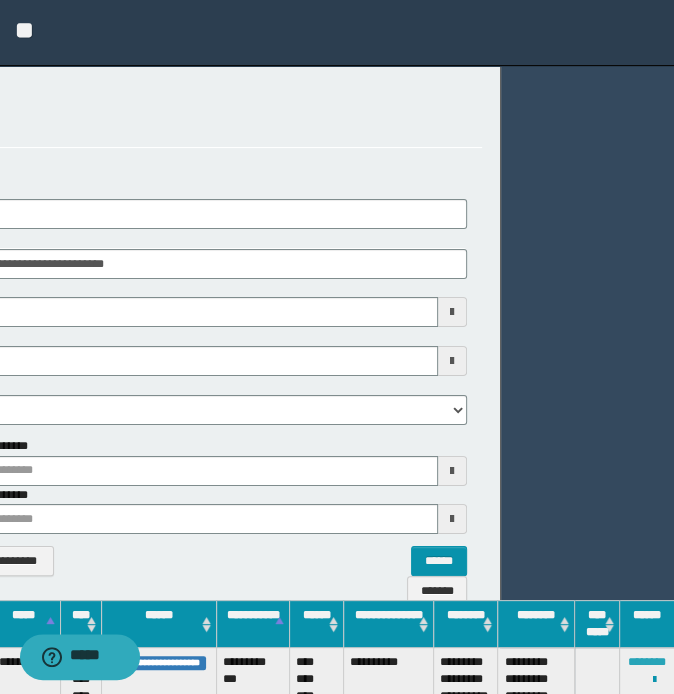 click on "********" at bounding box center (647, 662) 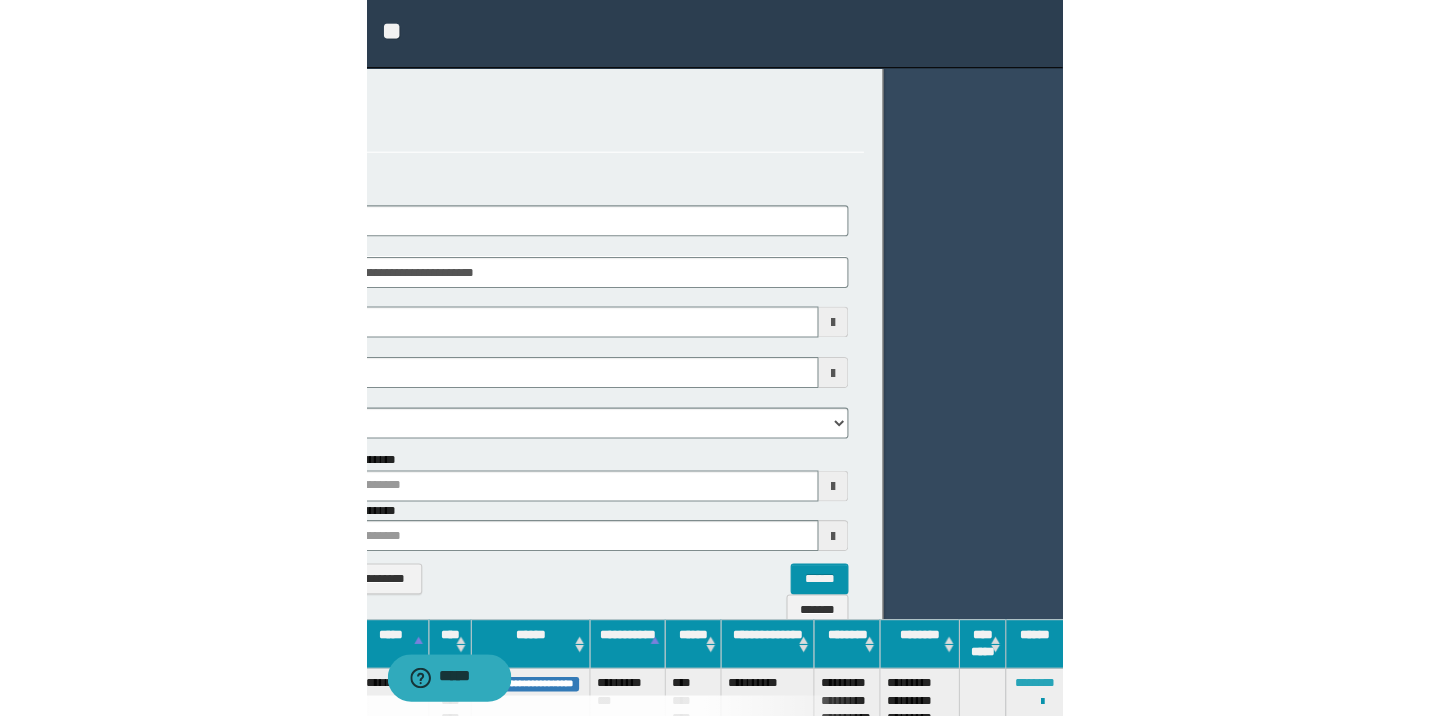 scroll, scrollTop: 0, scrollLeft: 0, axis: both 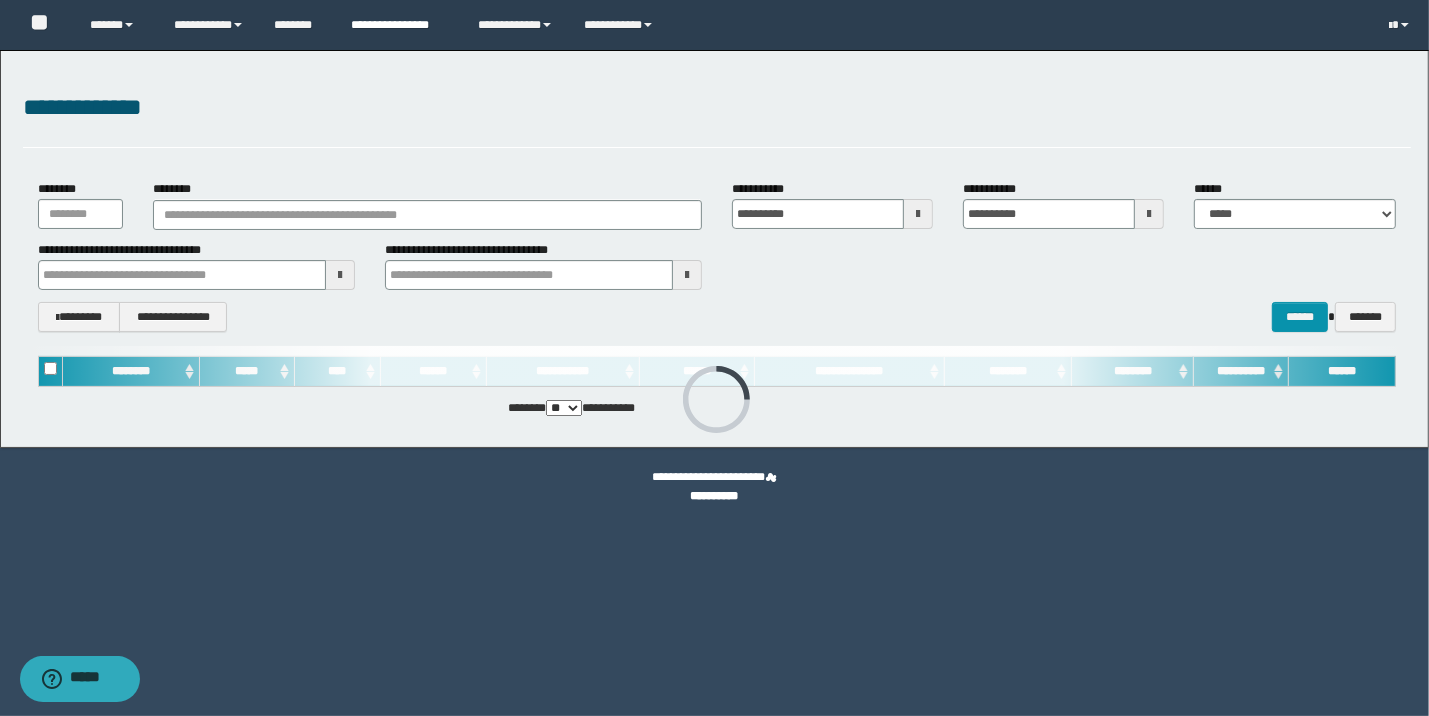 click on "**********" at bounding box center [399, 25] 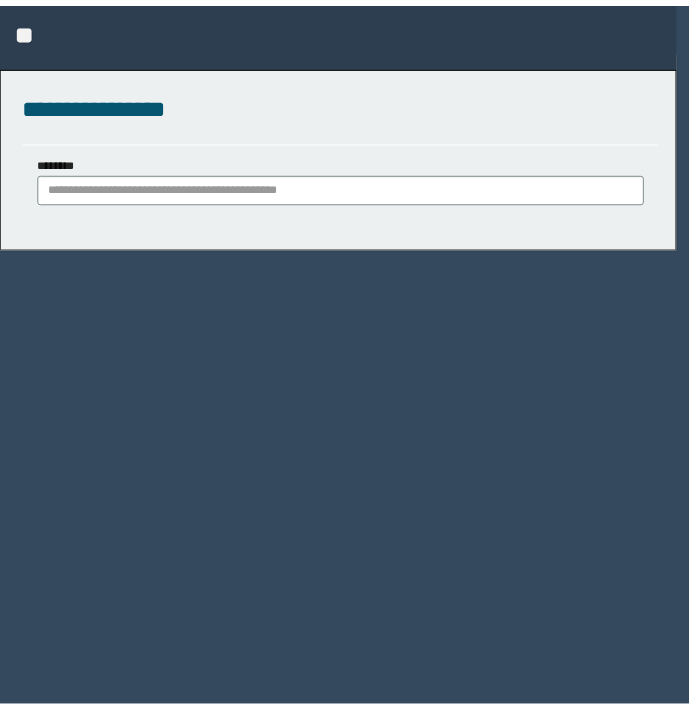 scroll, scrollTop: 0, scrollLeft: 0, axis: both 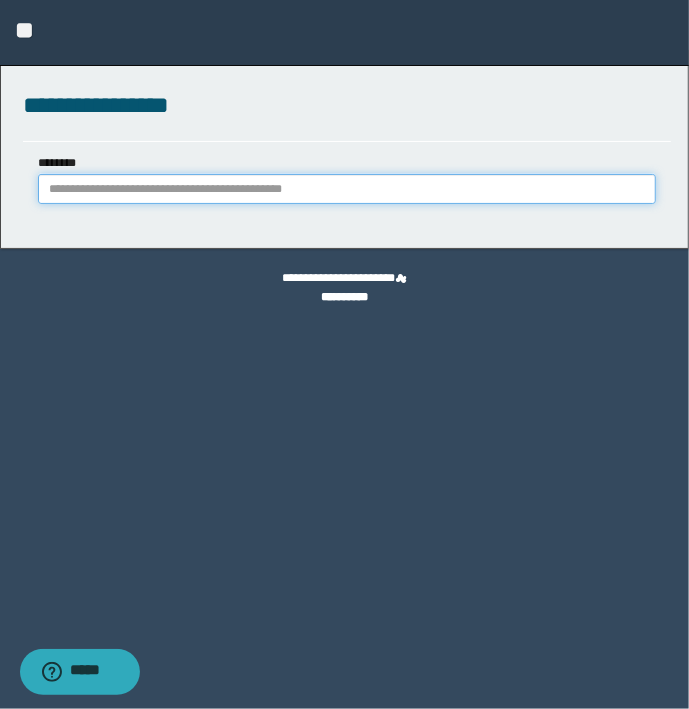 click on "********" at bounding box center [347, 189] 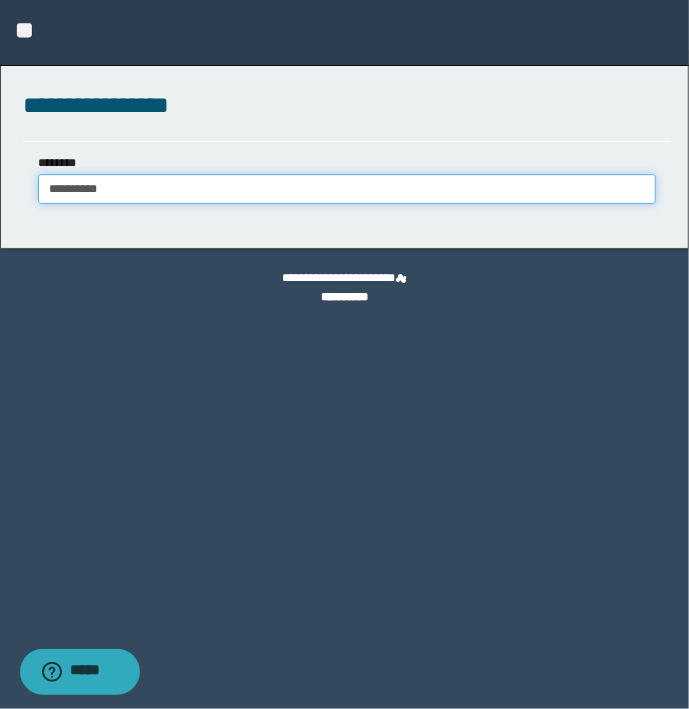 type on "**********" 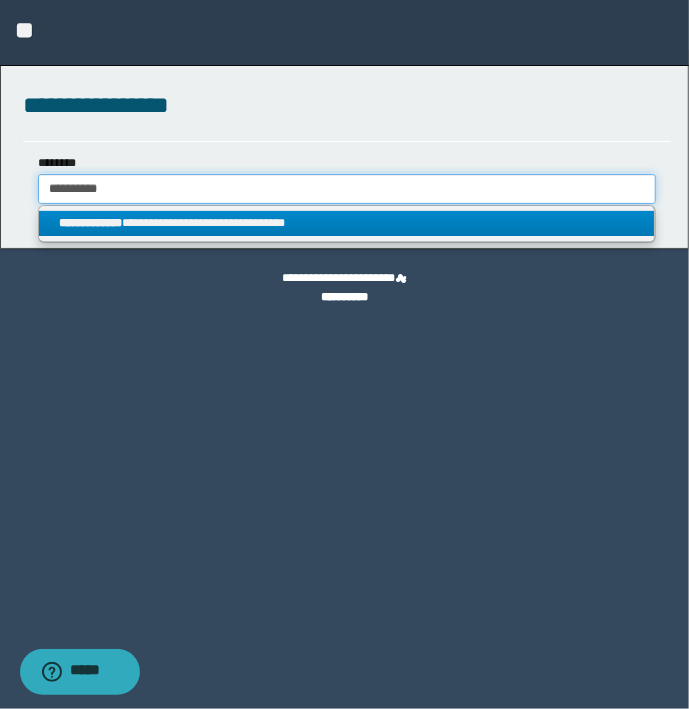 type on "**********" 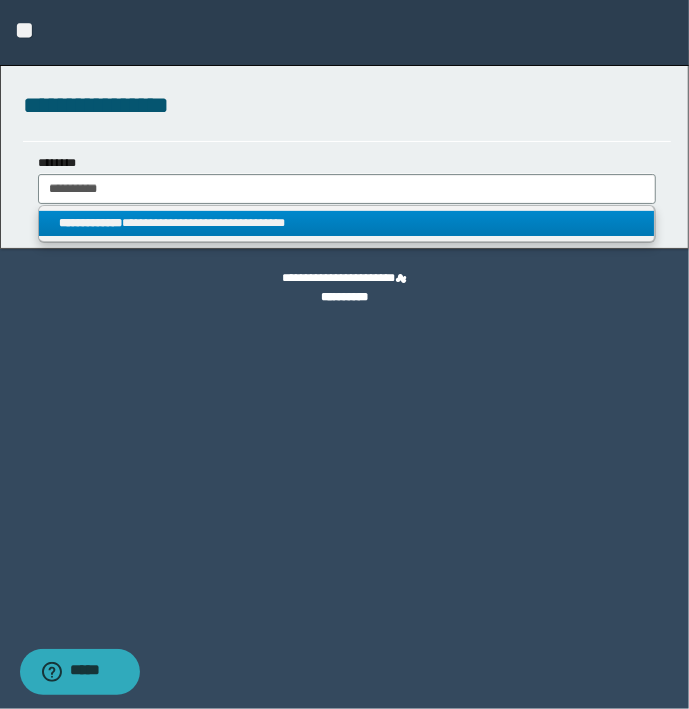 click on "**********" at bounding box center (347, 223) 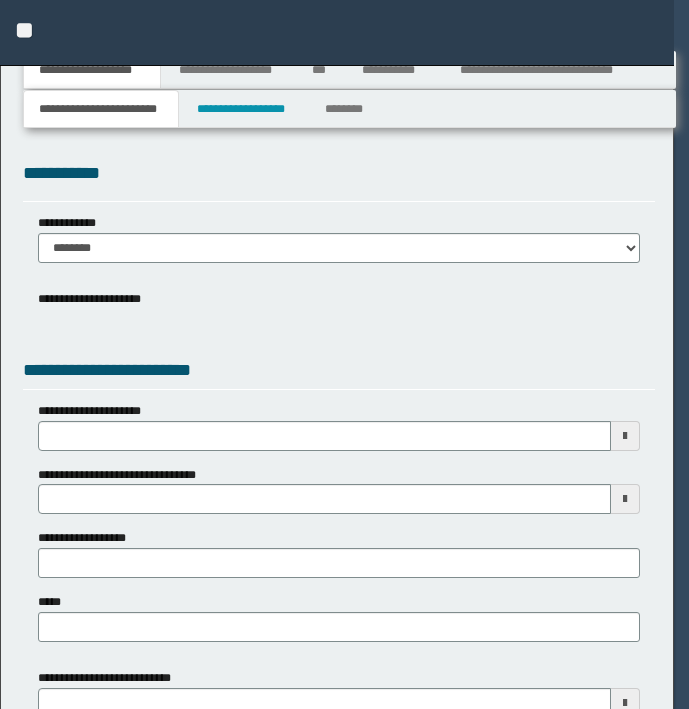scroll, scrollTop: 0, scrollLeft: 0, axis: both 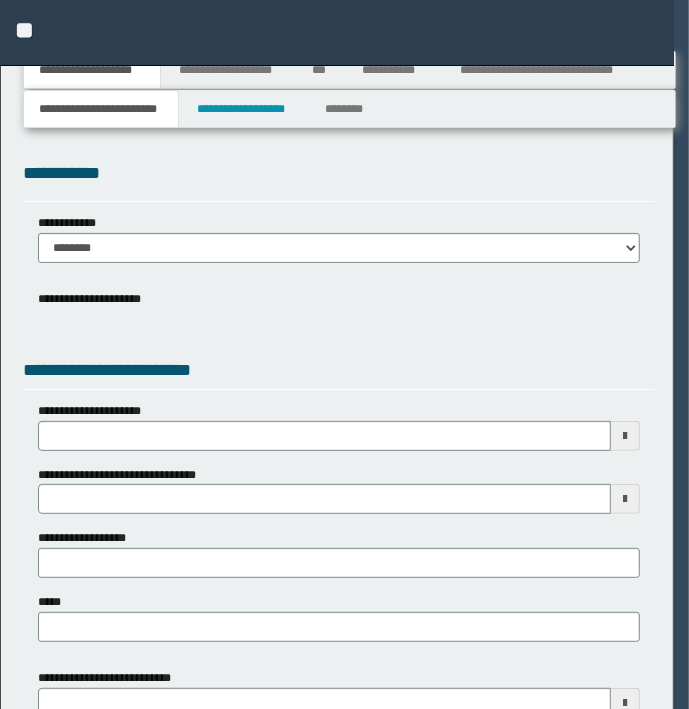 type 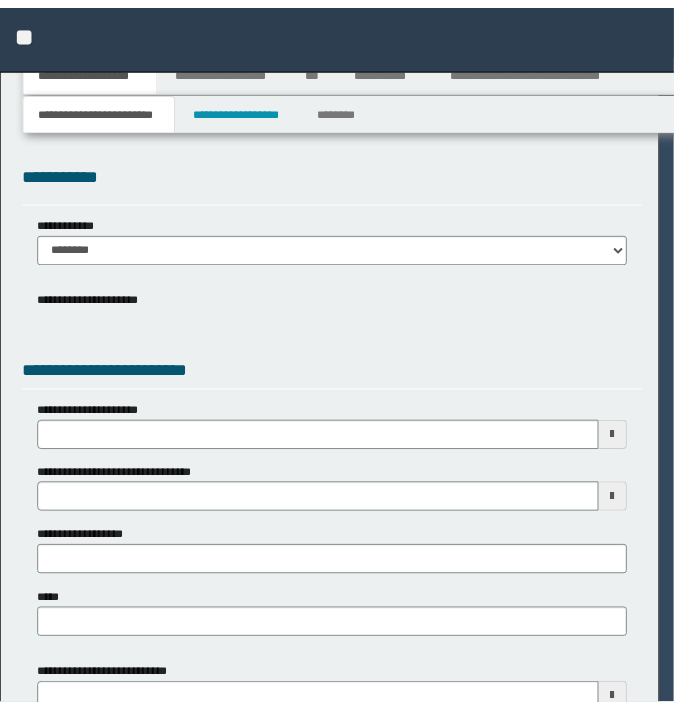 scroll, scrollTop: 0, scrollLeft: 0, axis: both 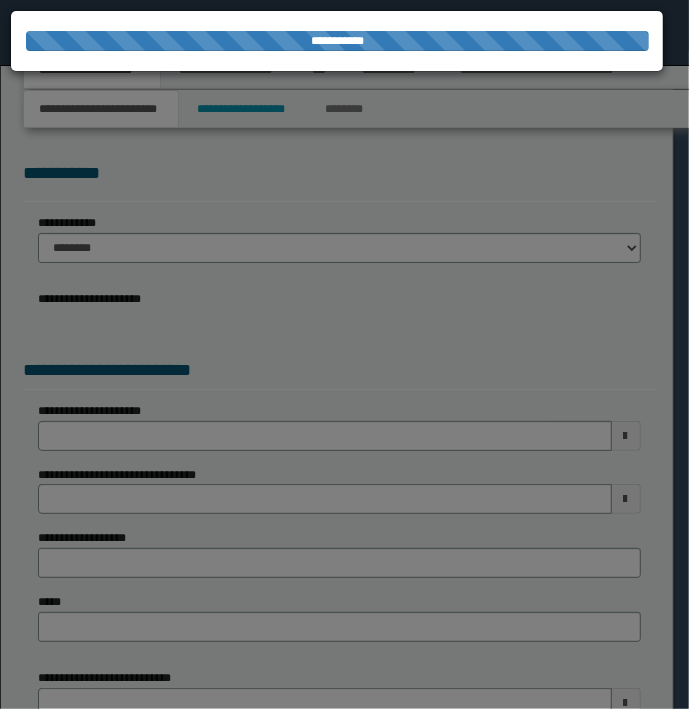 type on "**********" 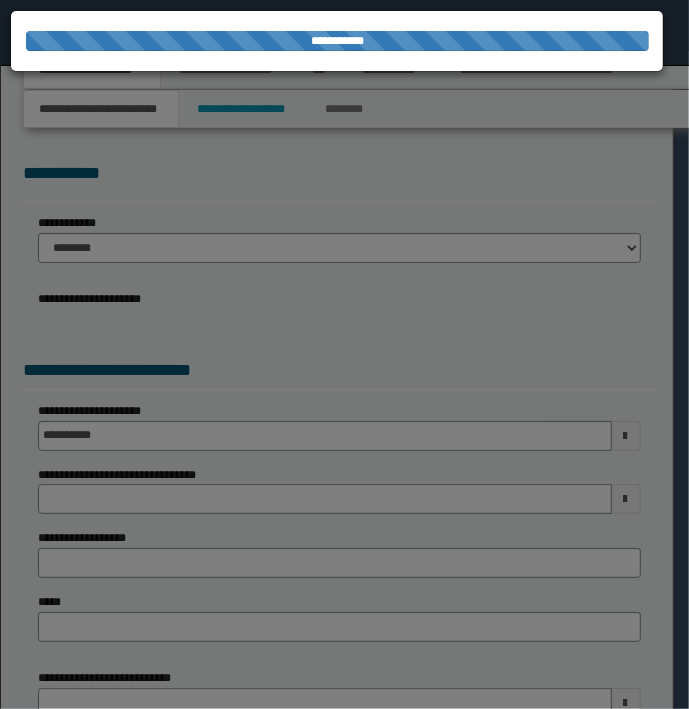 select on "**" 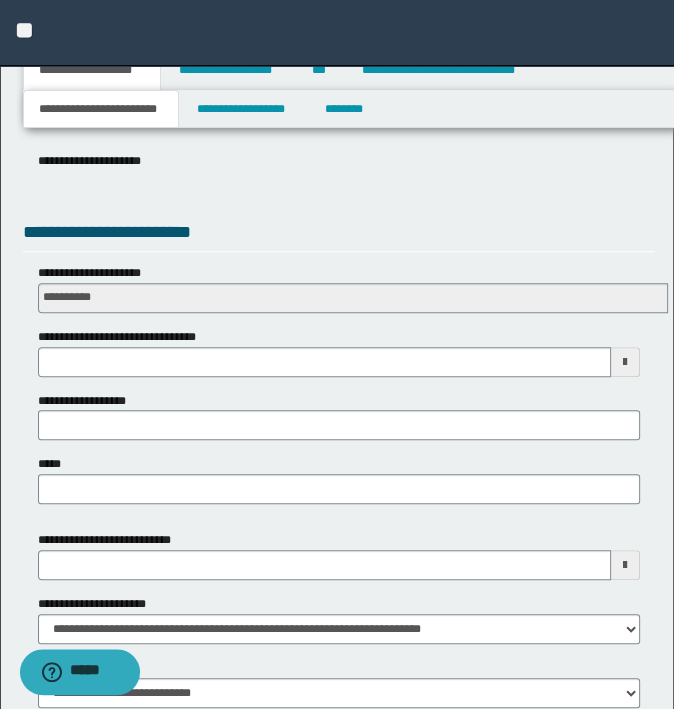 scroll, scrollTop: 600, scrollLeft: 0, axis: vertical 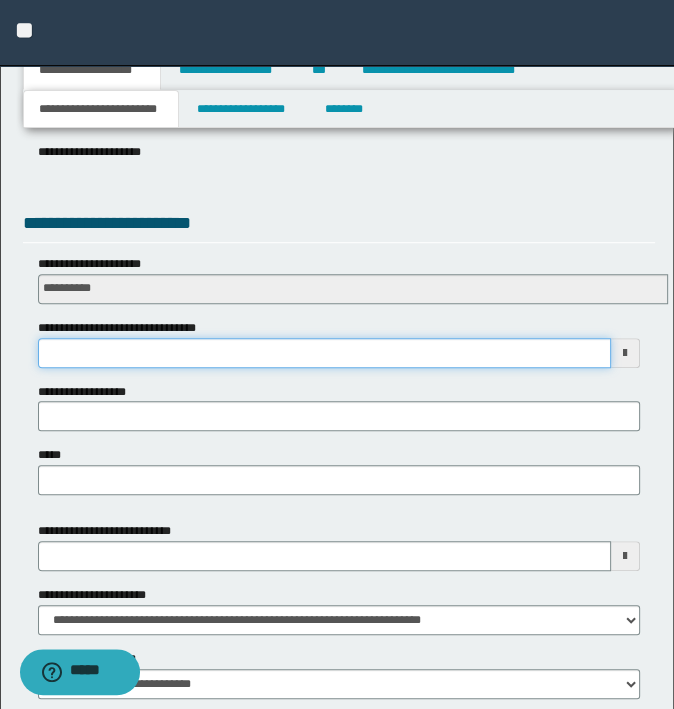 drag, startPoint x: 164, startPoint y: 361, endPoint x: 154, endPoint y: 345, distance: 18.867962 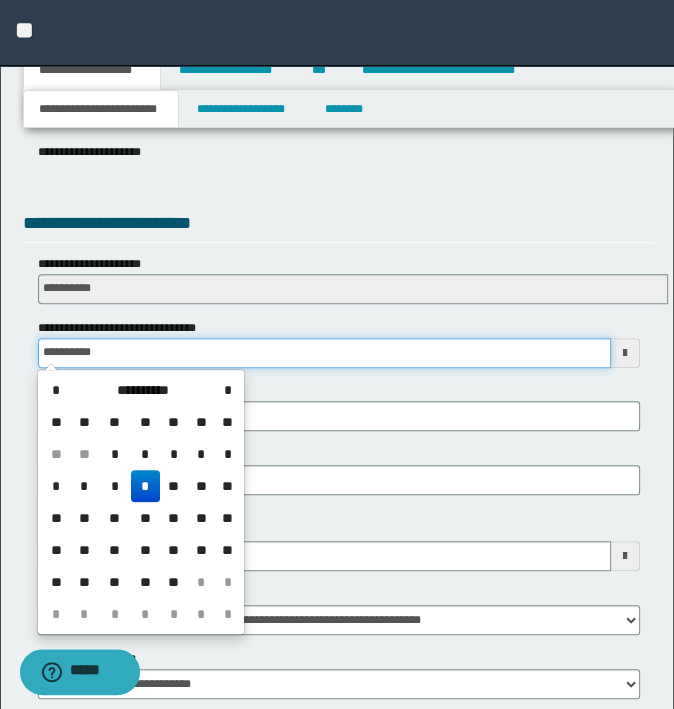 type on "**********" 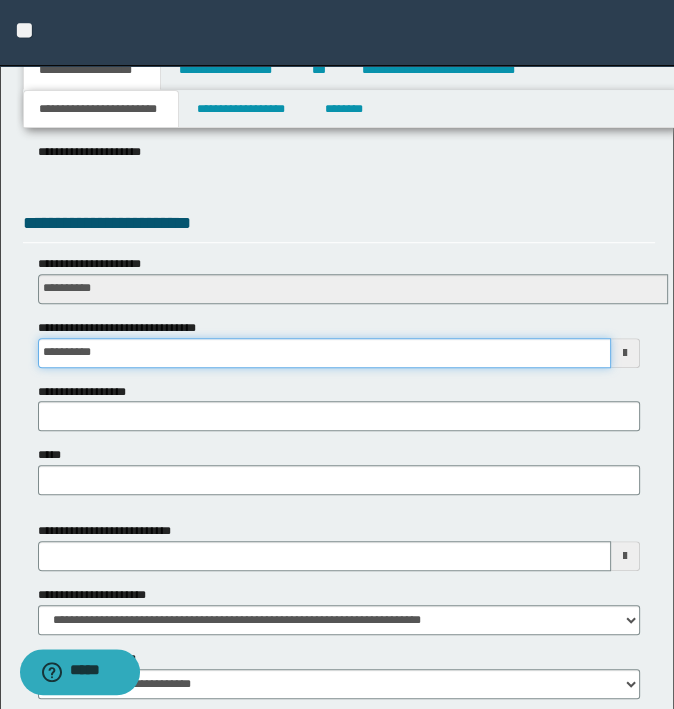 type 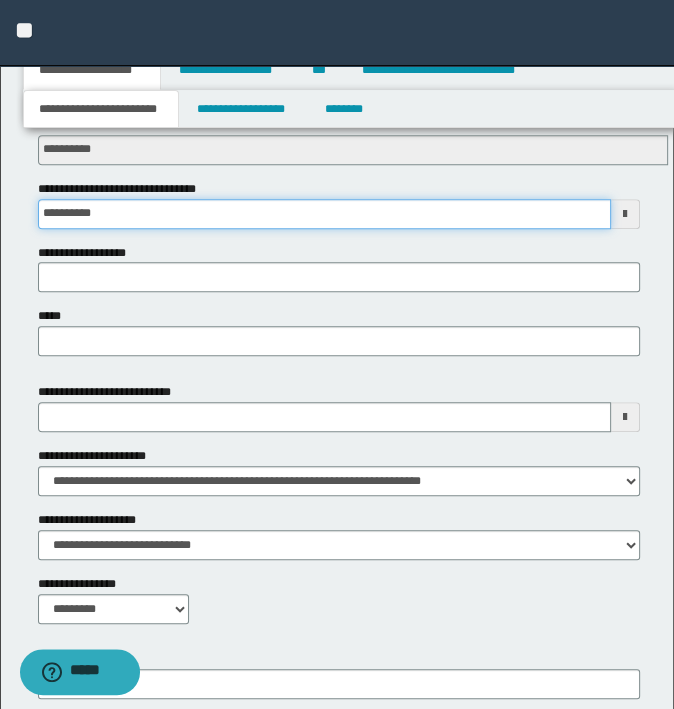 scroll, scrollTop: 916, scrollLeft: 0, axis: vertical 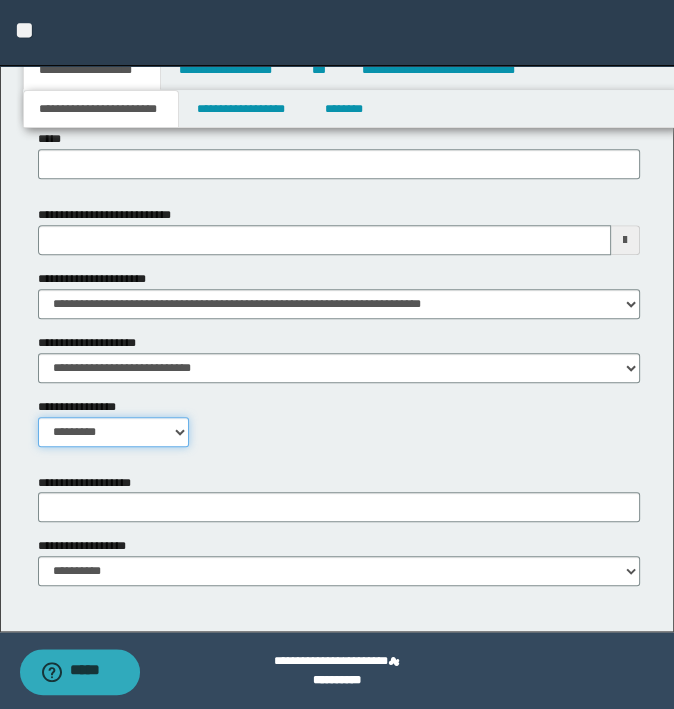 click on "**********" at bounding box center (114, 432) 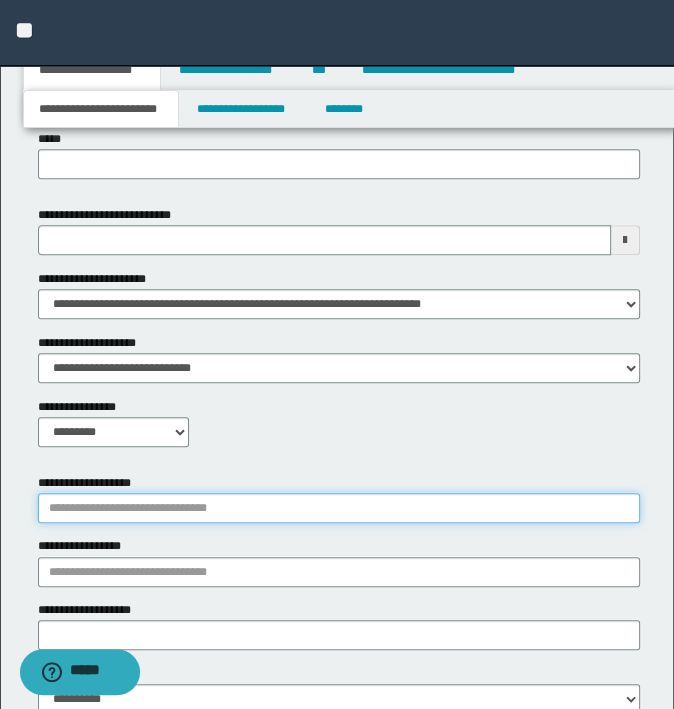 click on "**********" at bounding box center [339, 508] 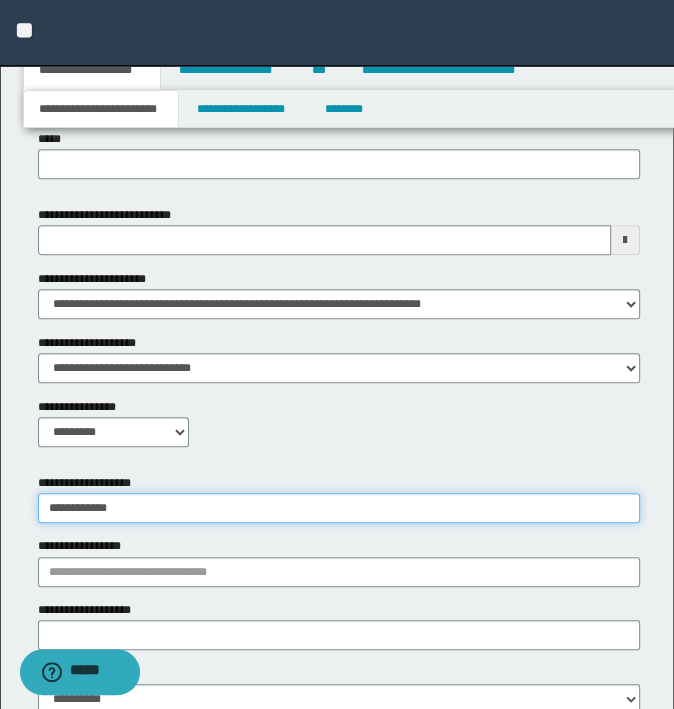 type on "**********" 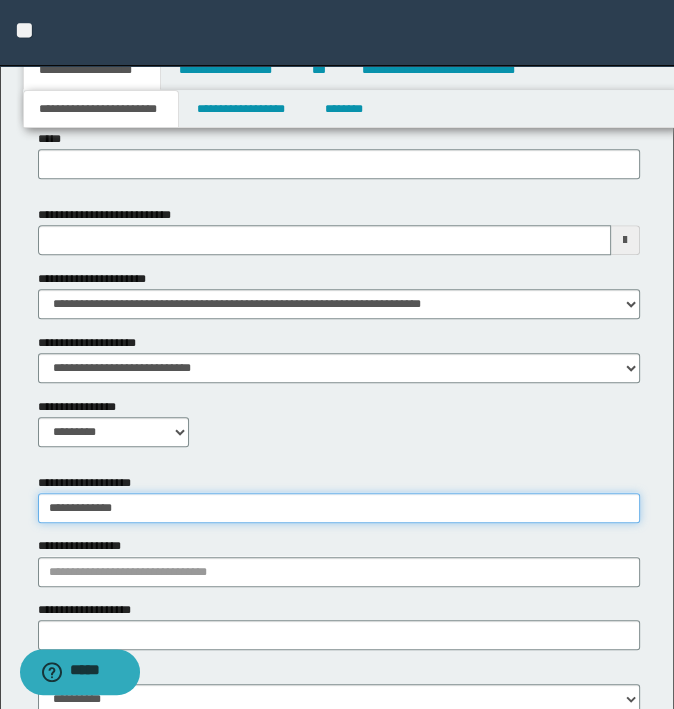 type on "**********" 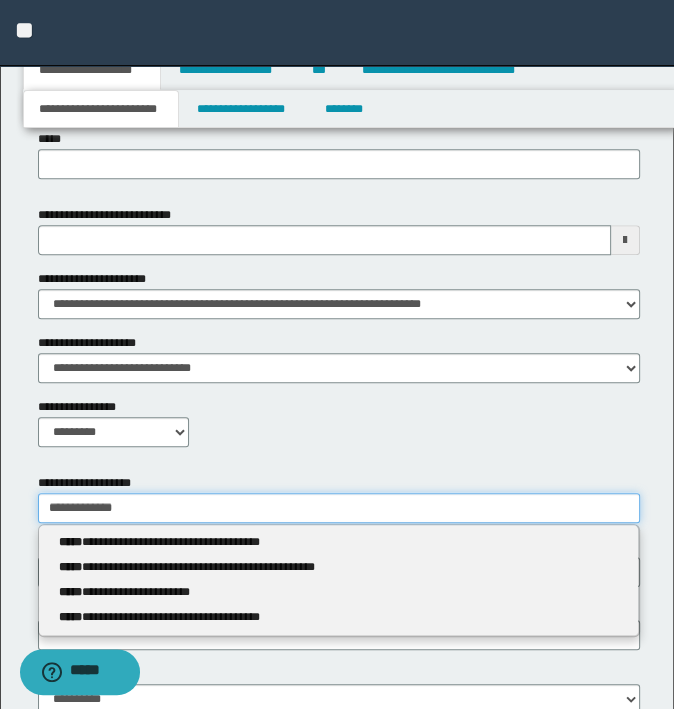 type 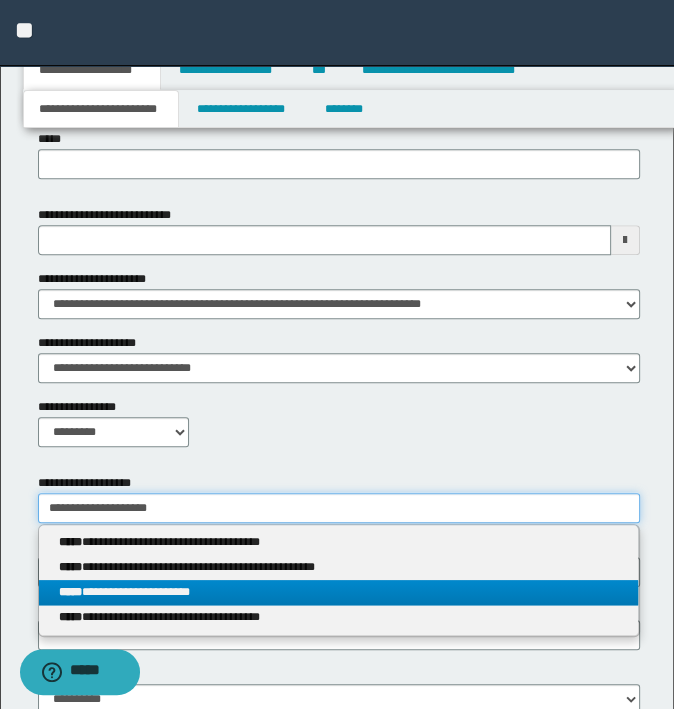 type on "**********" 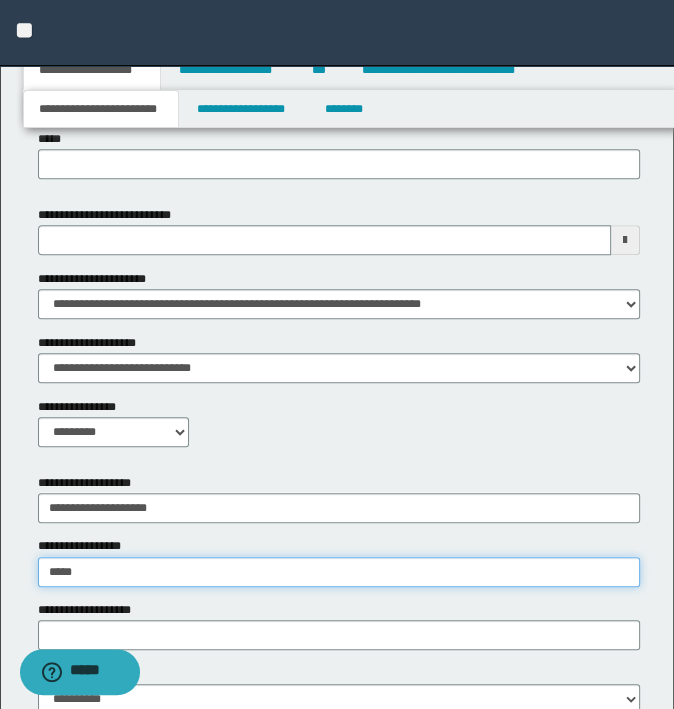 type on "*****" 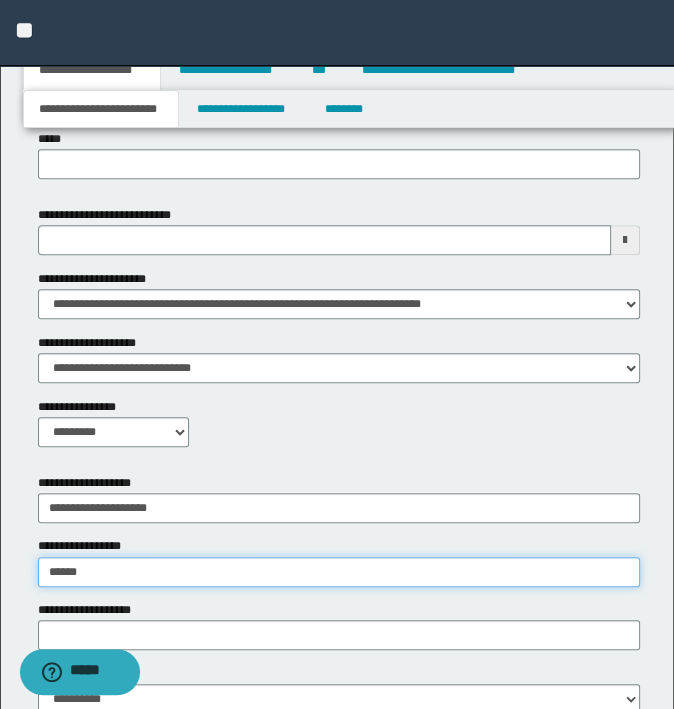 type on "**********" 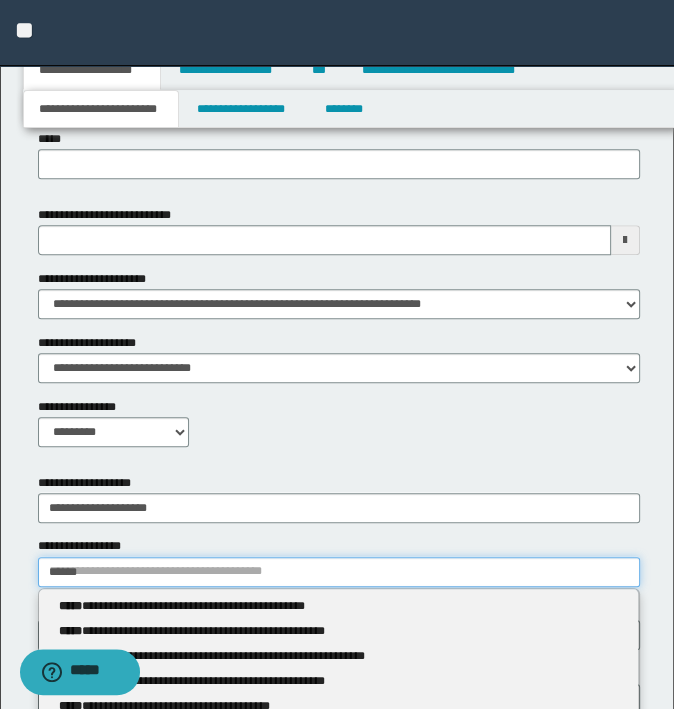 type 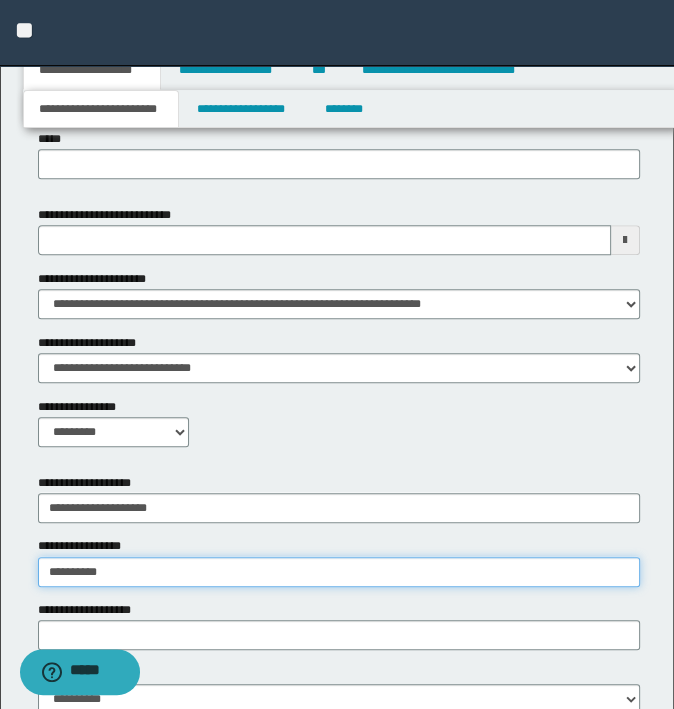 type on "**********" 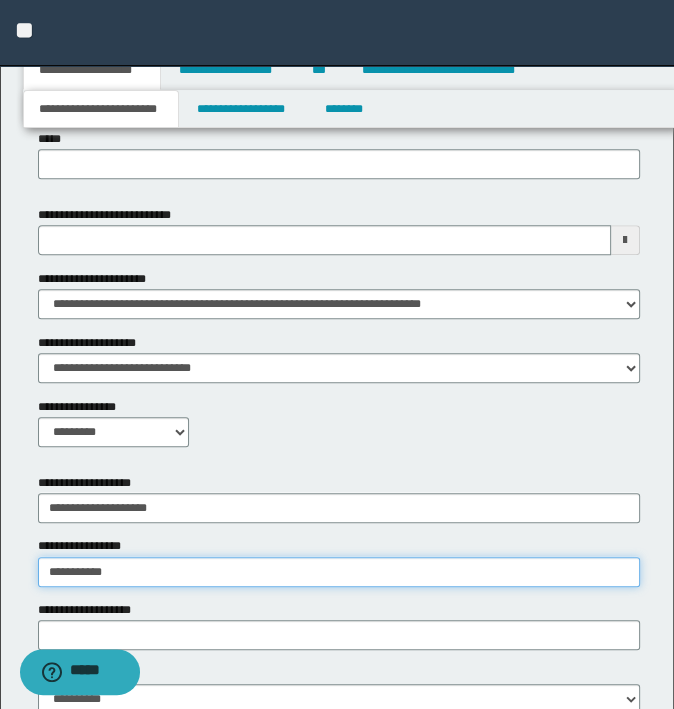 type on "**********" 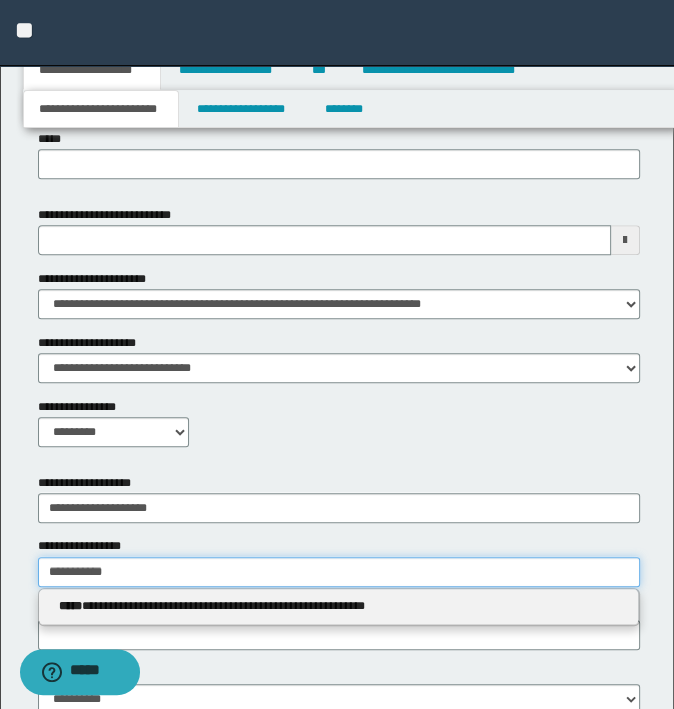 type 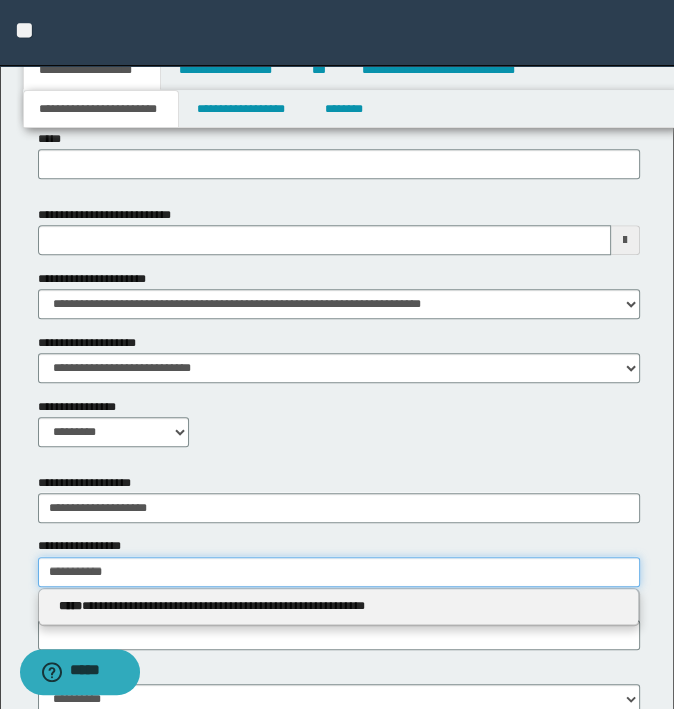 type on "**********" 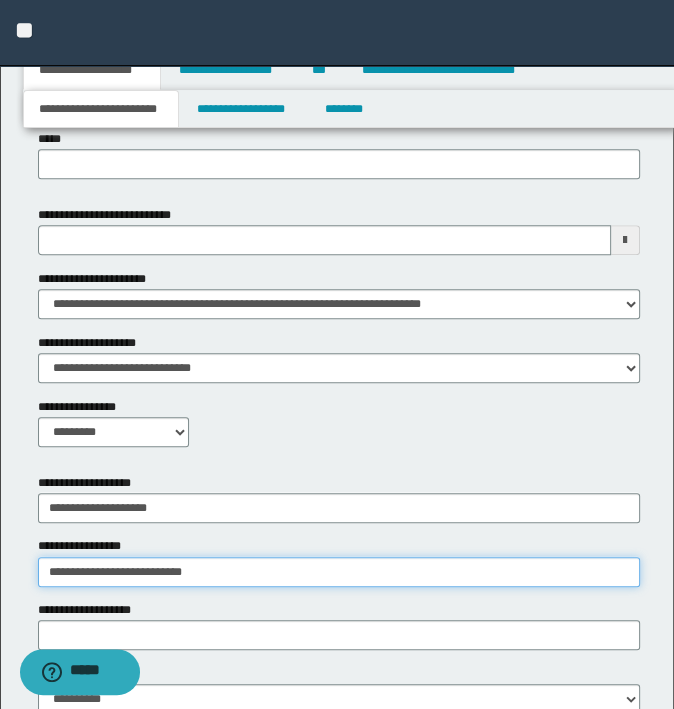 type 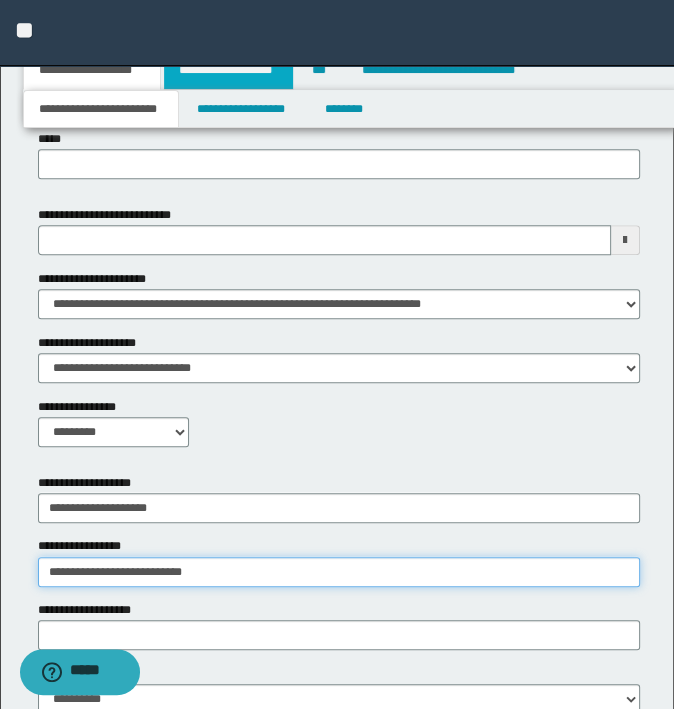 type on "**********" 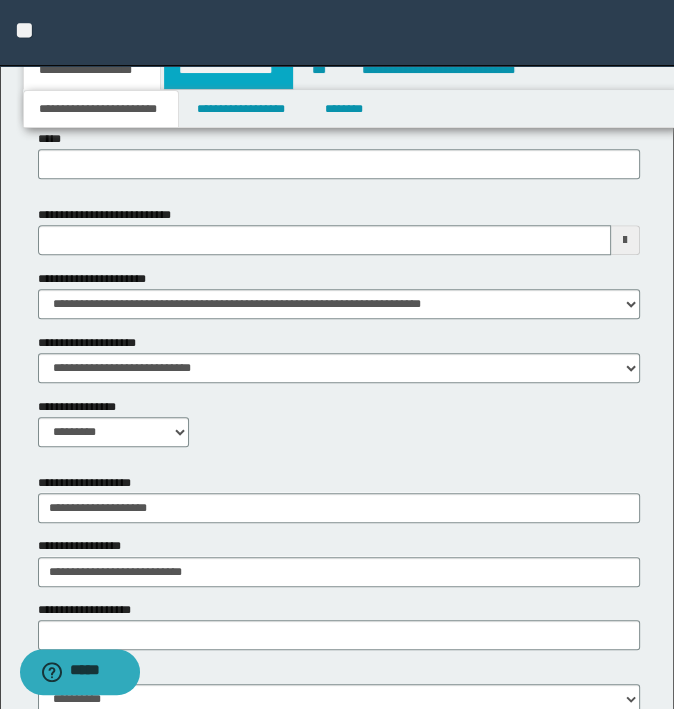 click on "**********" at bounding box center (228, 70) 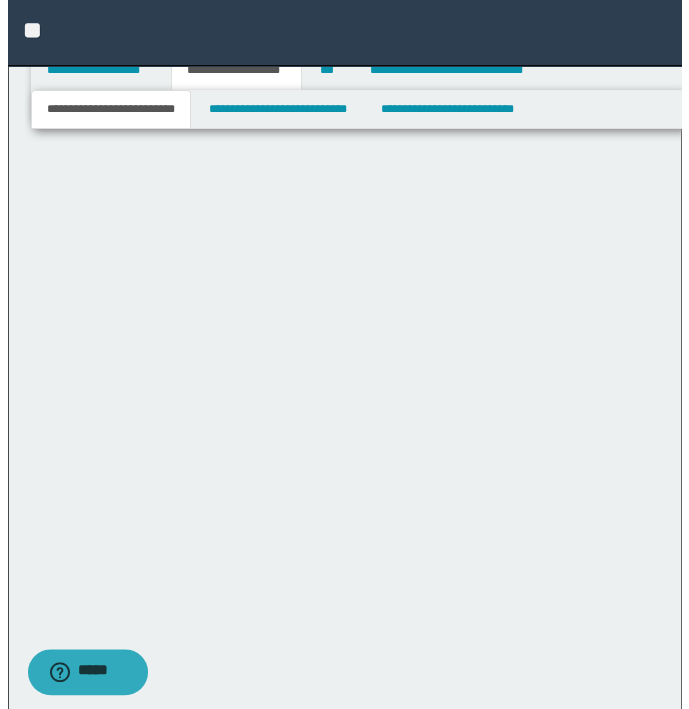 scroll, scrollTop: 0, scrollLeft: 0, axis: both 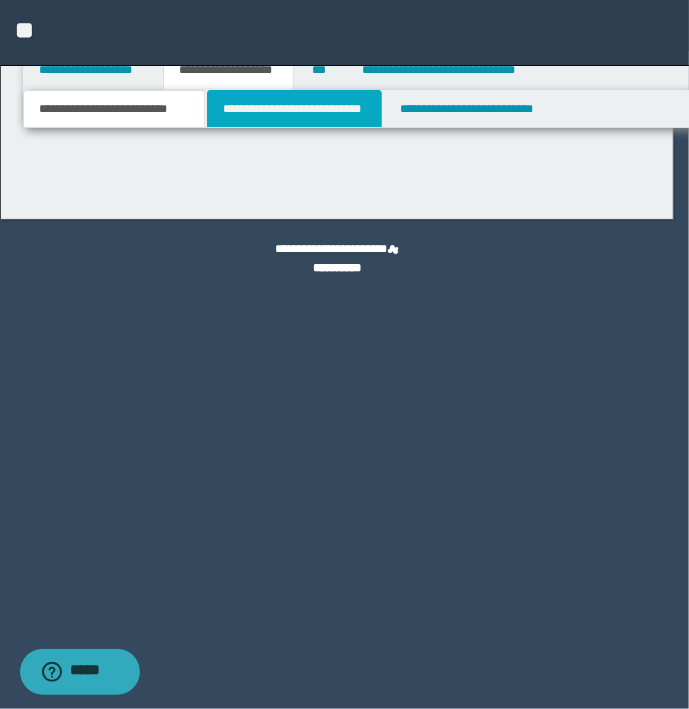 click on "**********" at bounding box center [294, 109] 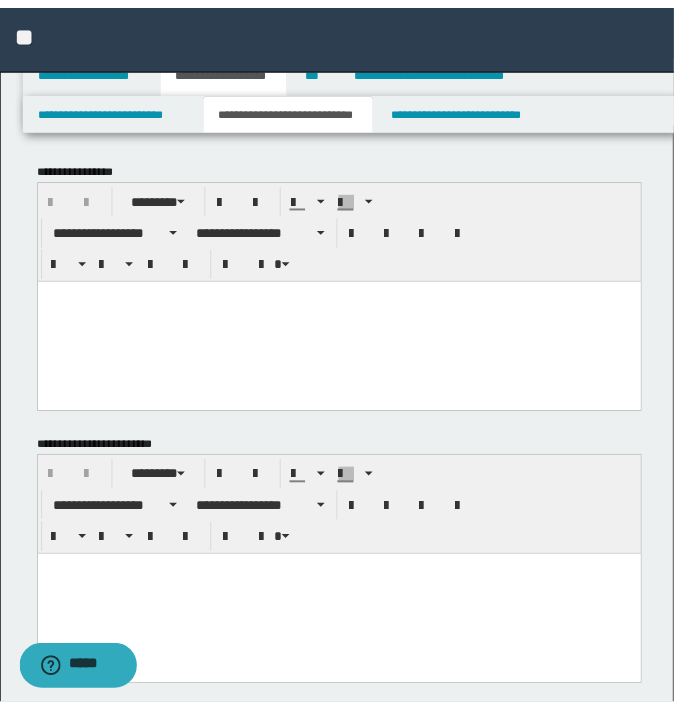 scroll, scrollTop: 0, scrollLeft: 0, axis: both 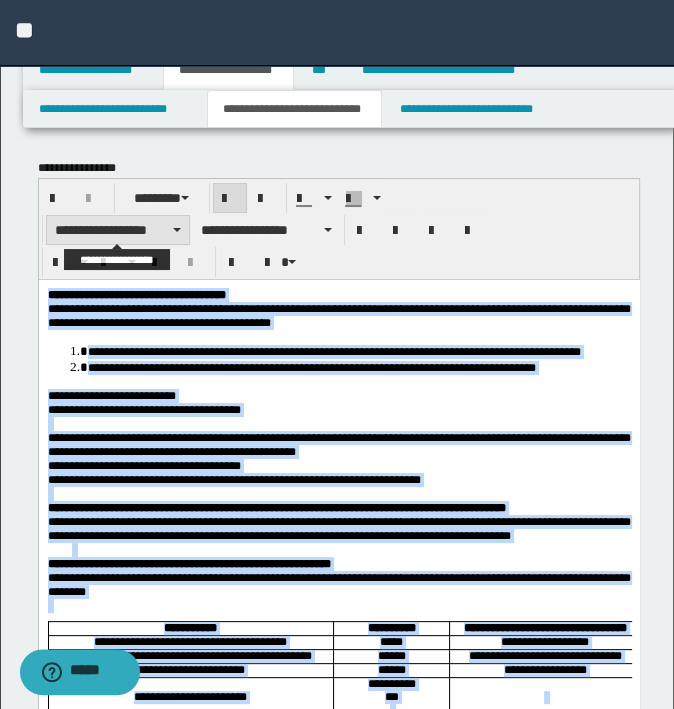 click on "**********" at bounding box center [118, 230] 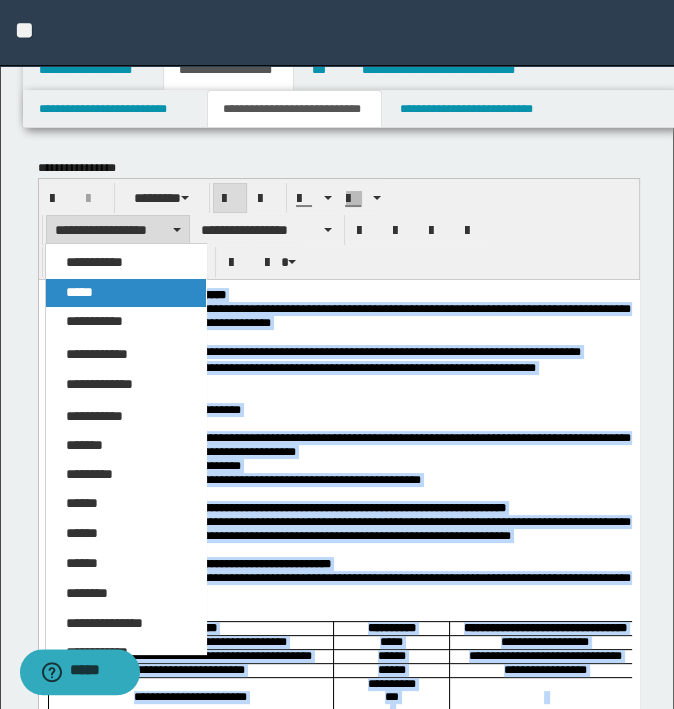 click on "*****" at bounding box center (79, 292) 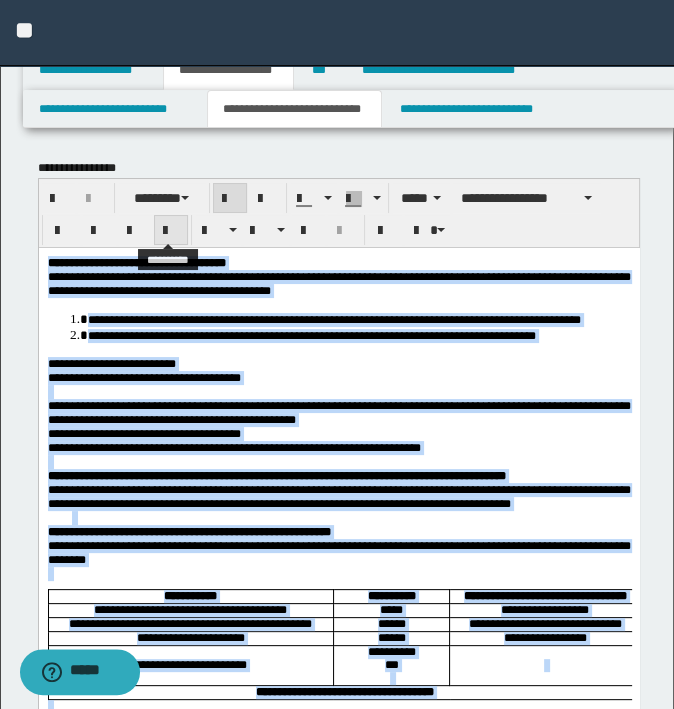 click at bounding box center [171, 230] 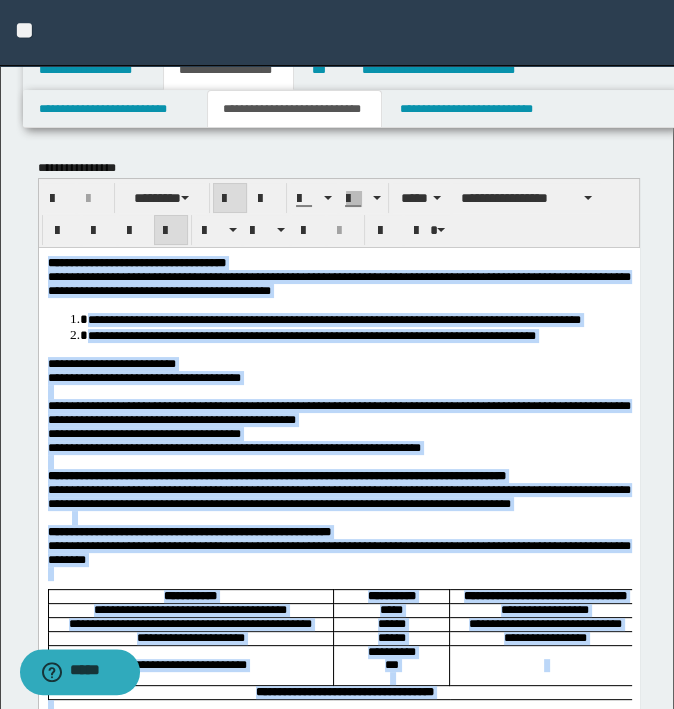 click on "**********" at bounding box center (338, 363) 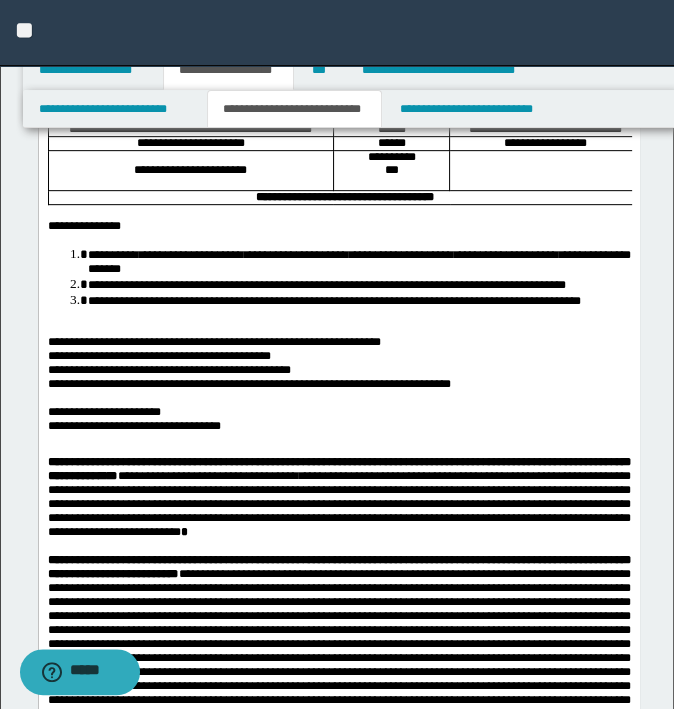 scroll, scrollTop: 500, scrollLeft: 0, axis: vertical 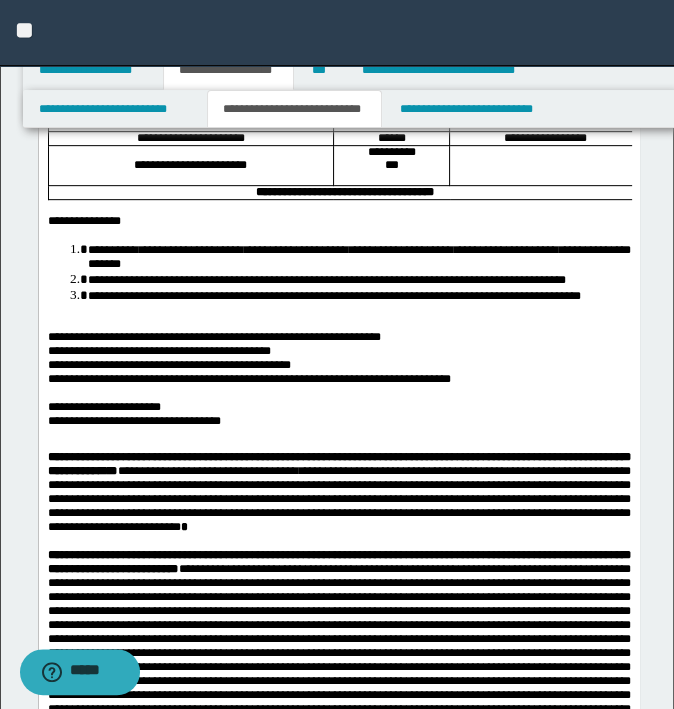 click on "**********" at bounding box center (248, 379) 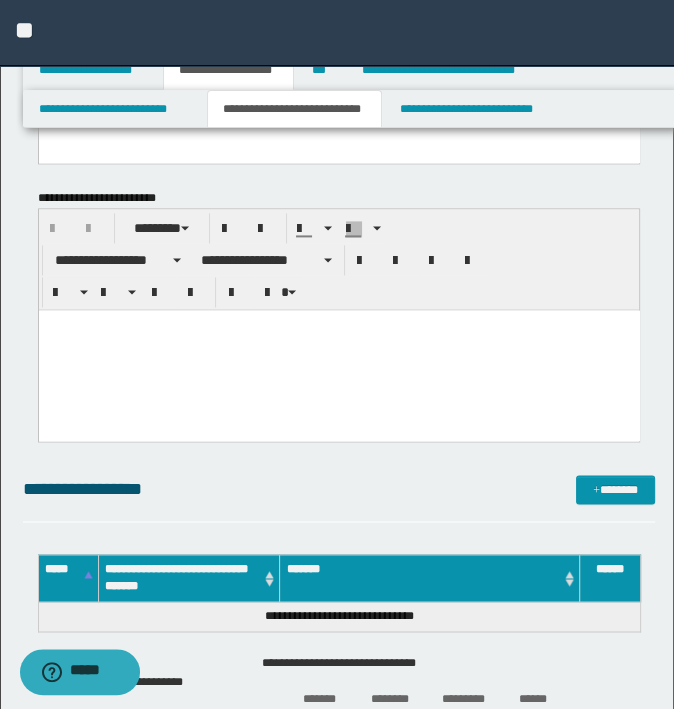 scroll, scrollTop: 1600, scrollLeft: 0, axis: vertical 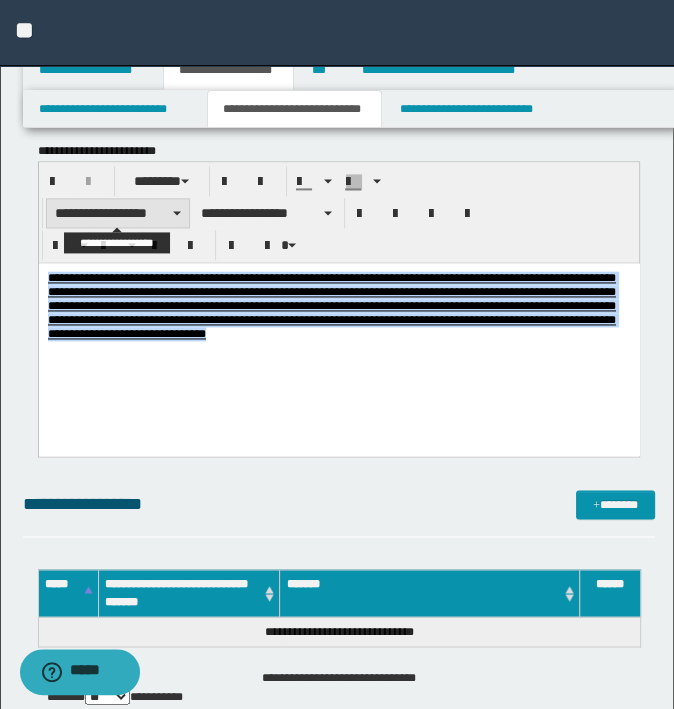 click on "**********" at bounding box center (118, 213) 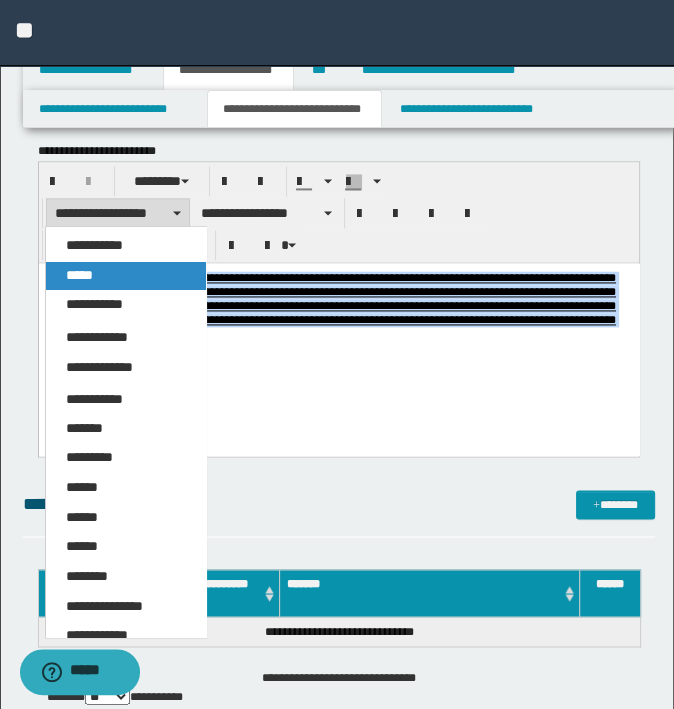 click on "*****" at bounding box center (126, 276) 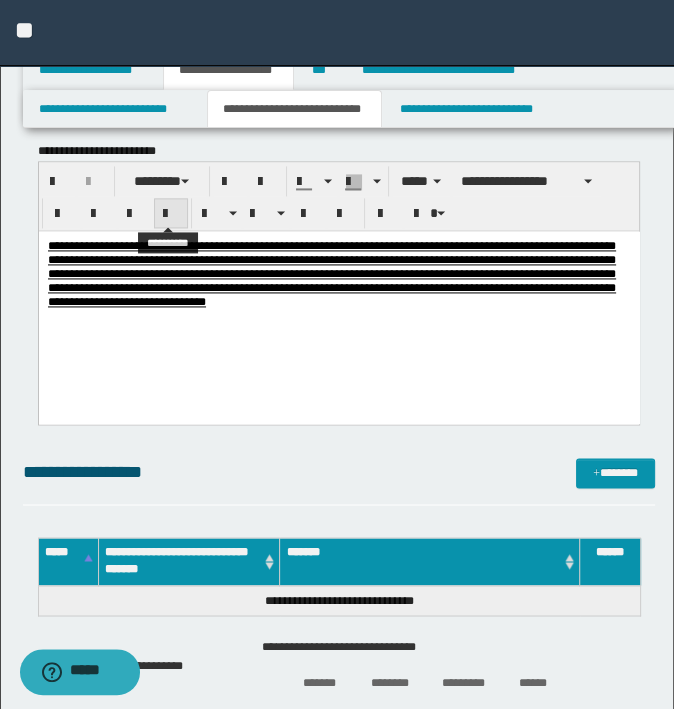 click at bounding box center [171, 214] 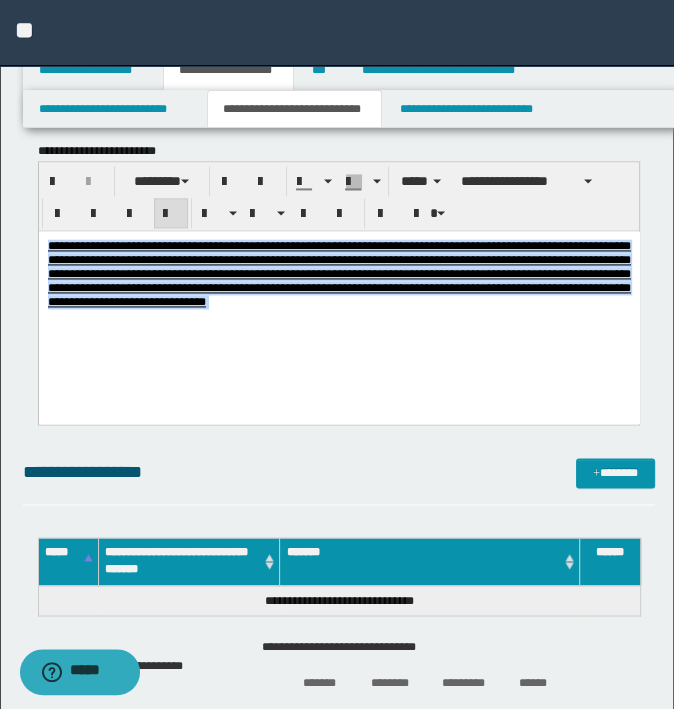 click on "**********" at bounding box center (338, 299) 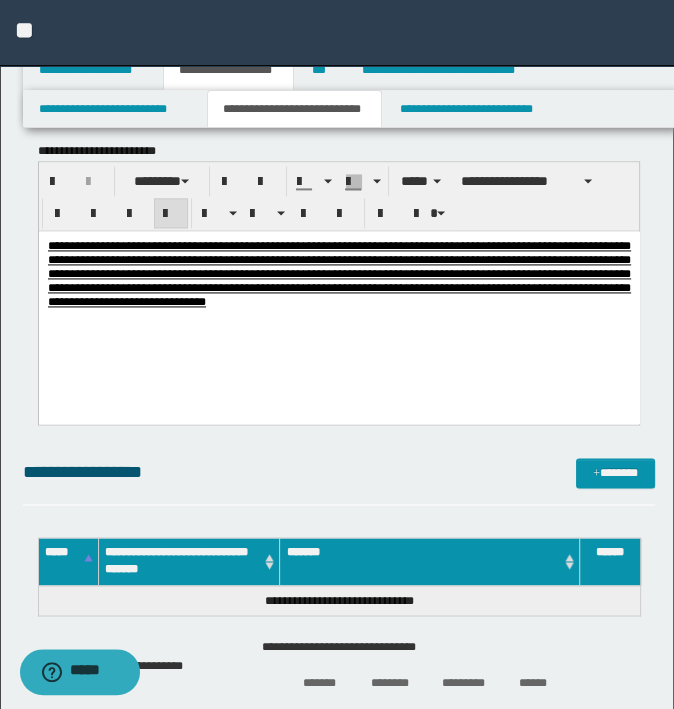 click on "**********" at bounding box center (337, 59) 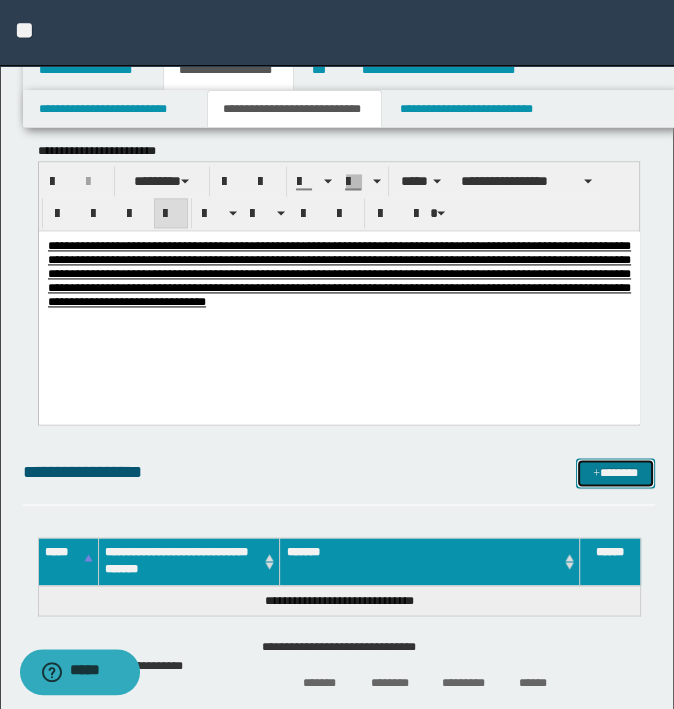 click on "*******" at bounding box center [615, 473] 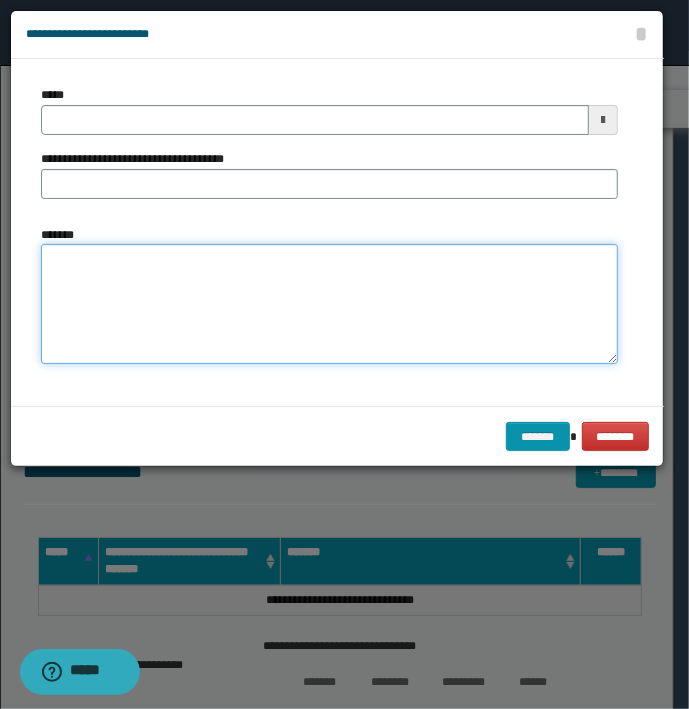 type on "**********" 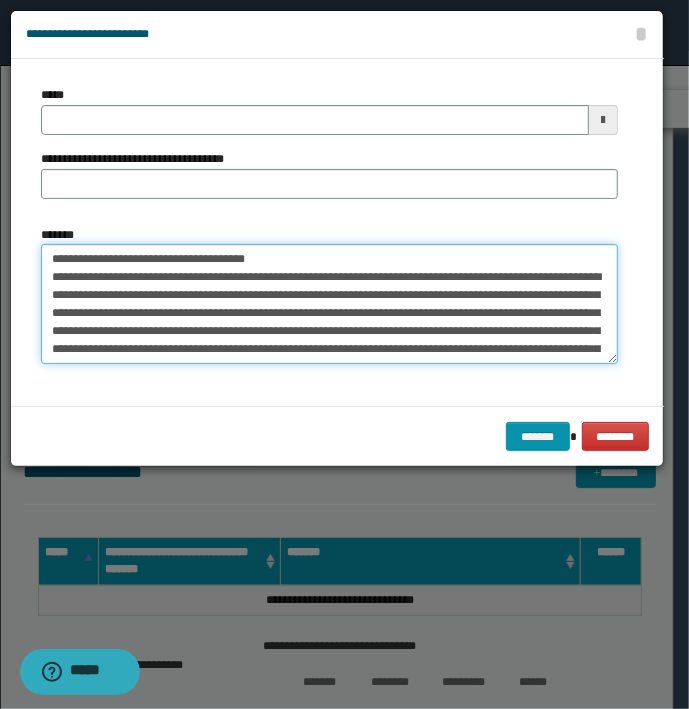click on "*******" at bounding box center [329, 304] 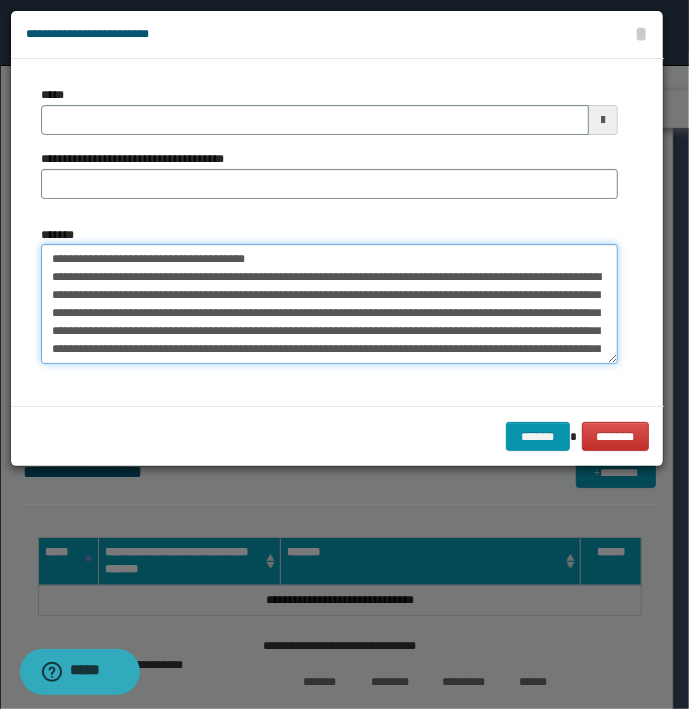 type 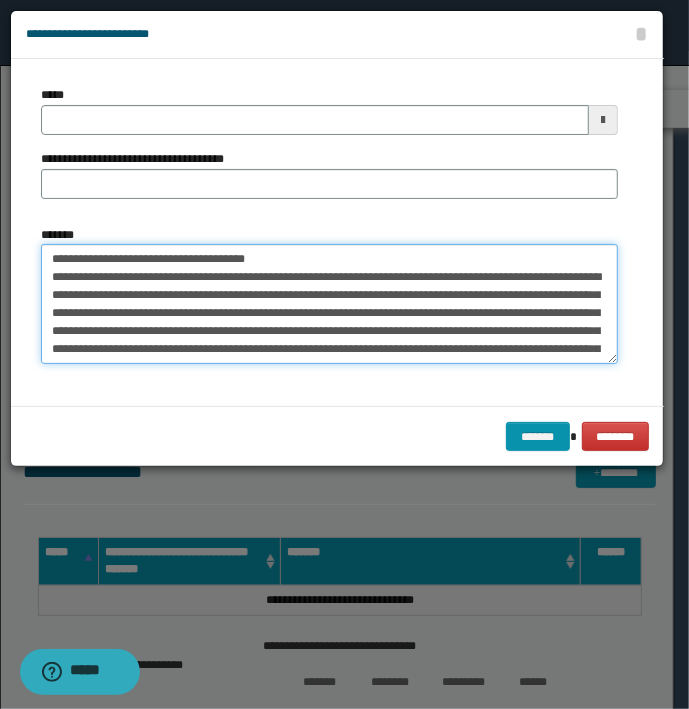 type on "**********" 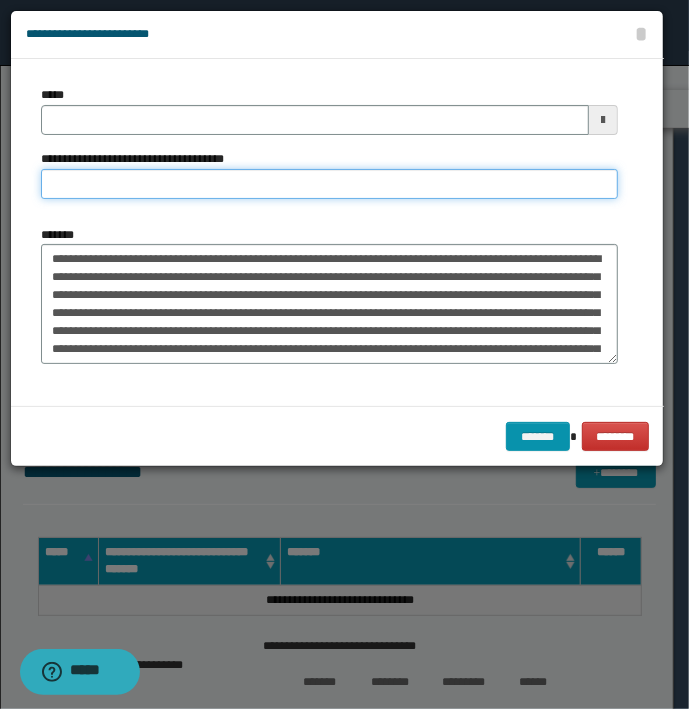 type on "**********" 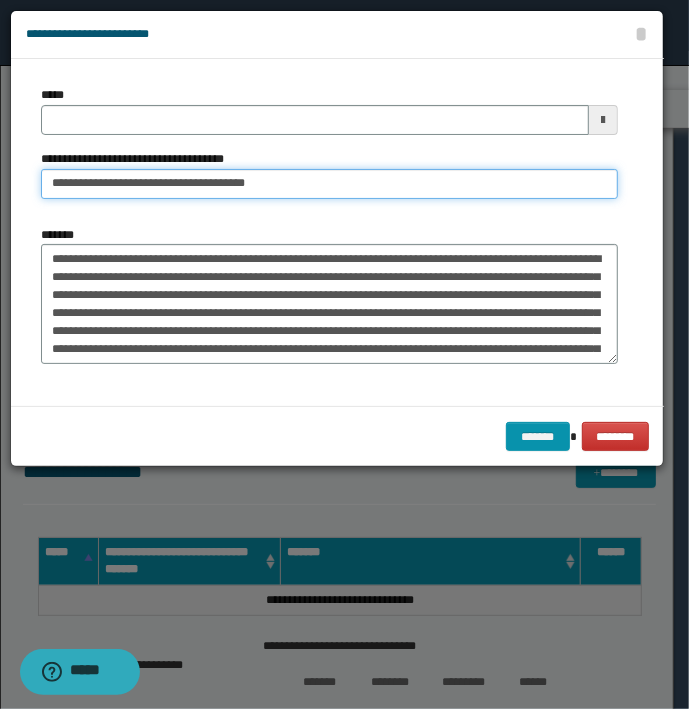 type 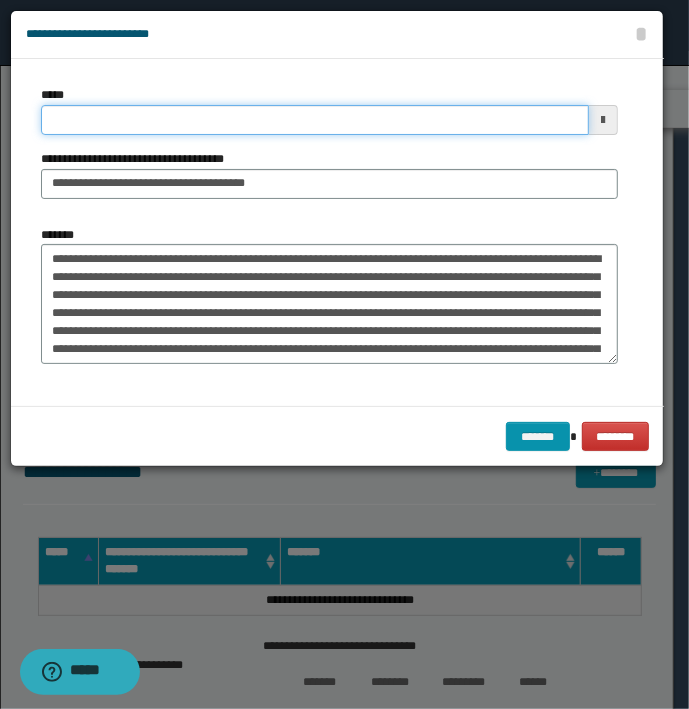 click on "*****" at bounding box center (315, 120) 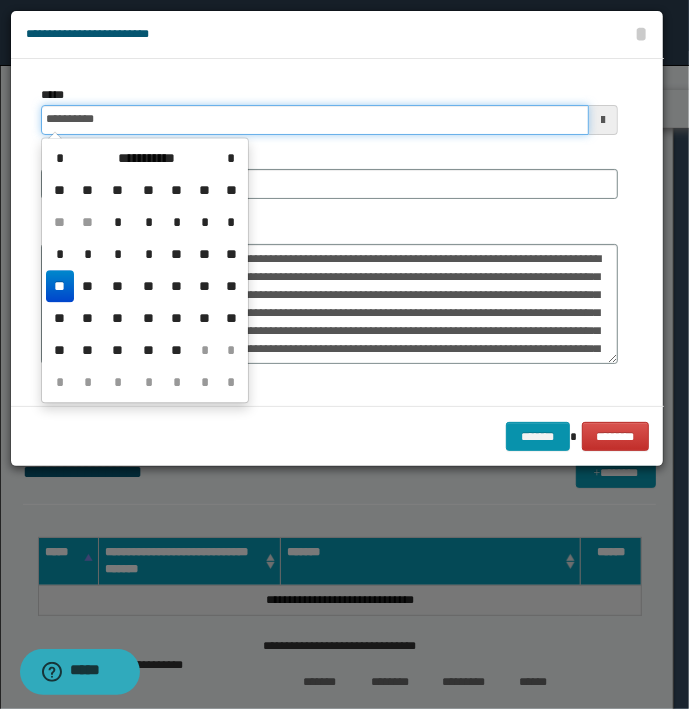 type on "**********" 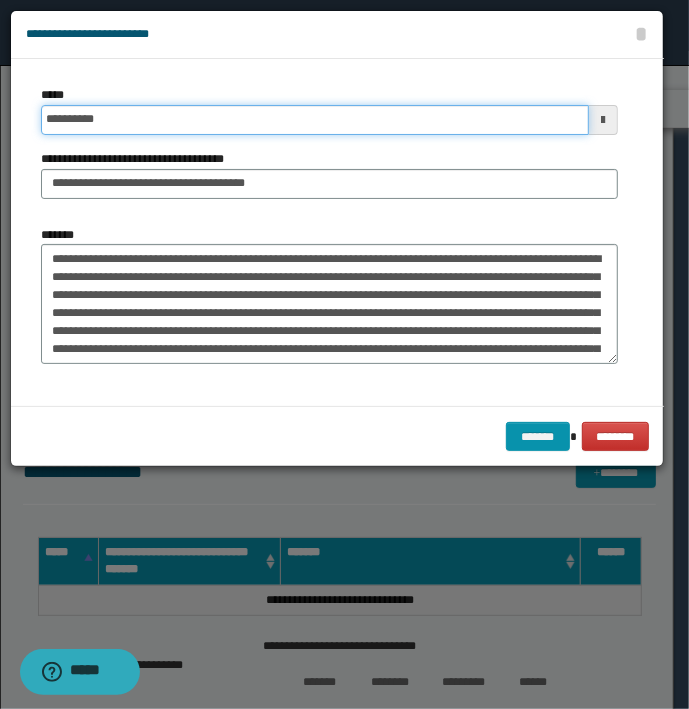 click on "*******" at bounding box center [538, 437] 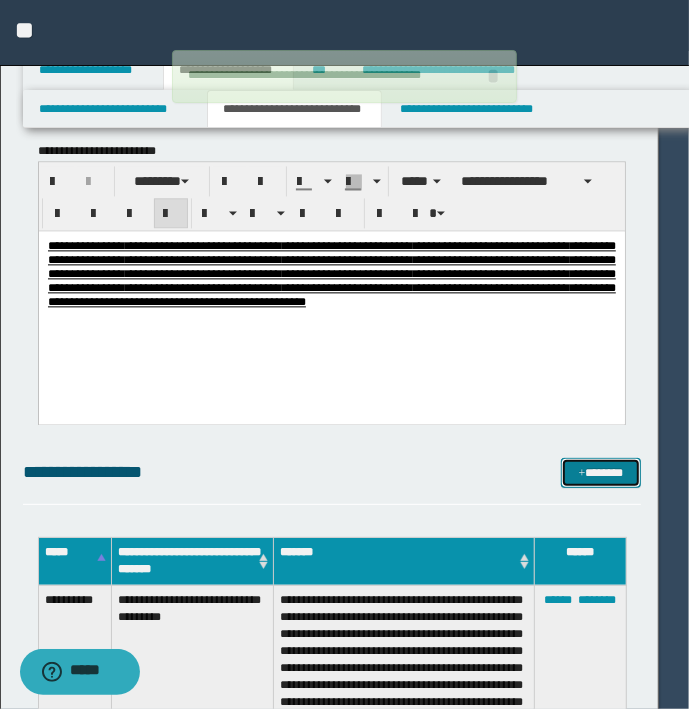 type 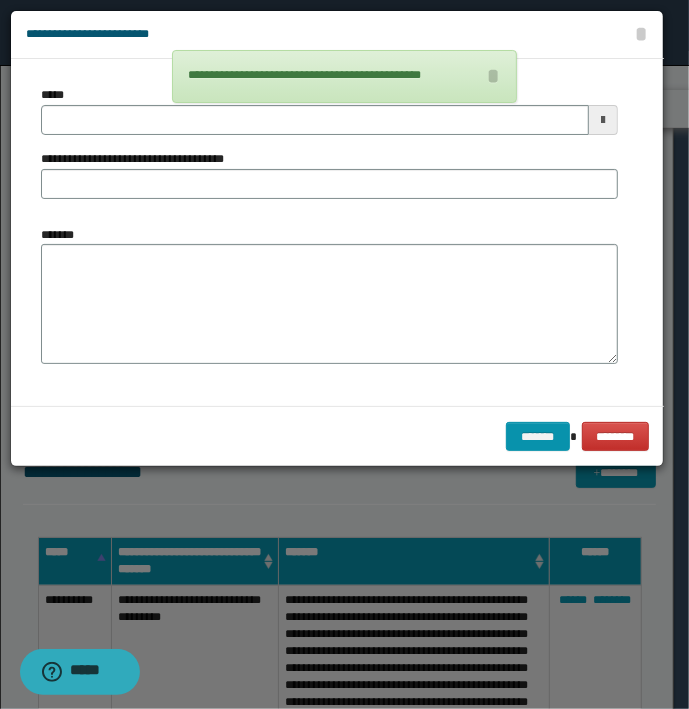type 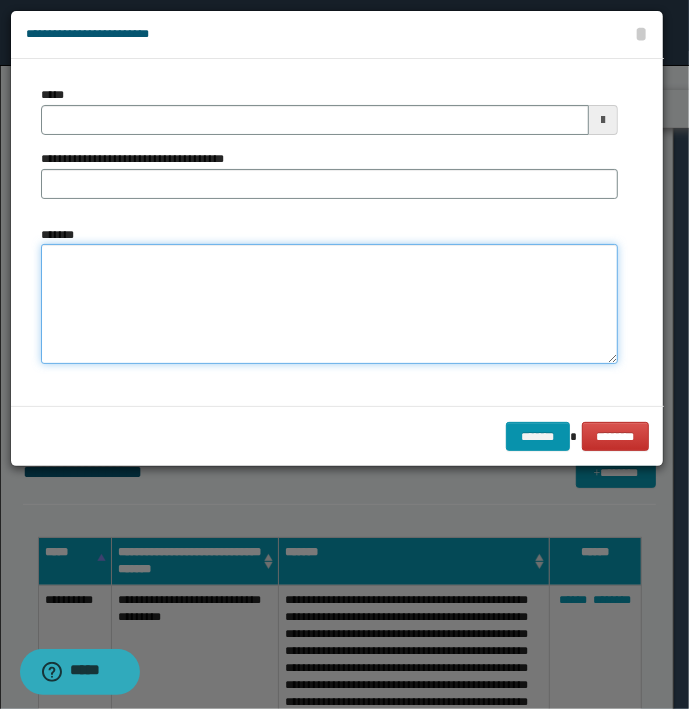 click on "*******" at bounding box center [329, 304] 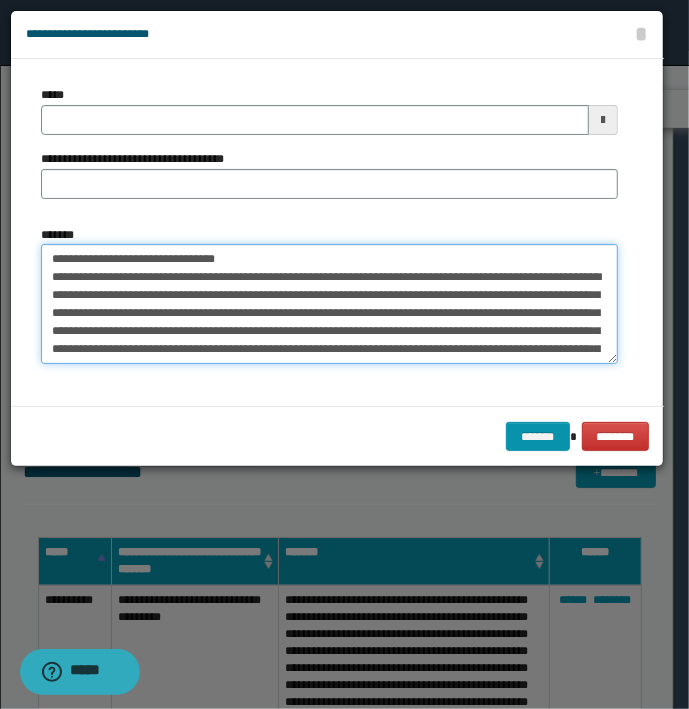 click on "*******" at bounding box center (329, 304) 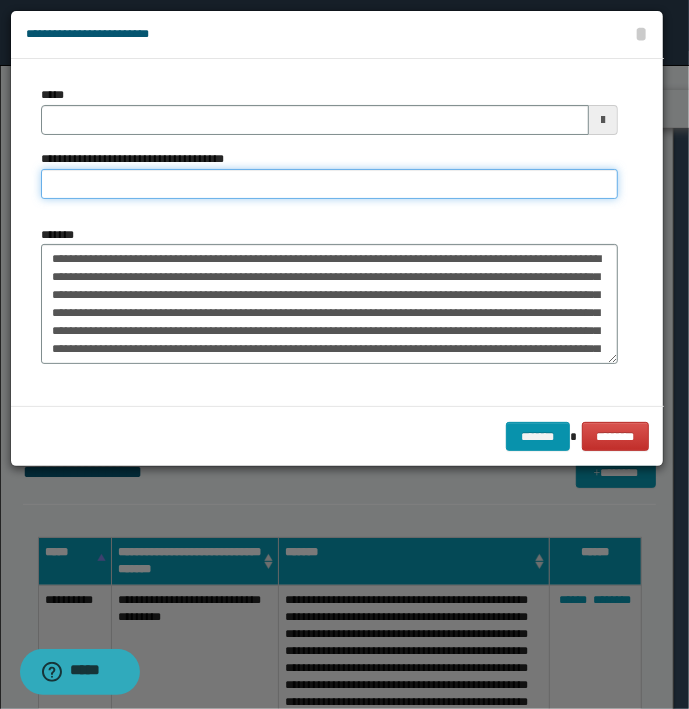 type on "**********" 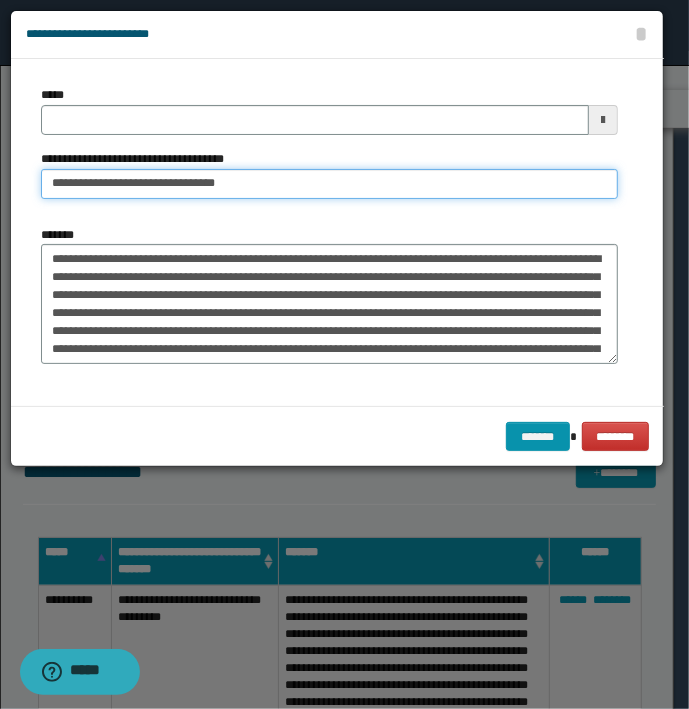 type 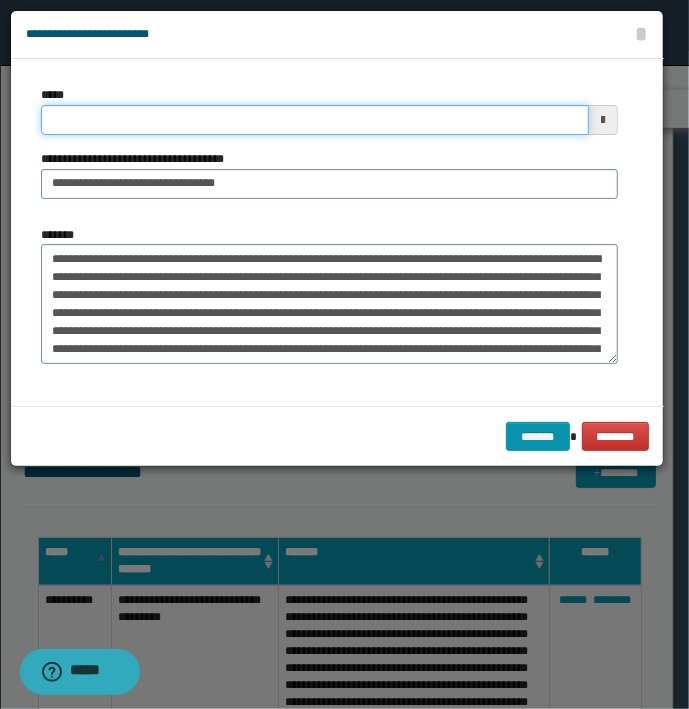 click on "*****" at bounding box center (315, 120) 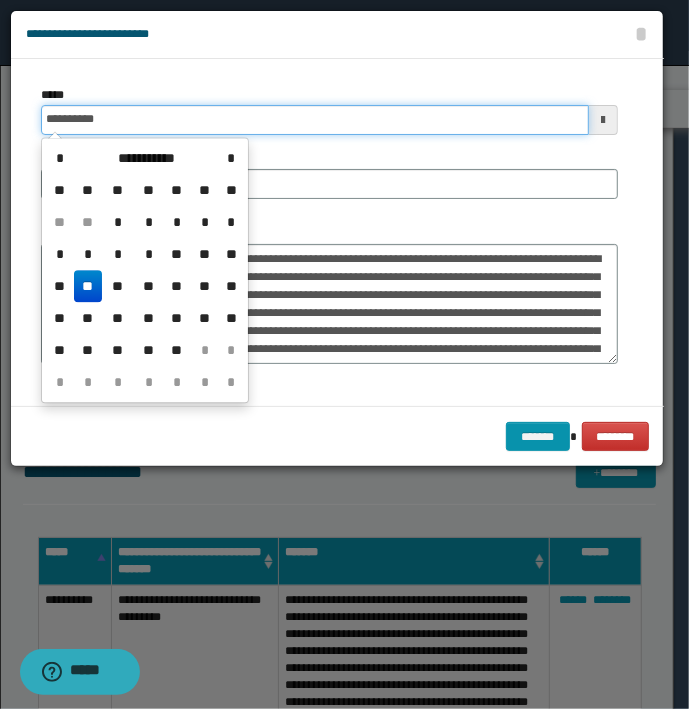 type on "**********" 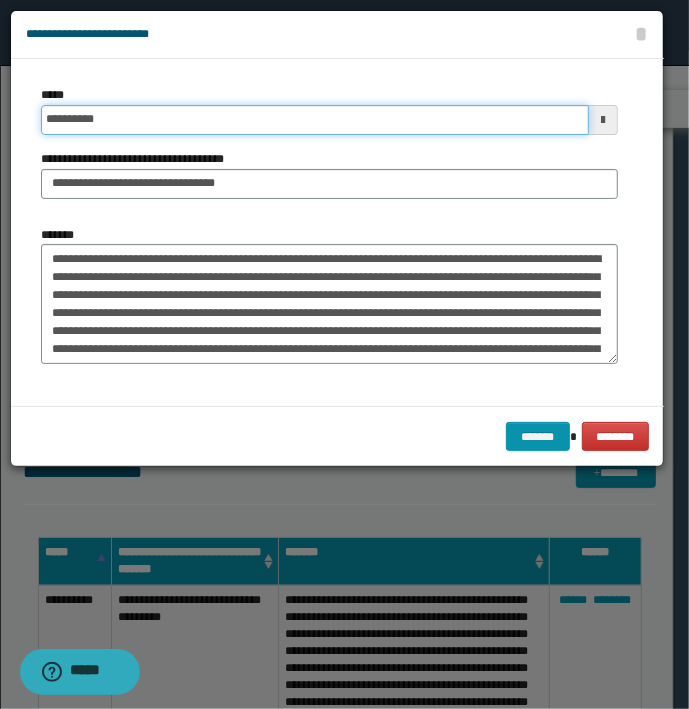 click on "*******" at bounding box center [538, 437] 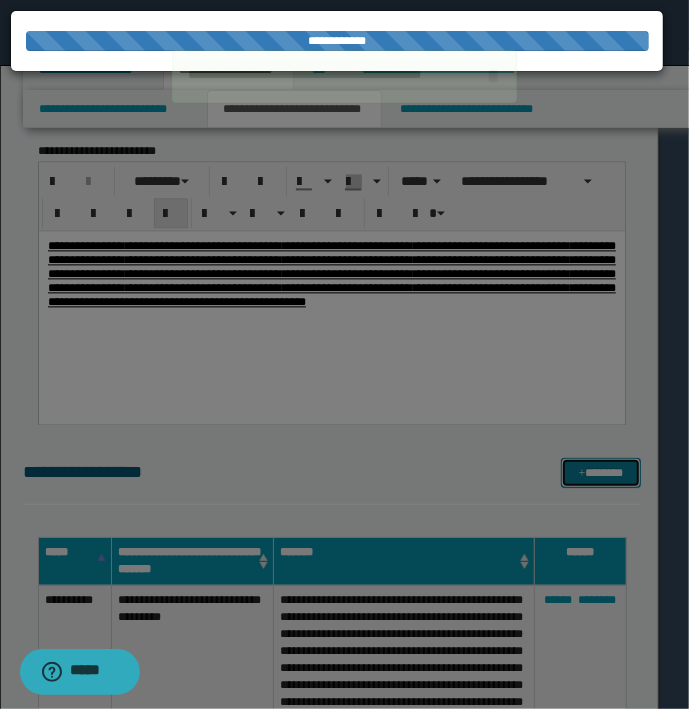 type 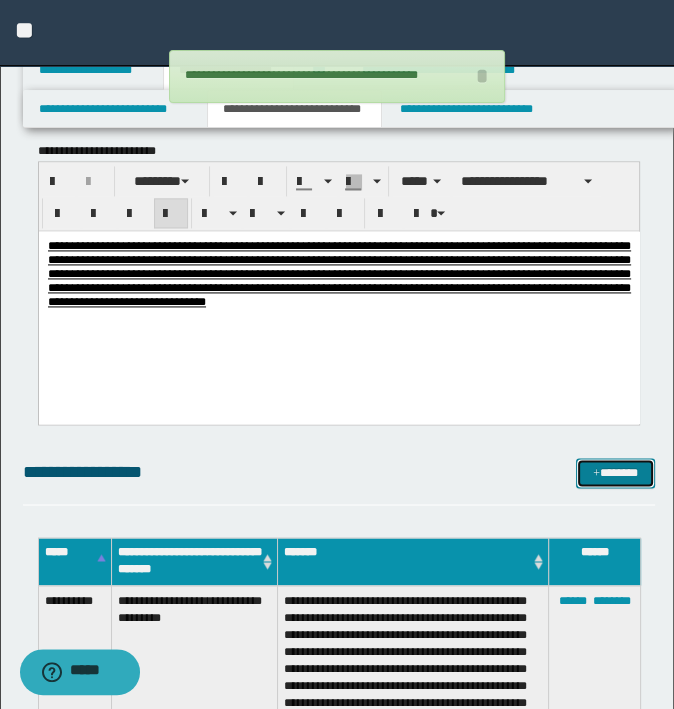click on "*******" at bounding box center [615, 473] 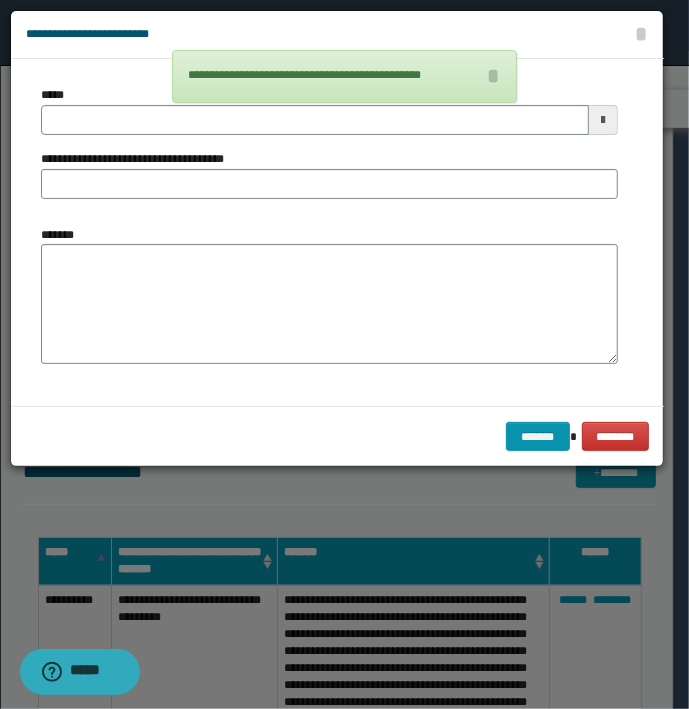 type 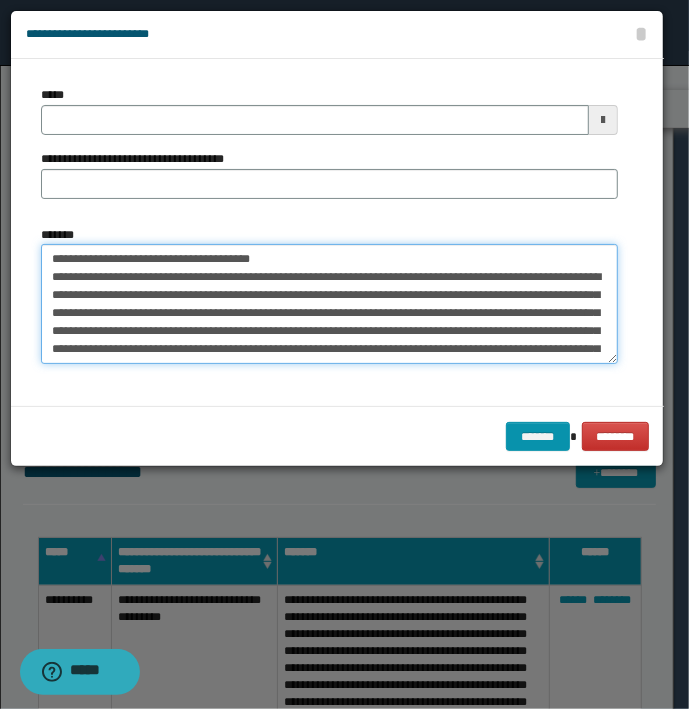 click on "*******" at bounding box center [329, 304] 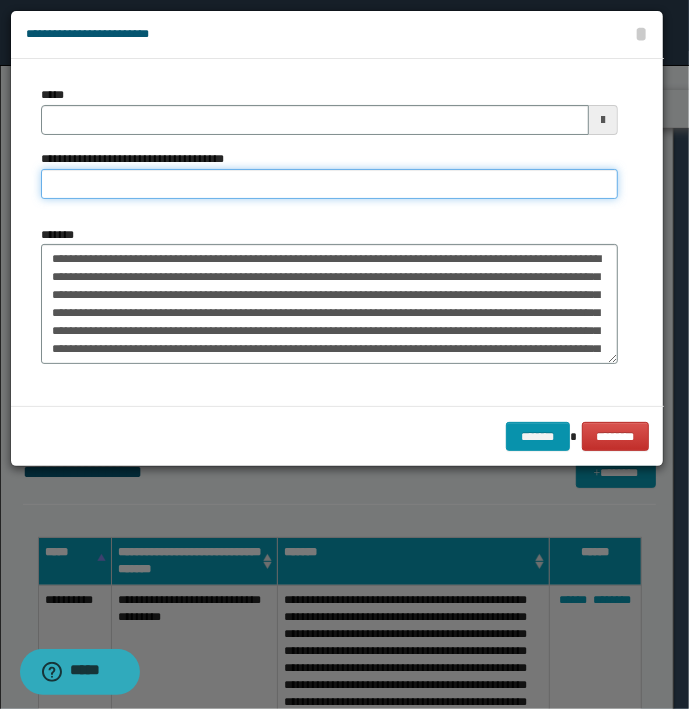 type on "**********" 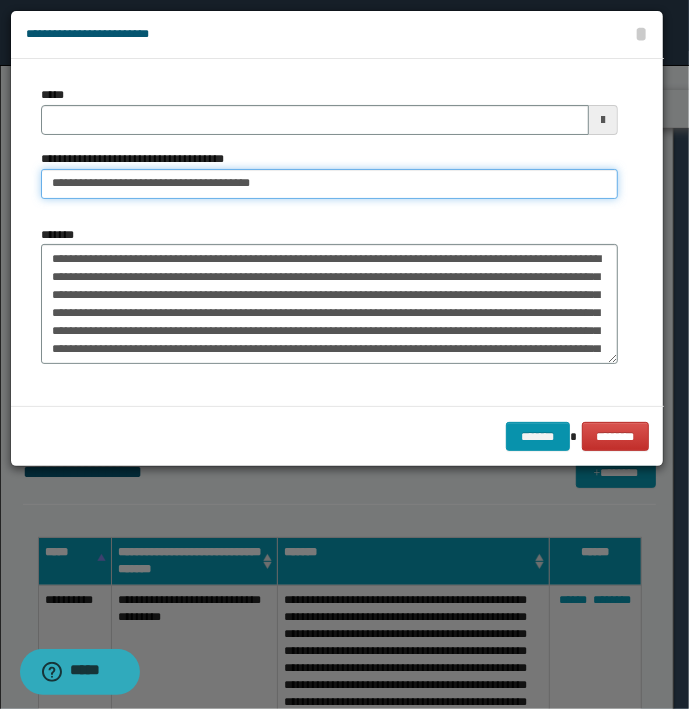 type 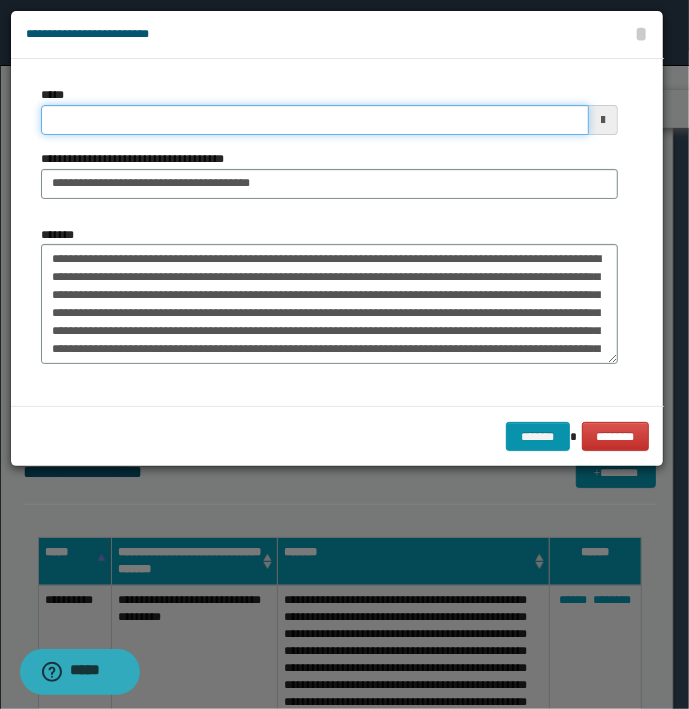 click on "*****" at bounding box center (315, 120) 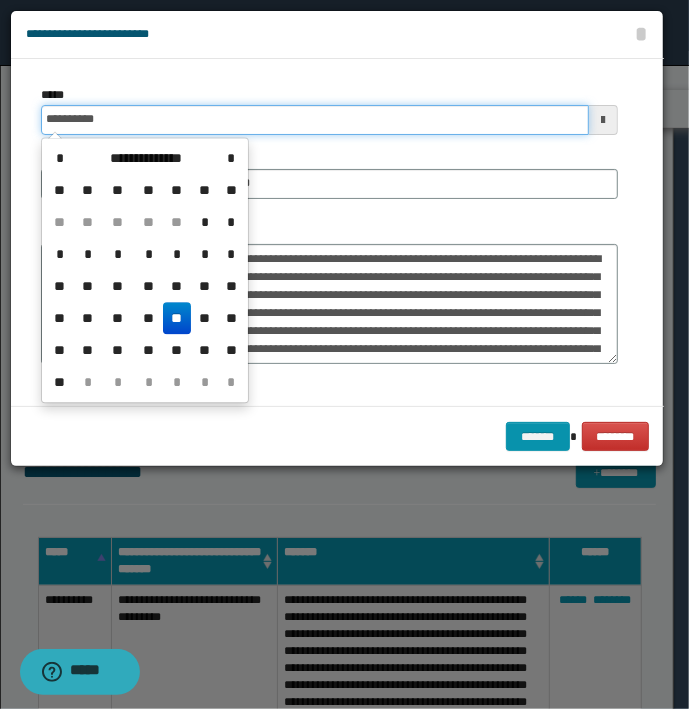 type on "**********" 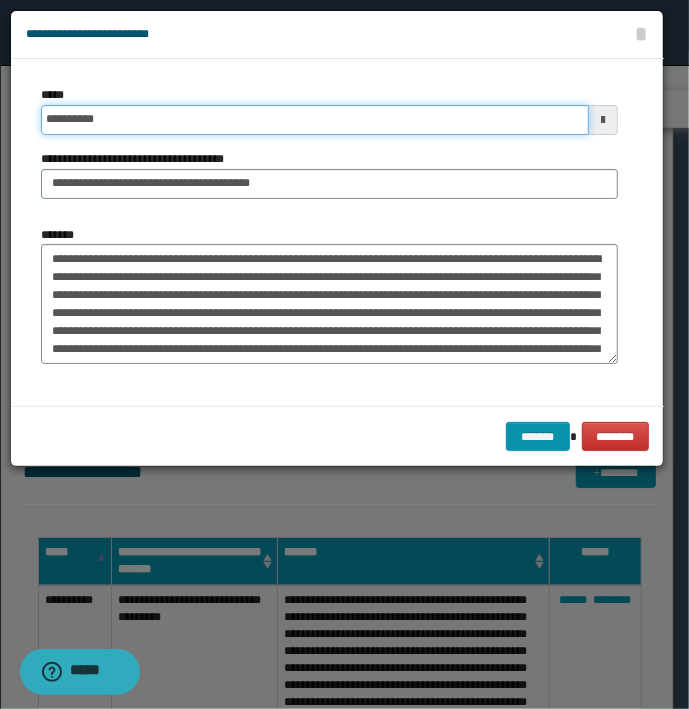 click on "*******" at bounding box center (538, 437) 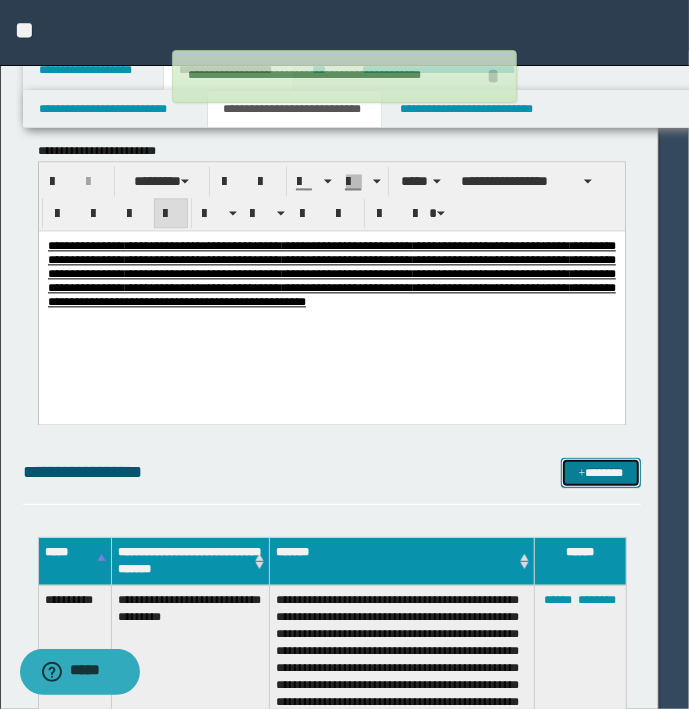 type 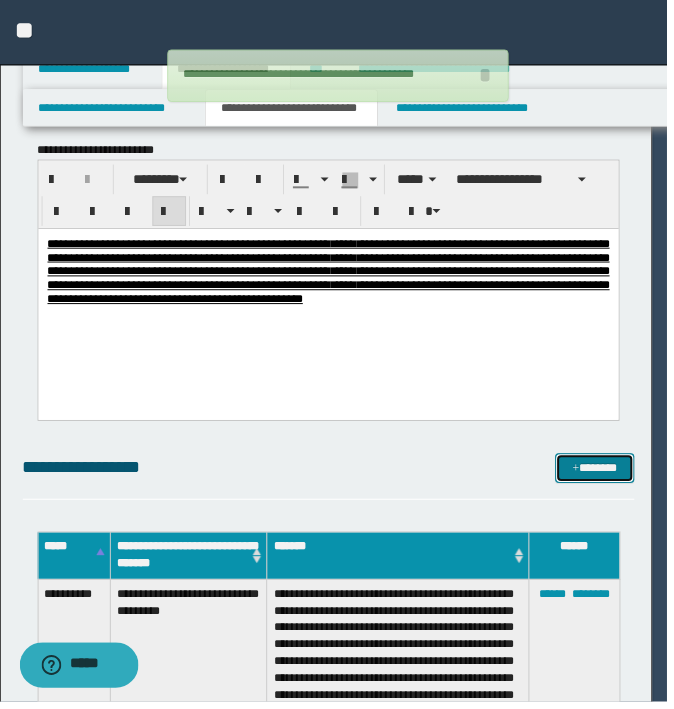 click on "*******" at bounding box center (600, 473) 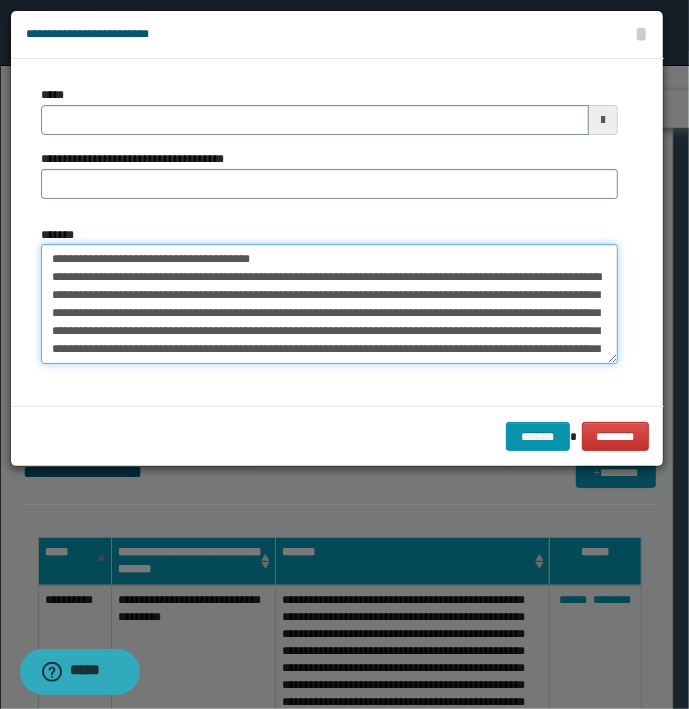 click on "**********" at bounding box center [329, 304] 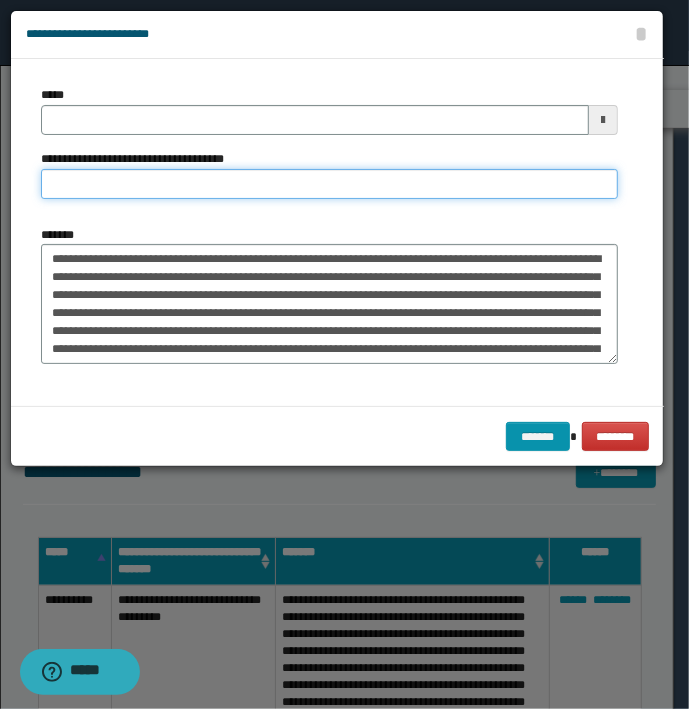 type on "**********" 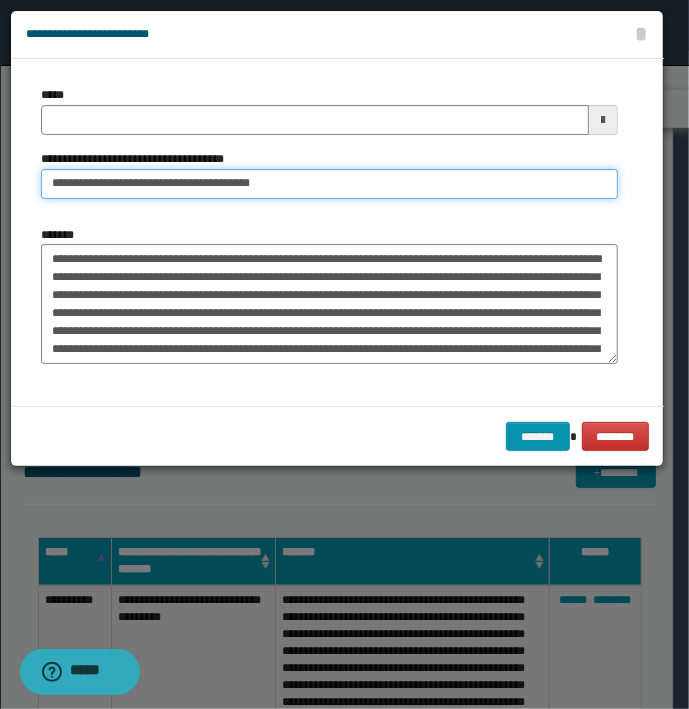 type 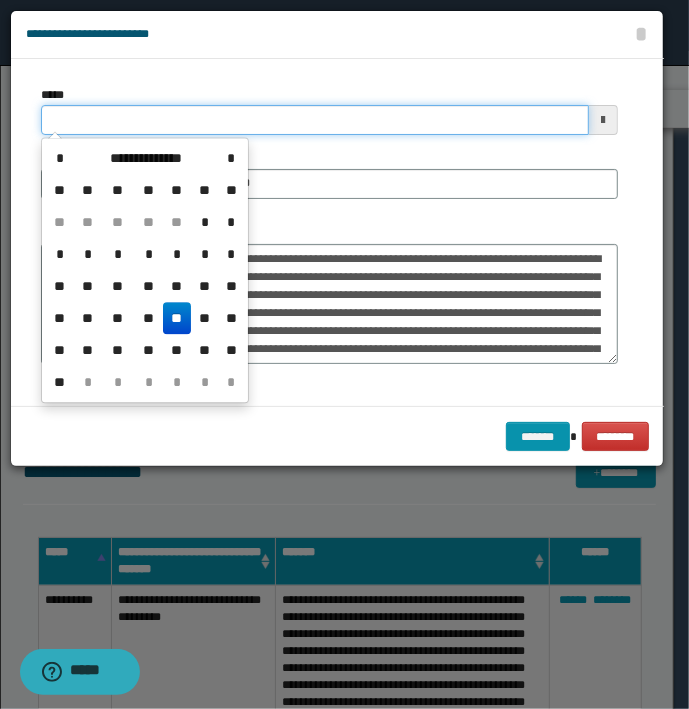 click on "*****" at bounding box center (315, 120) 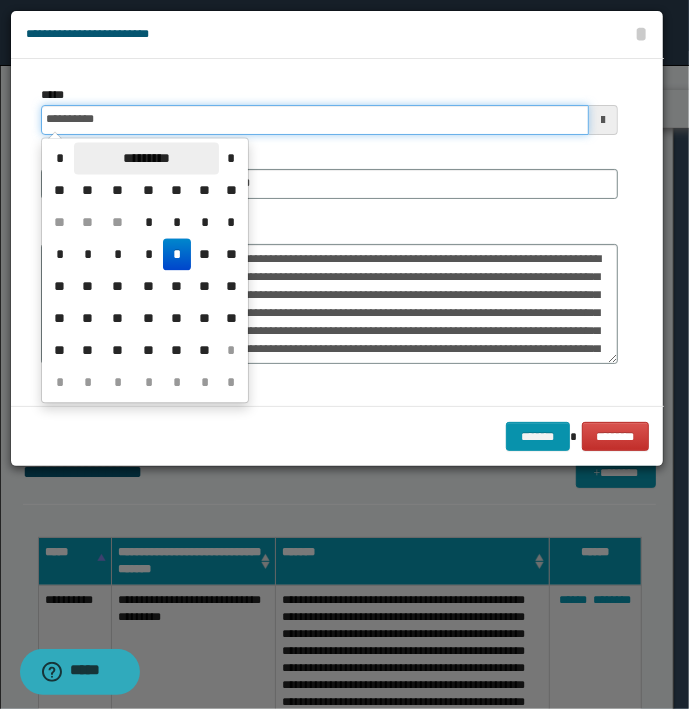 type on "**********" 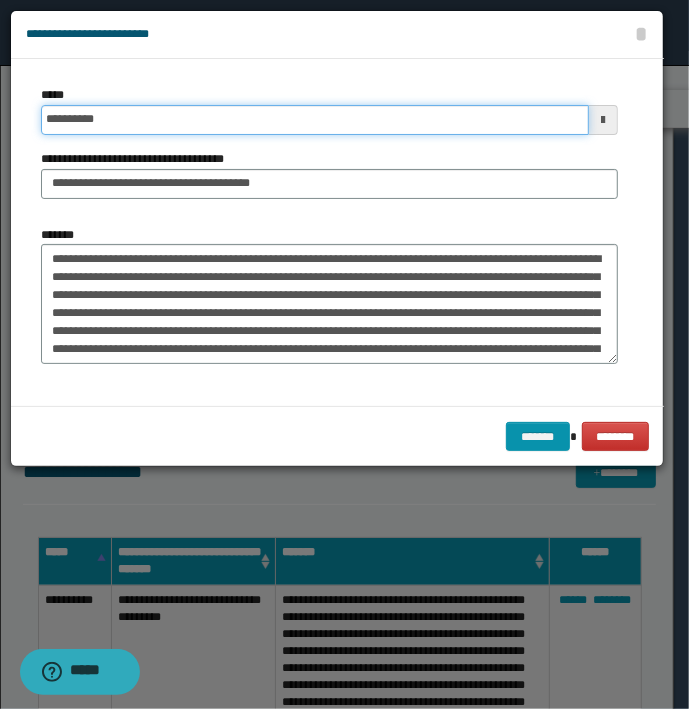 click on "*******" at bounding box center (538, 437) 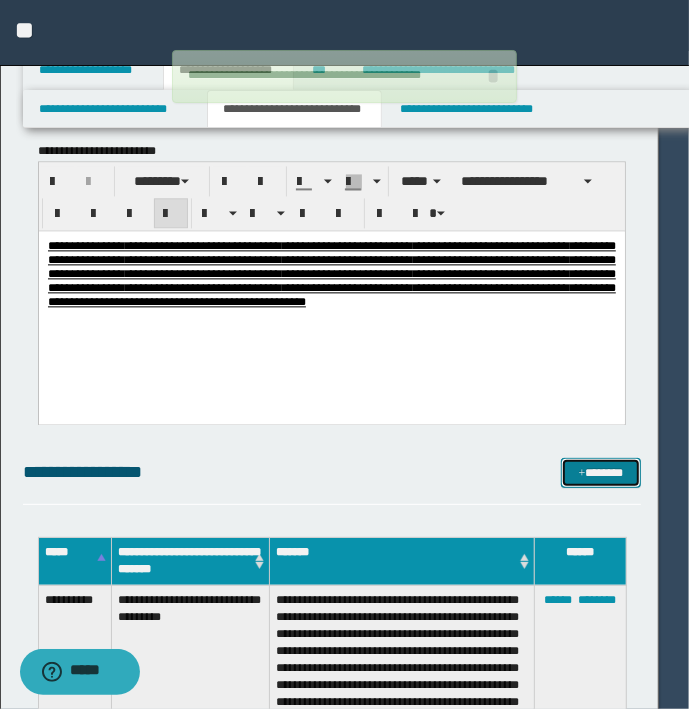type 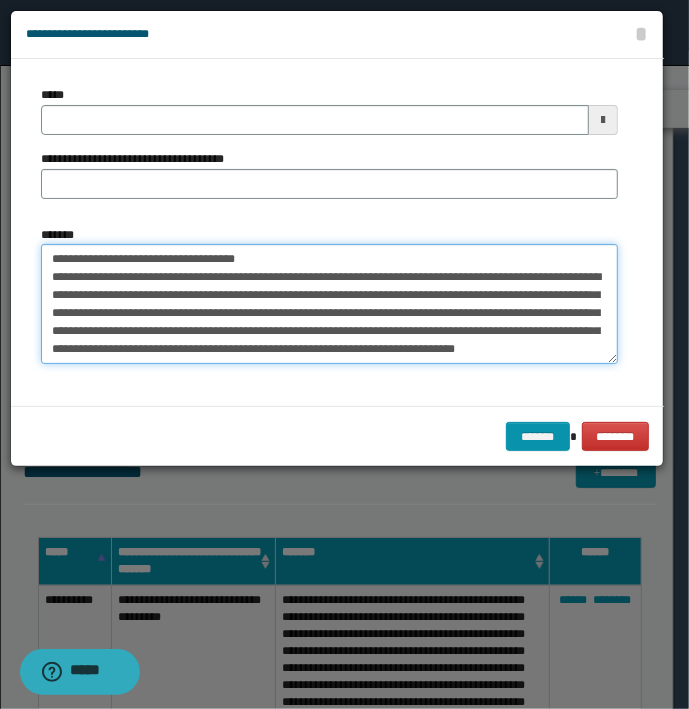 click on "**********" at bounding box center [329, 304] 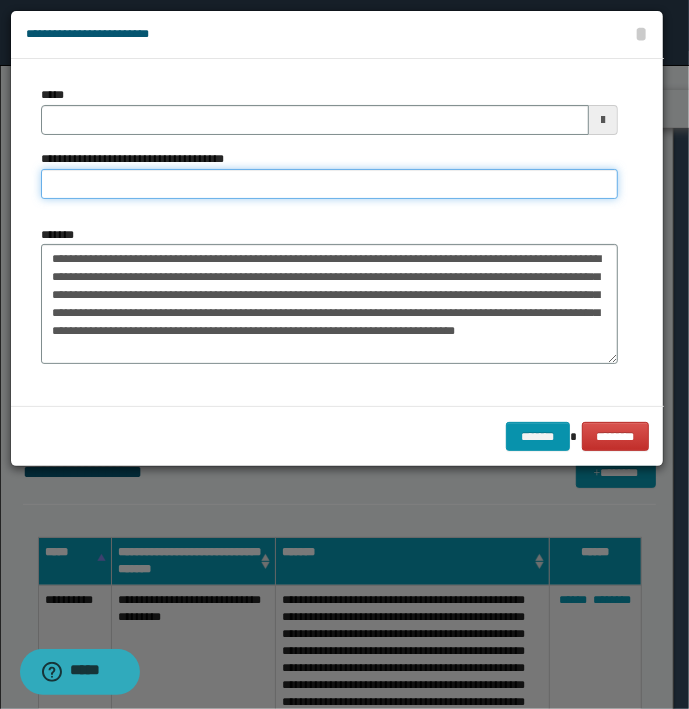 type on "**********" 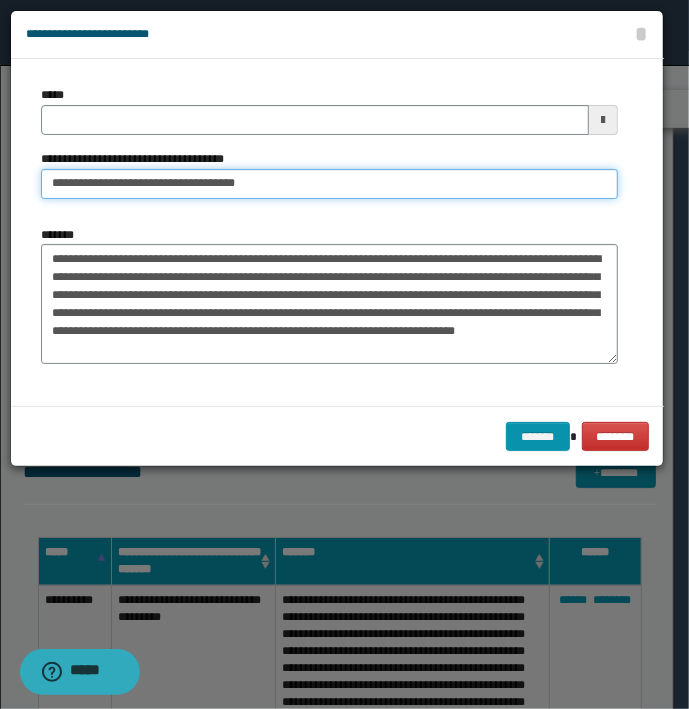 type 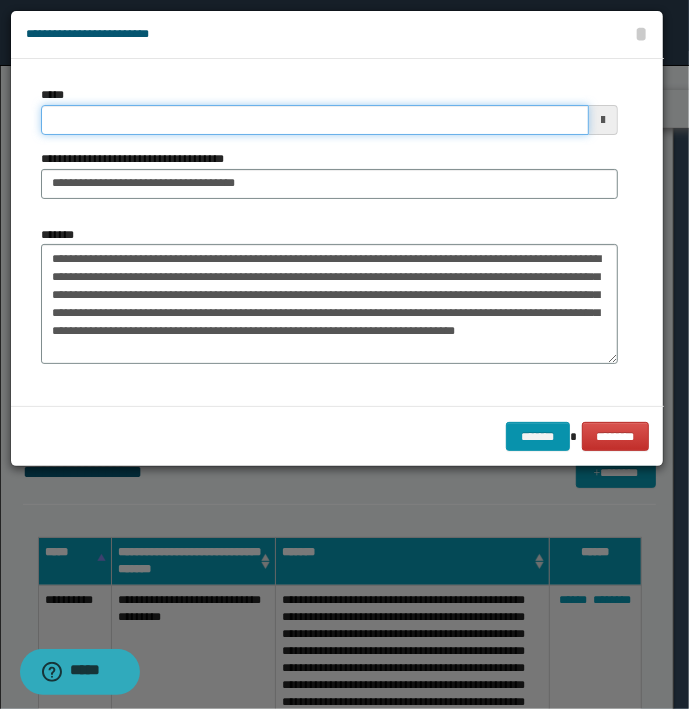 click on "*****" at bounding box center (315, 120) 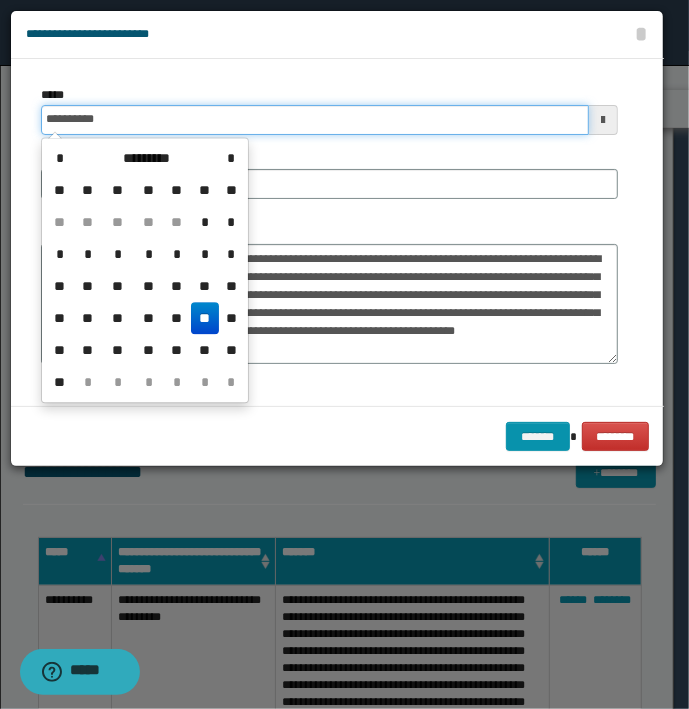 type on "**********" 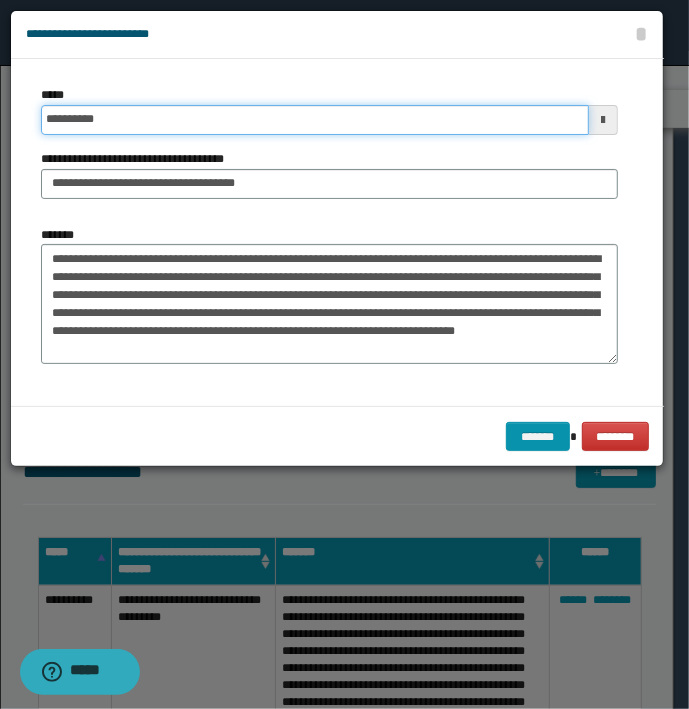 click on "*******" at bounding box center (538, 437) 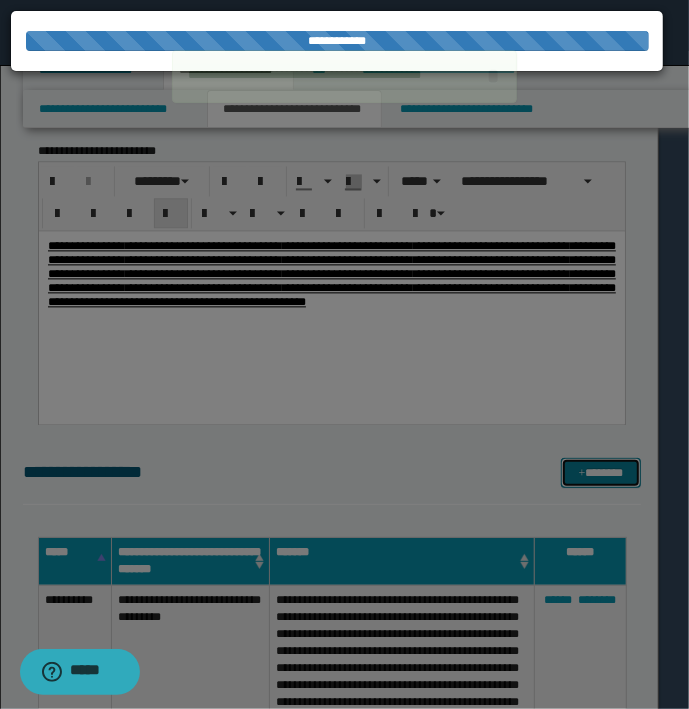 type 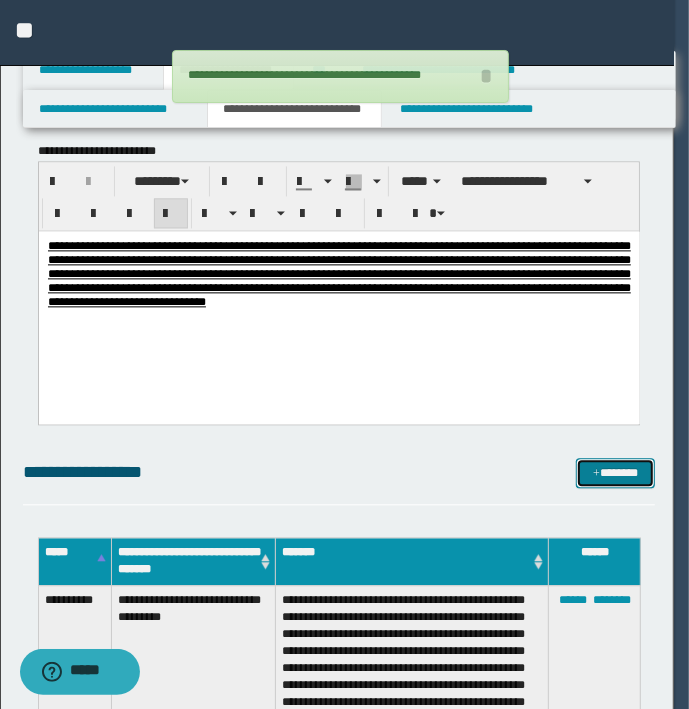 click on "*******" at bounding box center (615, 473) 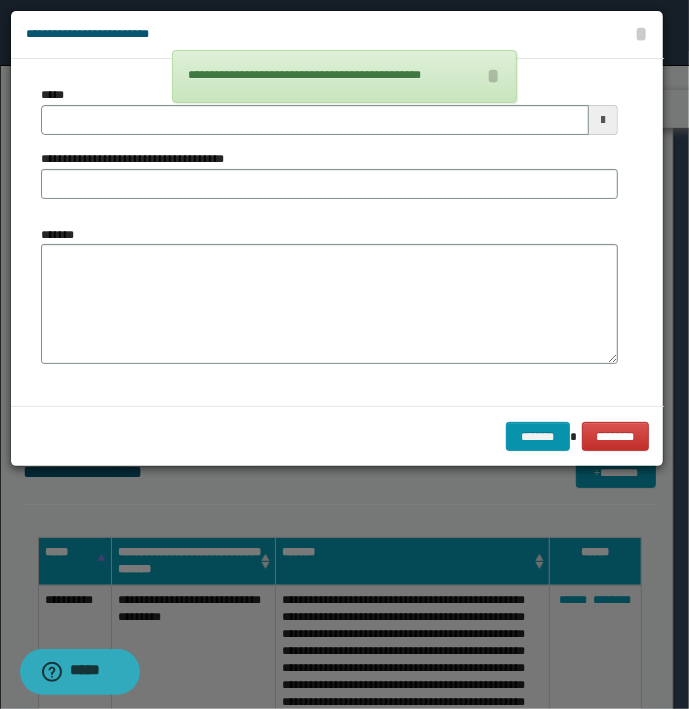 type 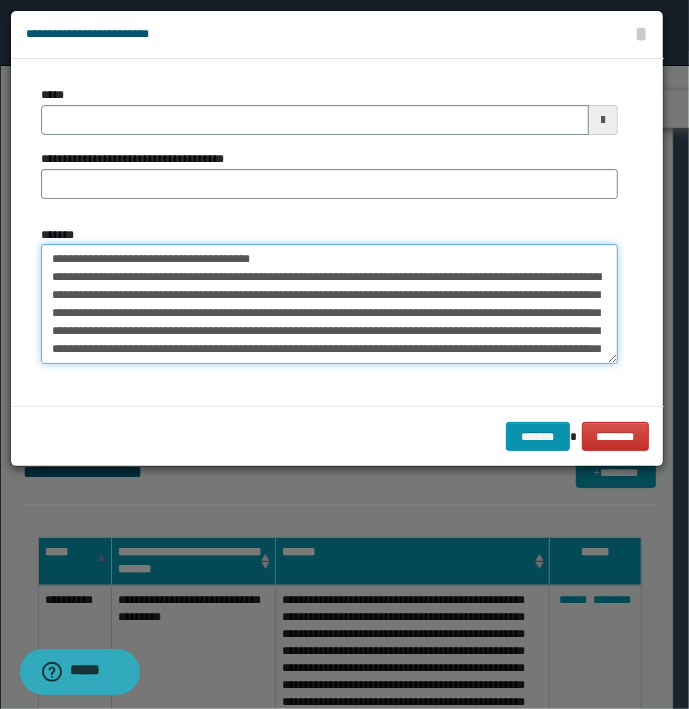 click on "*******" at bounding box center (329, 304) 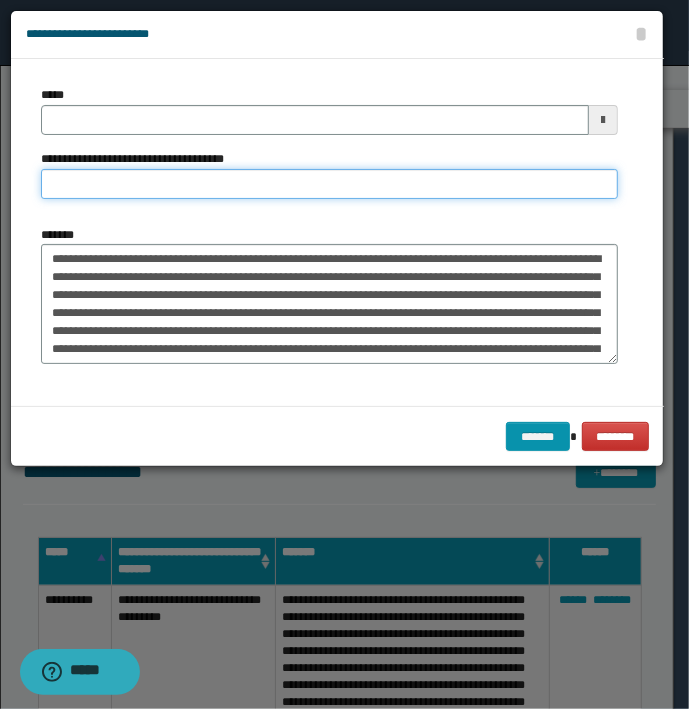 type on "**********" 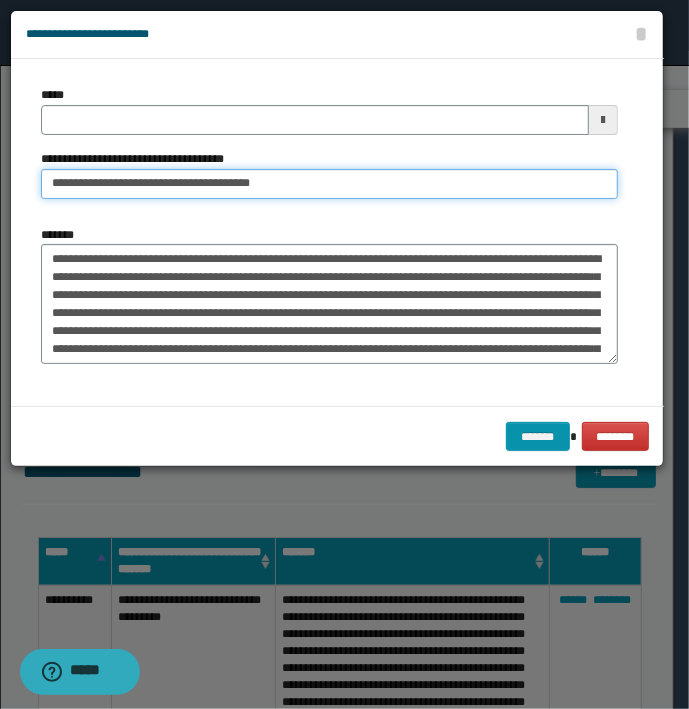 type 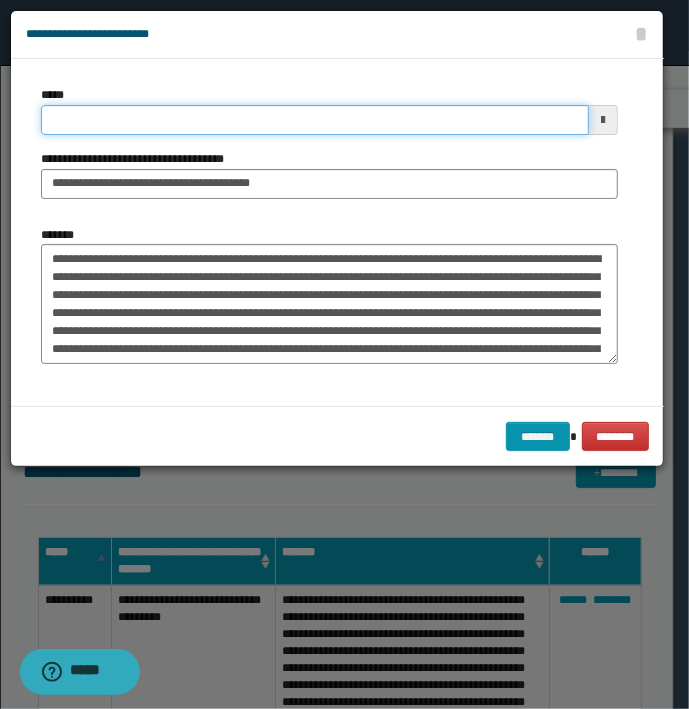 click on "*****" at bounding box center (315, 120) 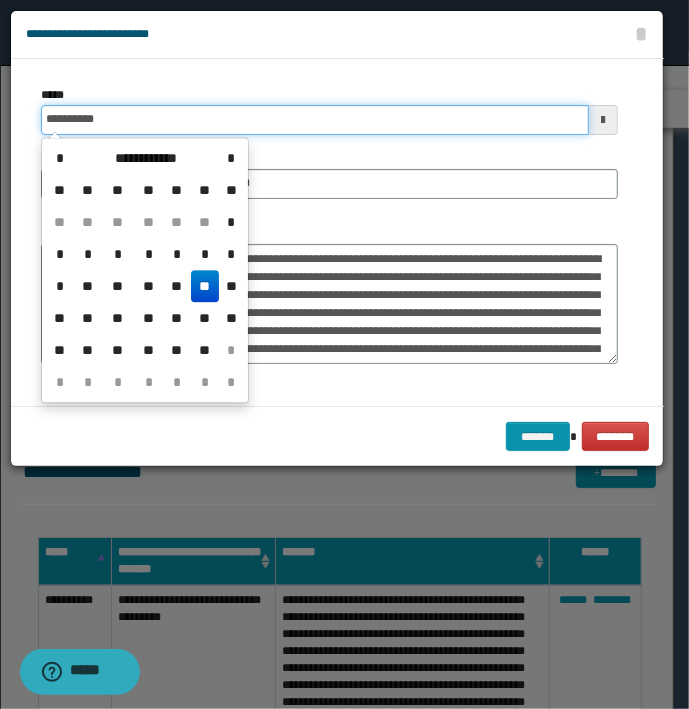 type on "**********" 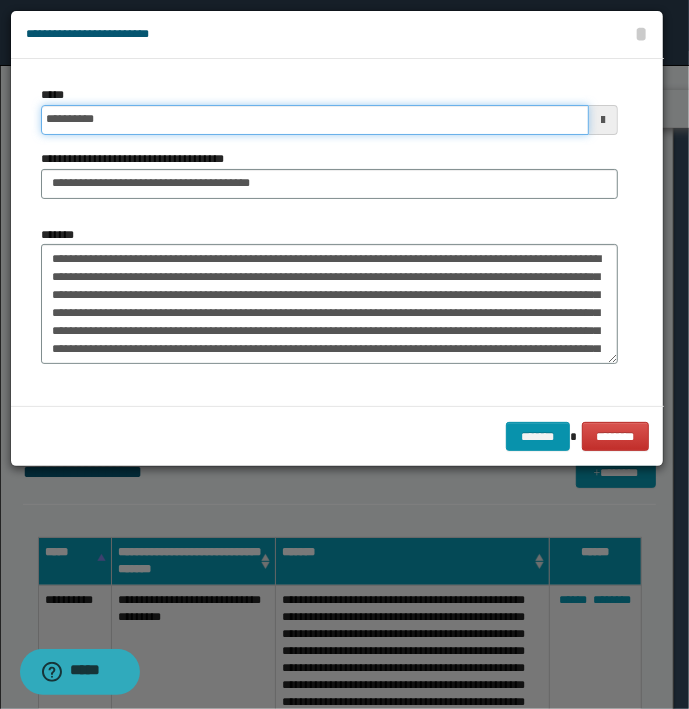 click on "*******" at bounding box center (538, 437) 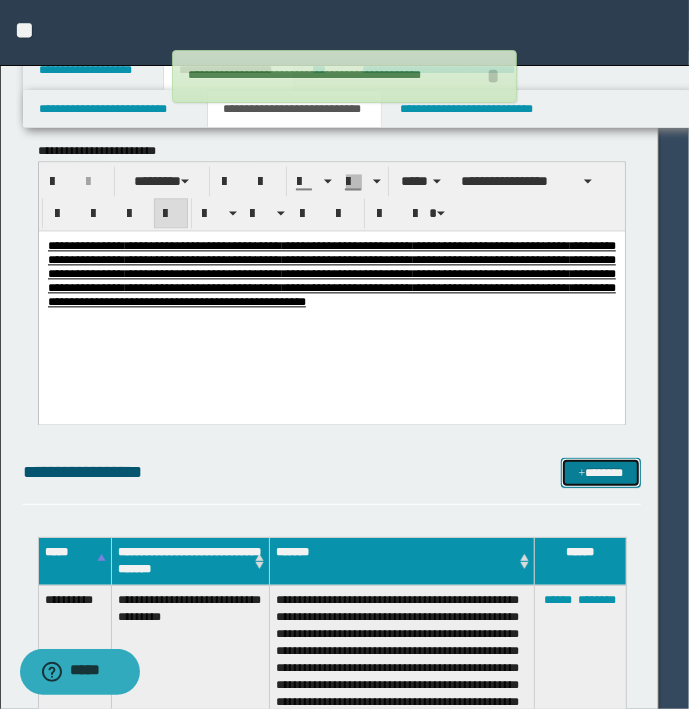 type 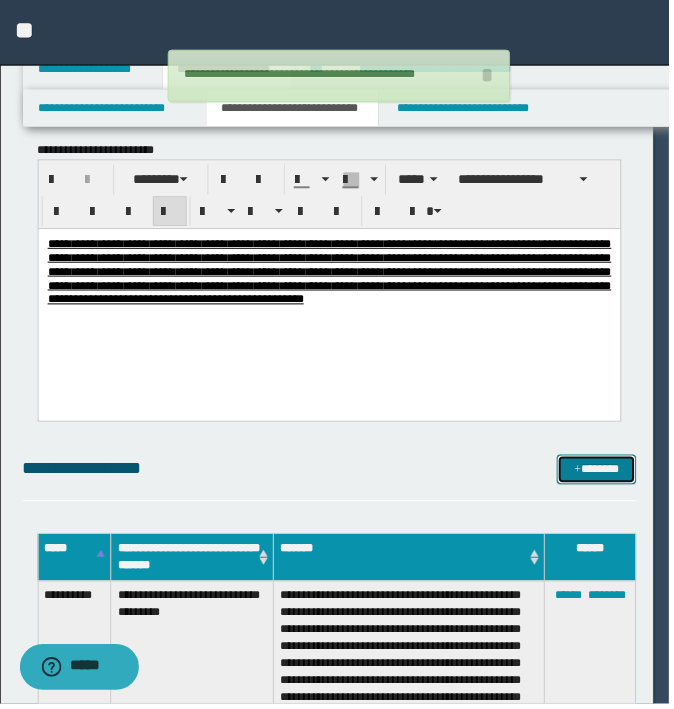 click on "*******" at bounding box center [600, 473] 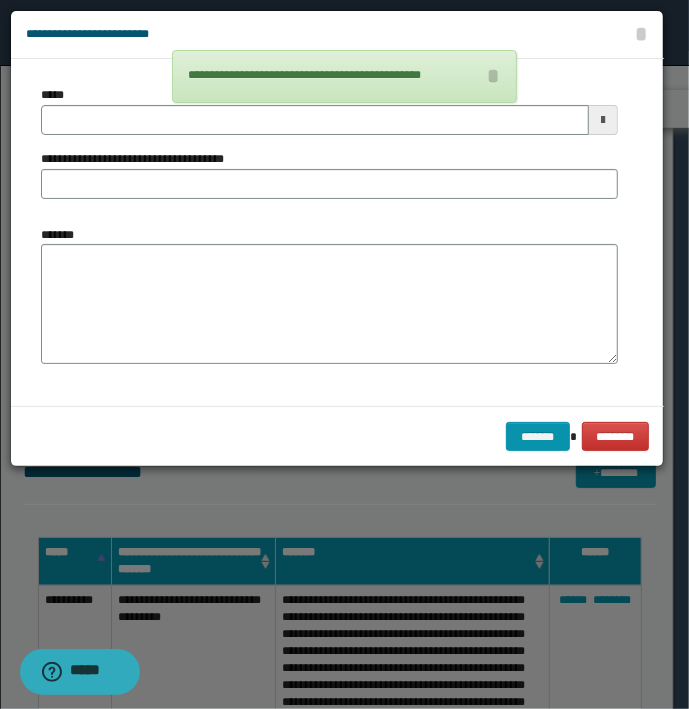 type 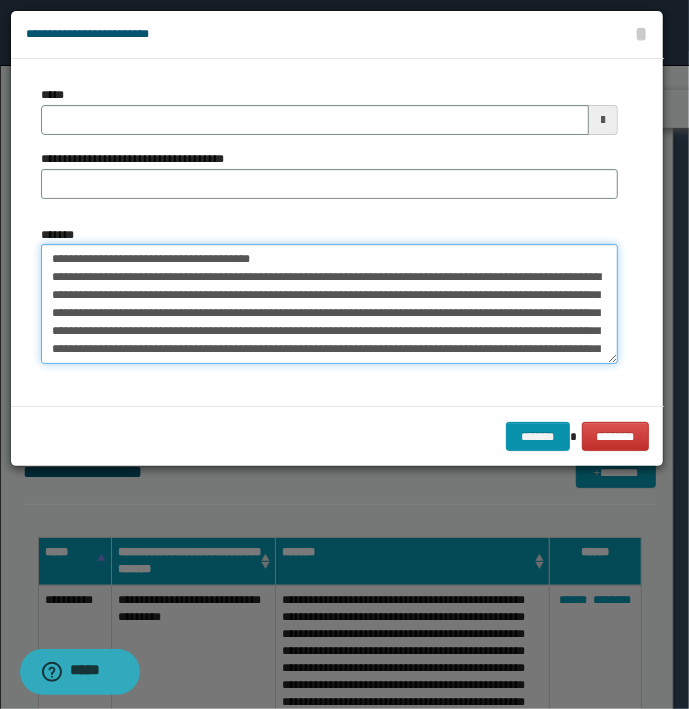 click on "*******" at bounding box center [329, 304] 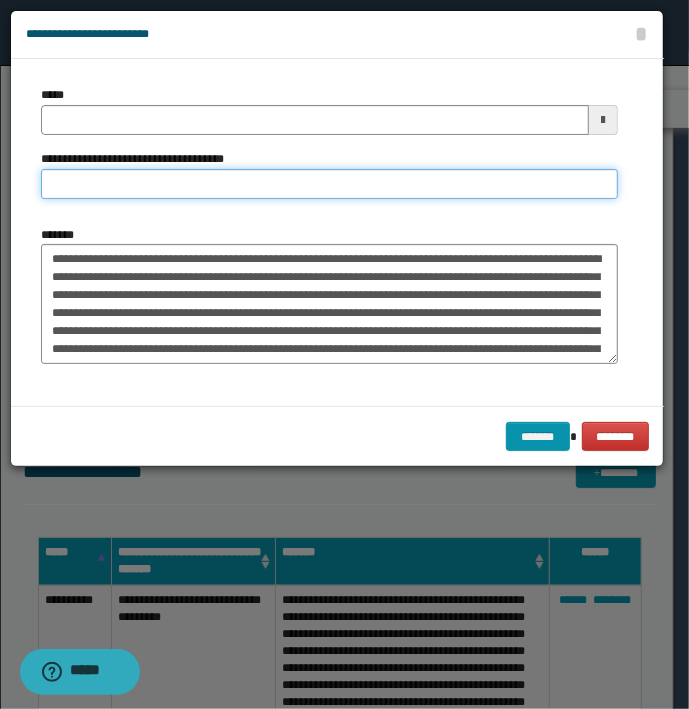 type on "**********" 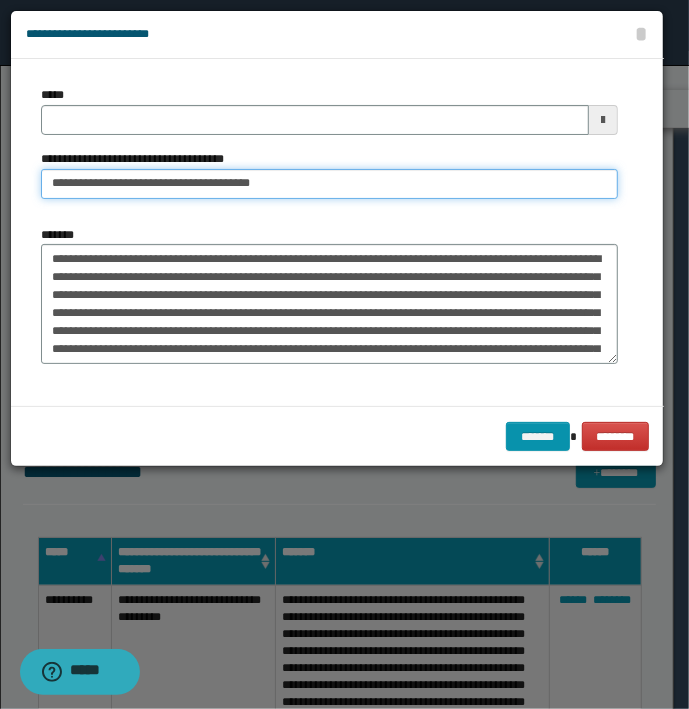 type 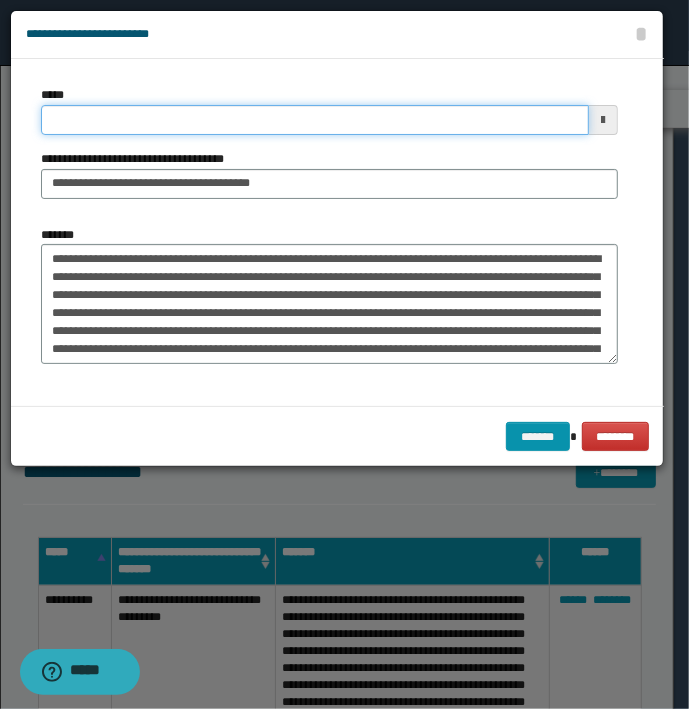 click on "*****" at bounding box center (315, 120) 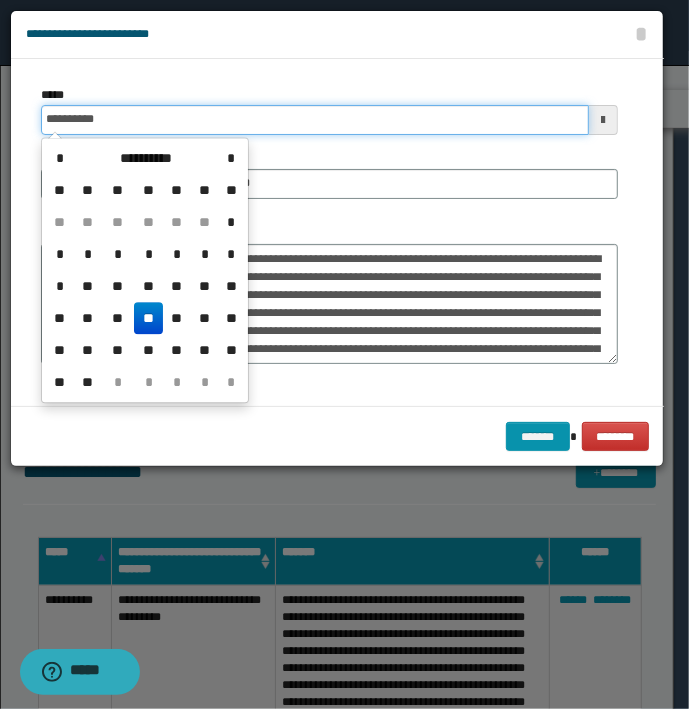type on "**********" 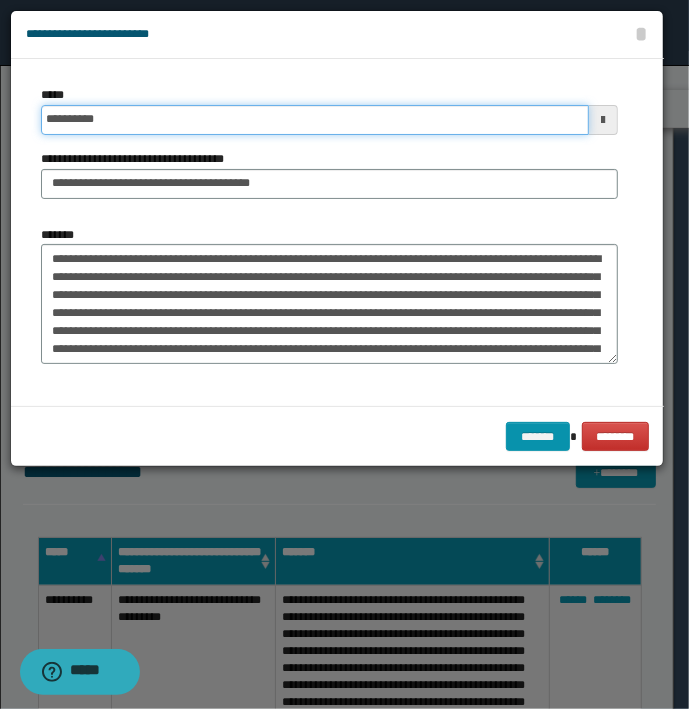 click on "*******" at bounding box center [538, 437] 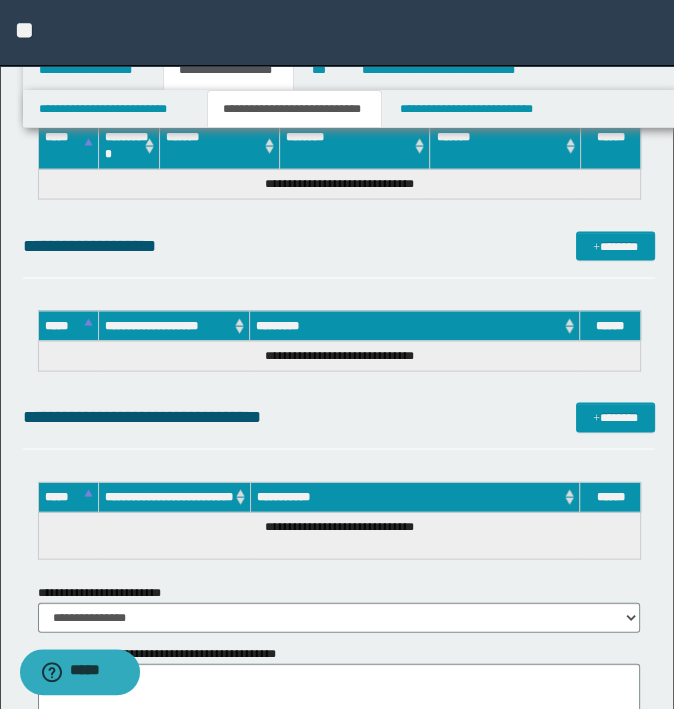 scroll, scrollTop: 6500, scrollLeft: 0, axis: vertical 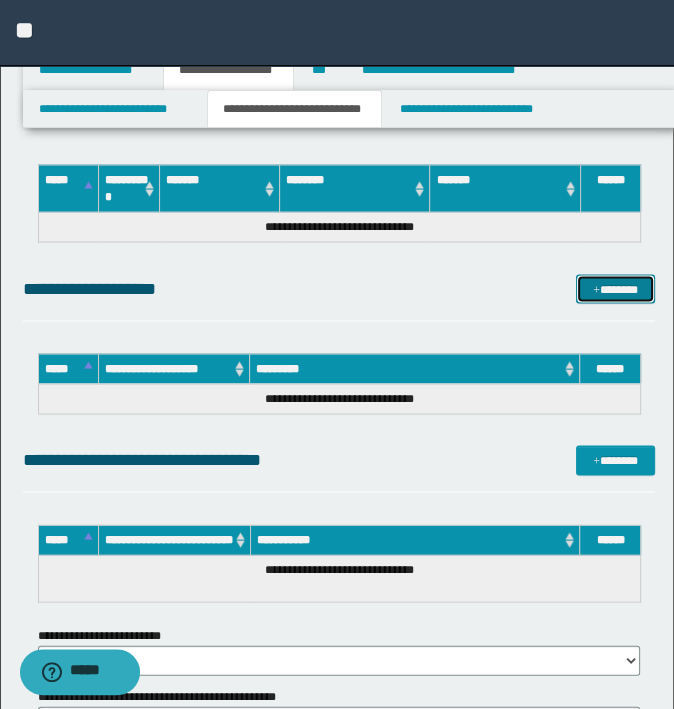 click on "*******" at bounding box center (615, 289) 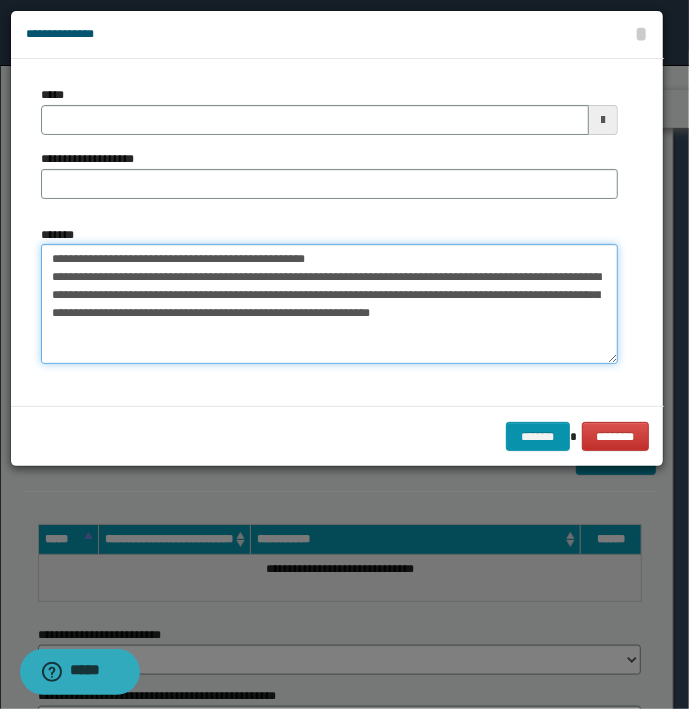 click on "**********" at bounding box center (329, 304) 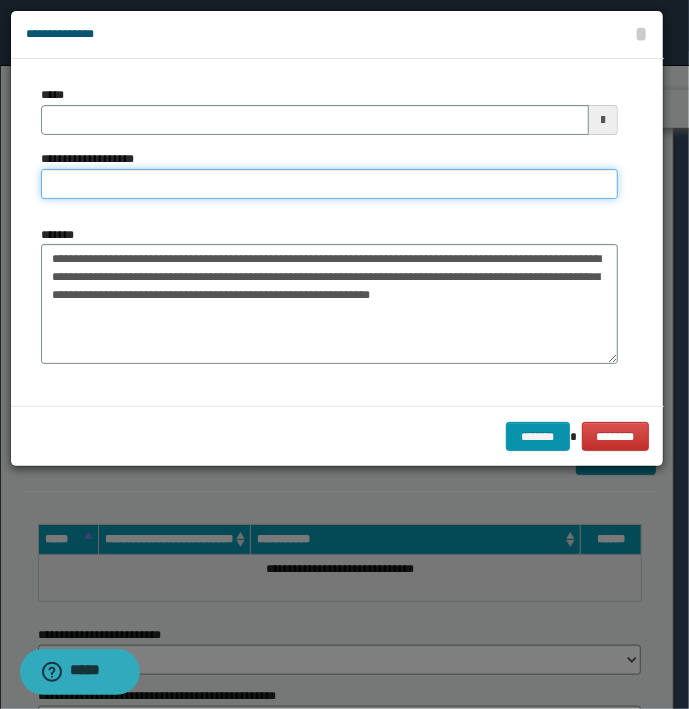 type on "**********" 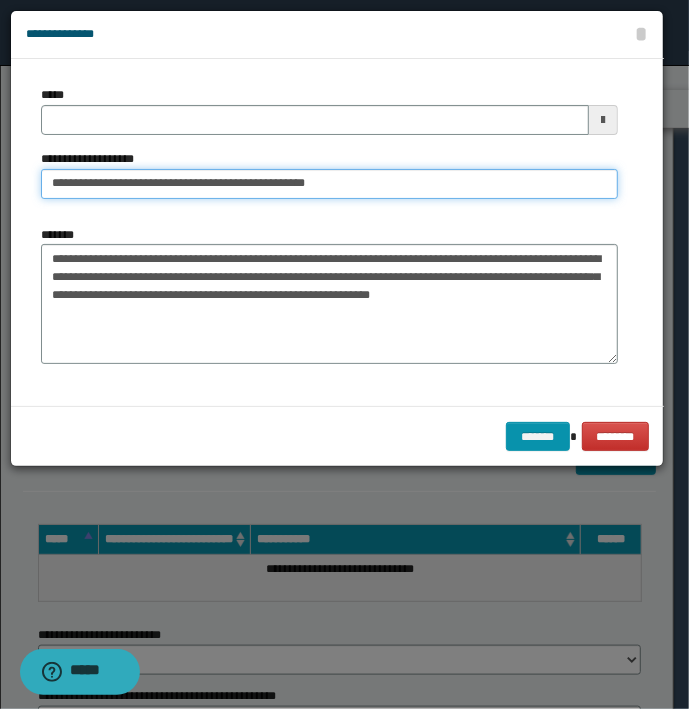 type 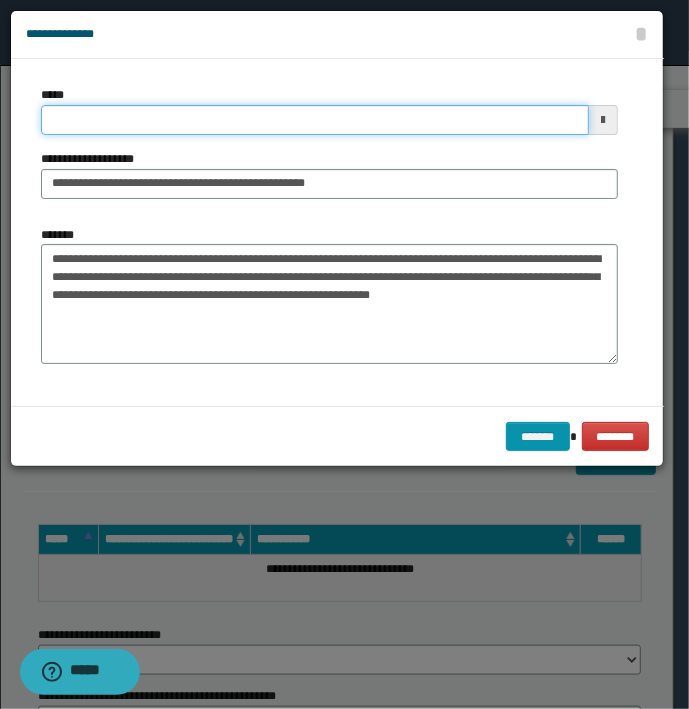 click on "*****" at bounding box center (315, 120) 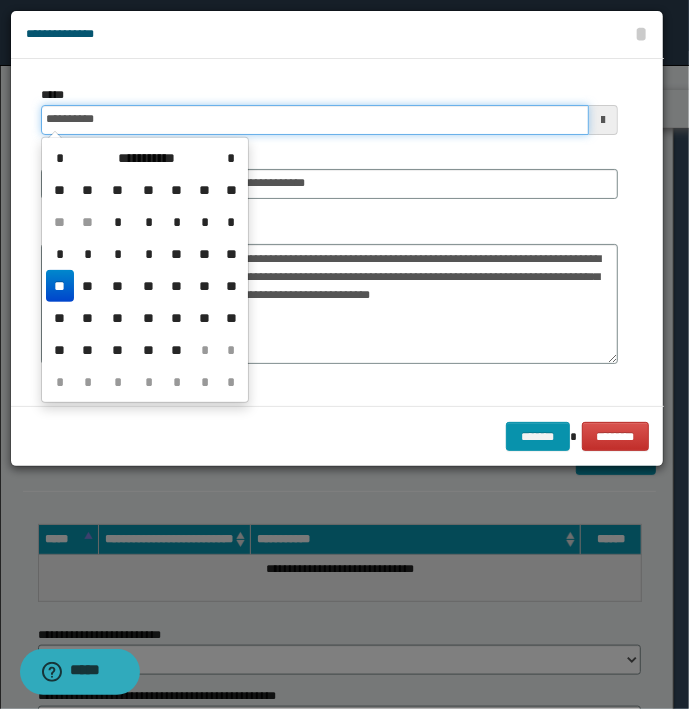 type on "**********" 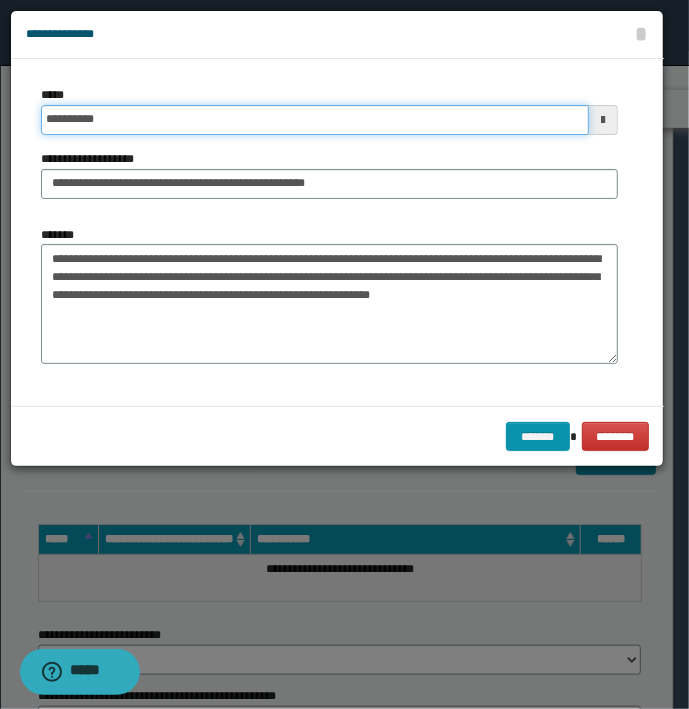 click on "*******" at bounding box center [538, 437] 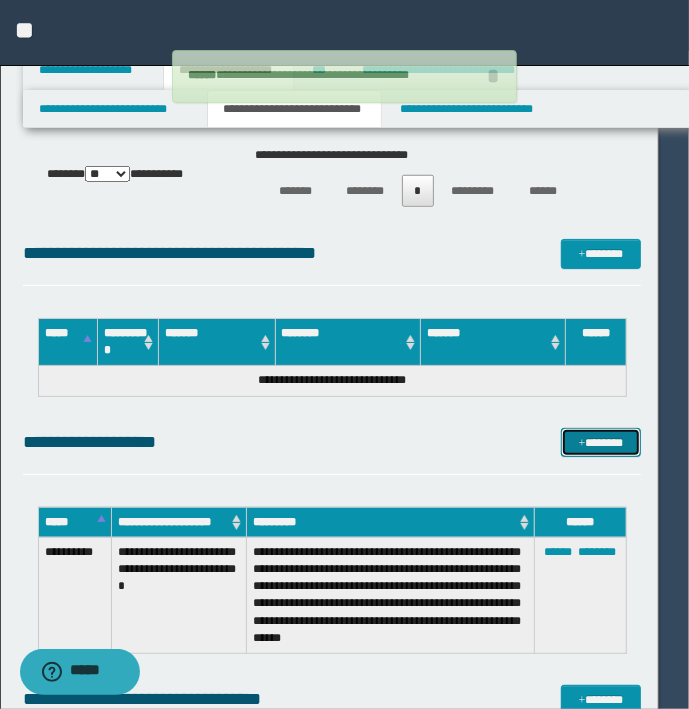 type 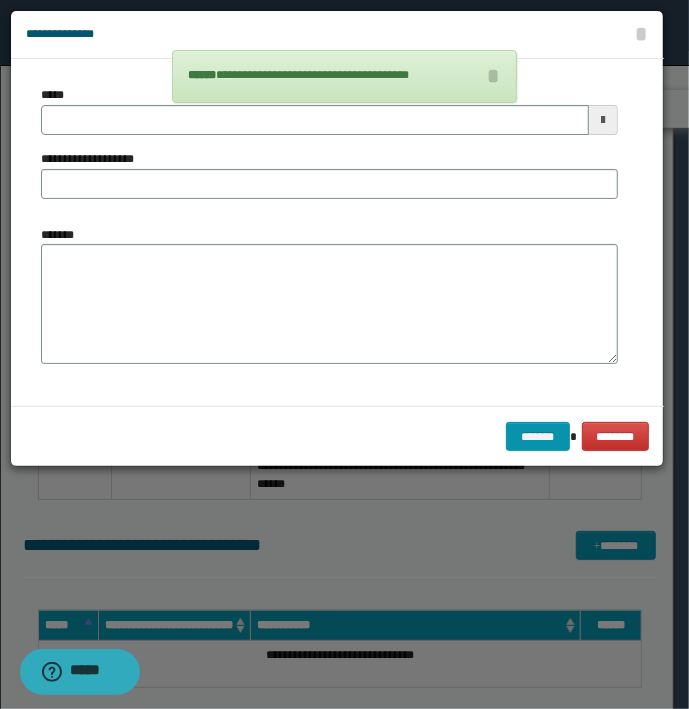 type 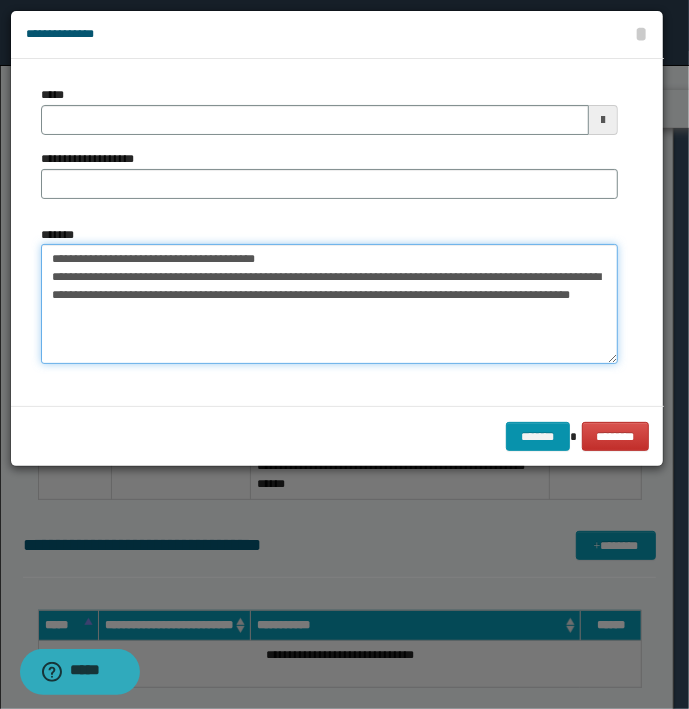 click on "**********" at bounding box center [329, 304] 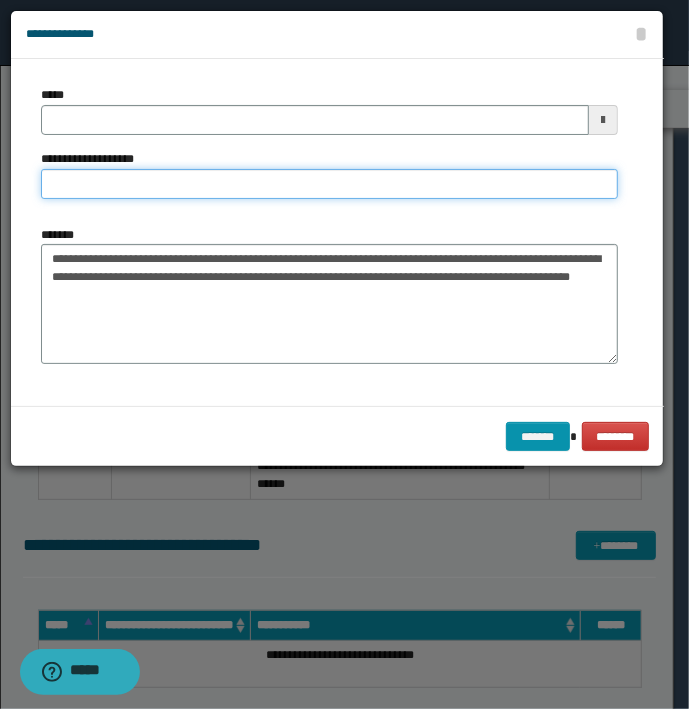 type on "**********" 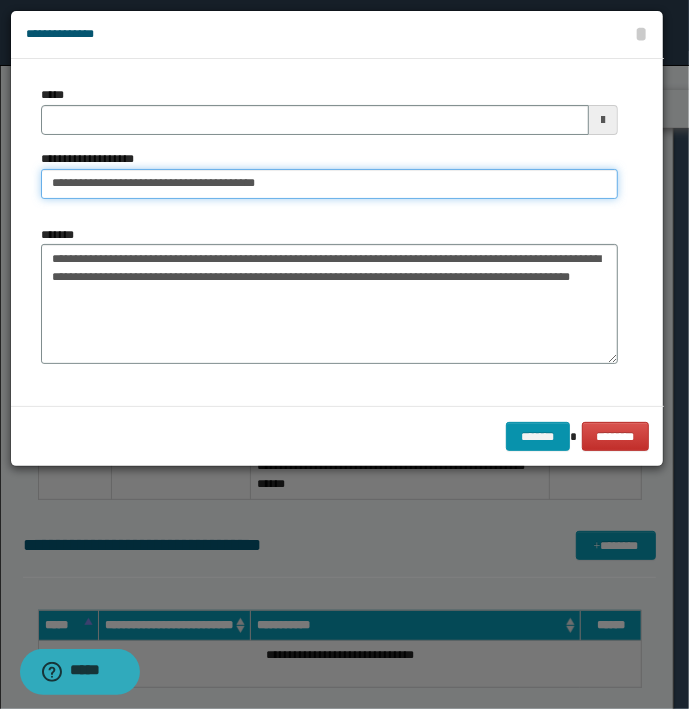 type 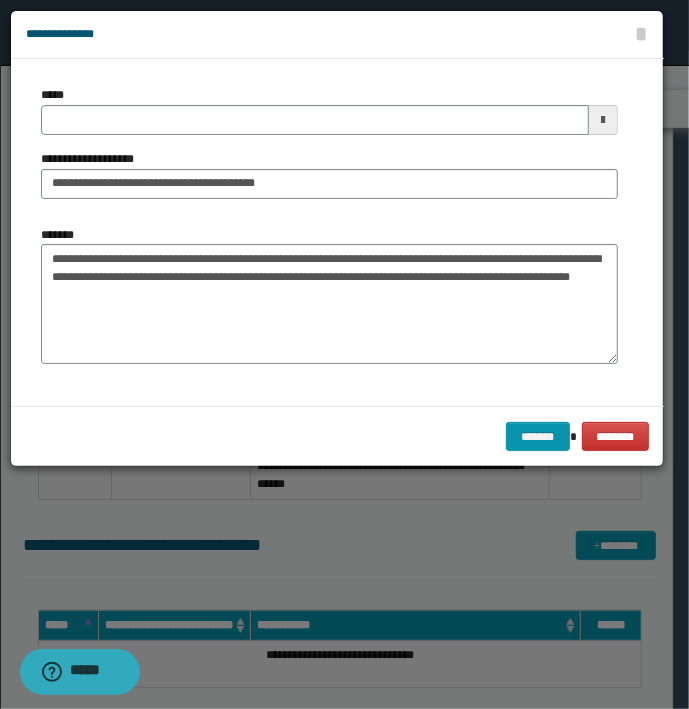 click on "*****" at bounding box center (329, 110) 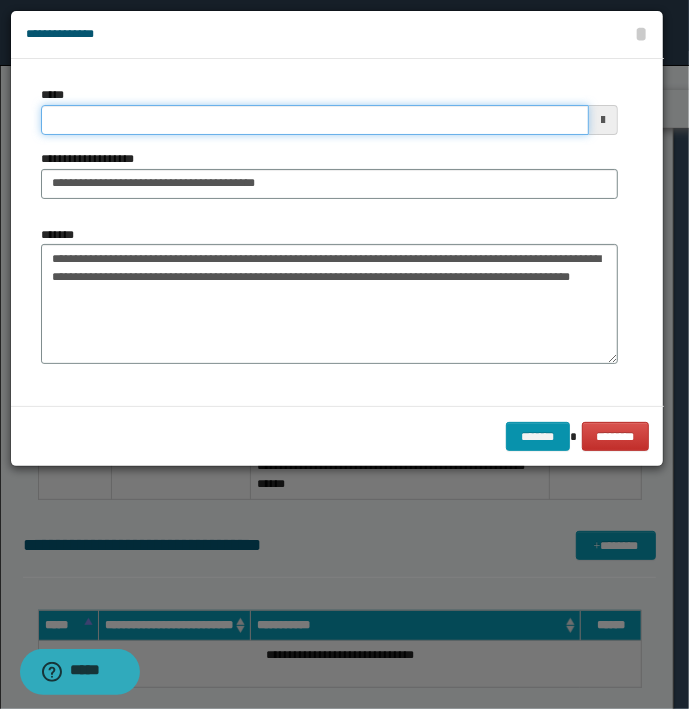 click on "*****" at bounding box center (315, 120) 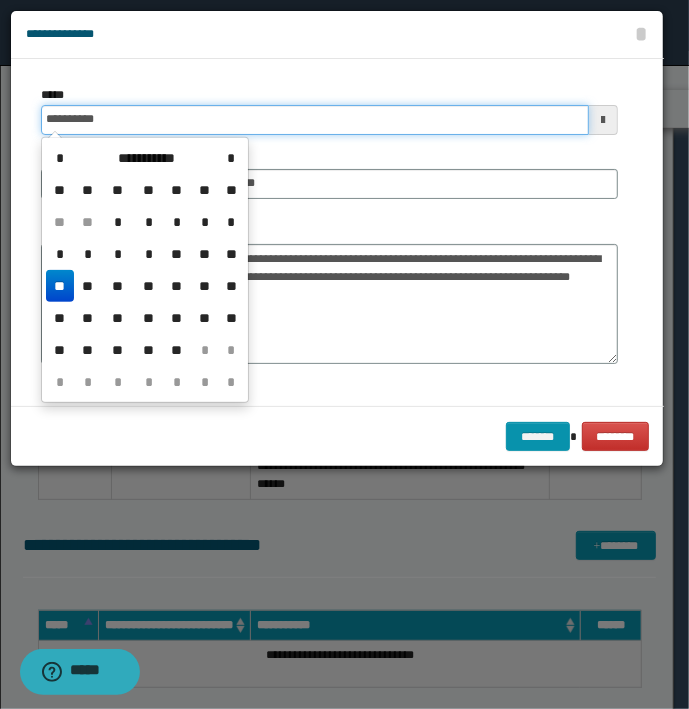 type on "**********" 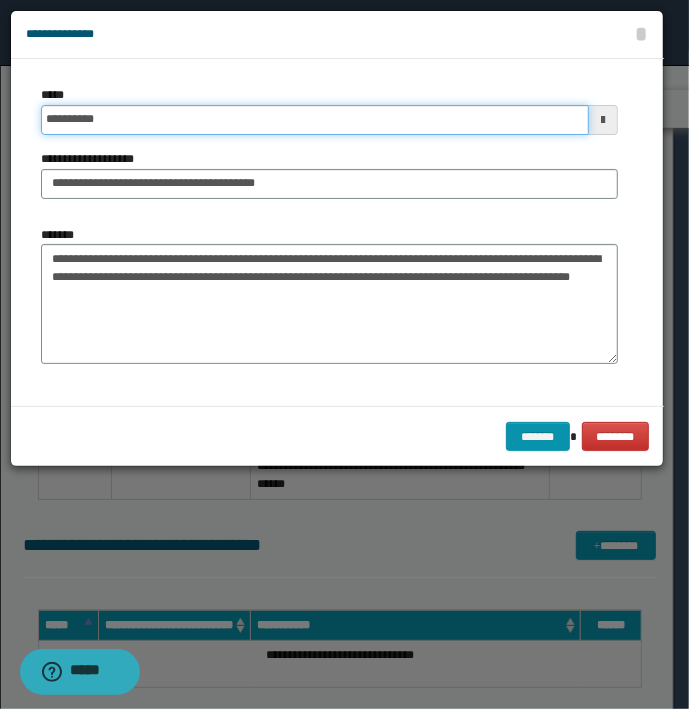 click on "*******" at bounding box center [538, 437] 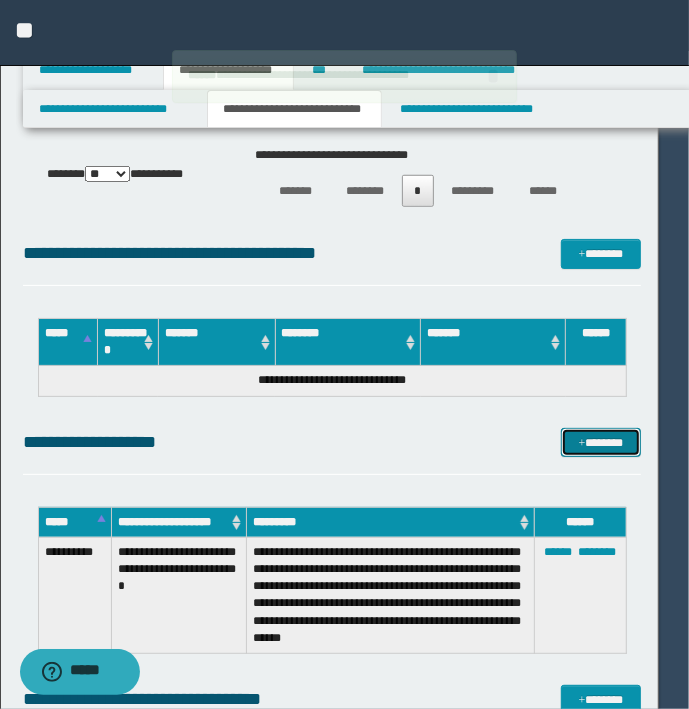 type 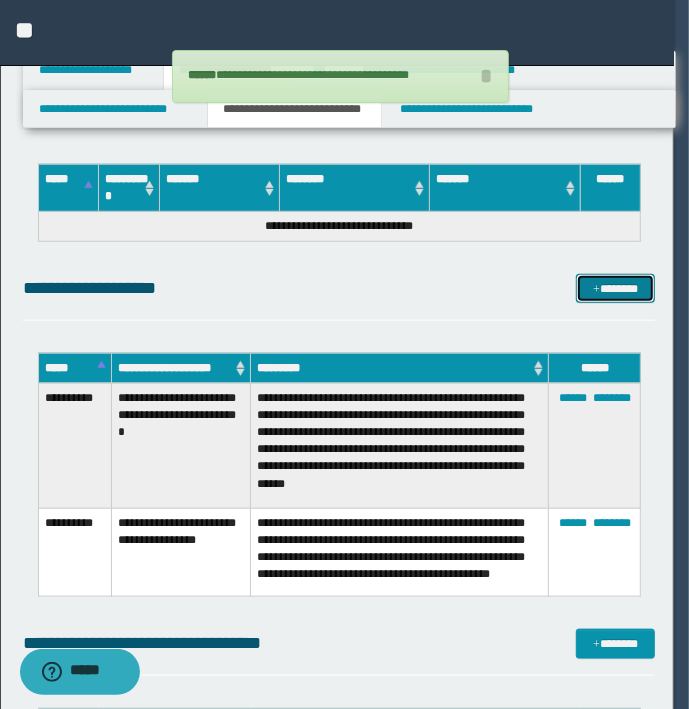 click on "*******" at bounding box center [615, 289] 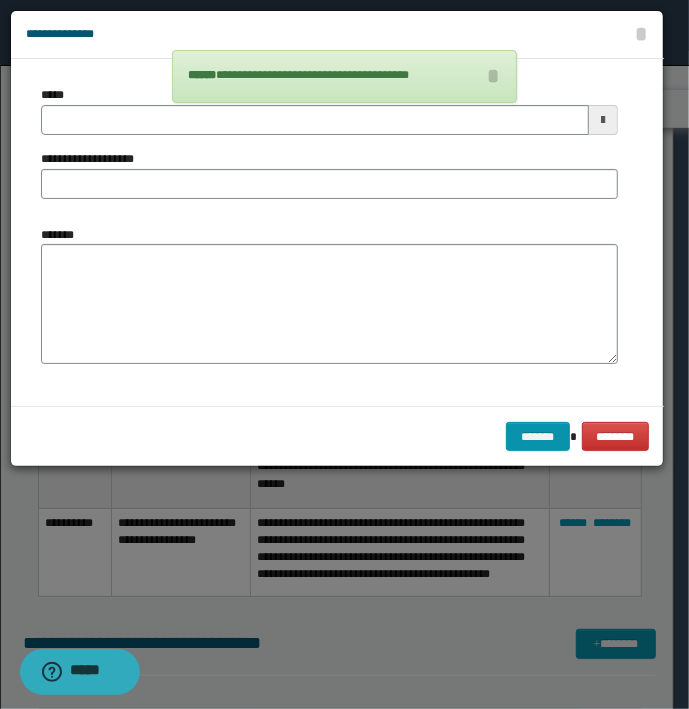 type 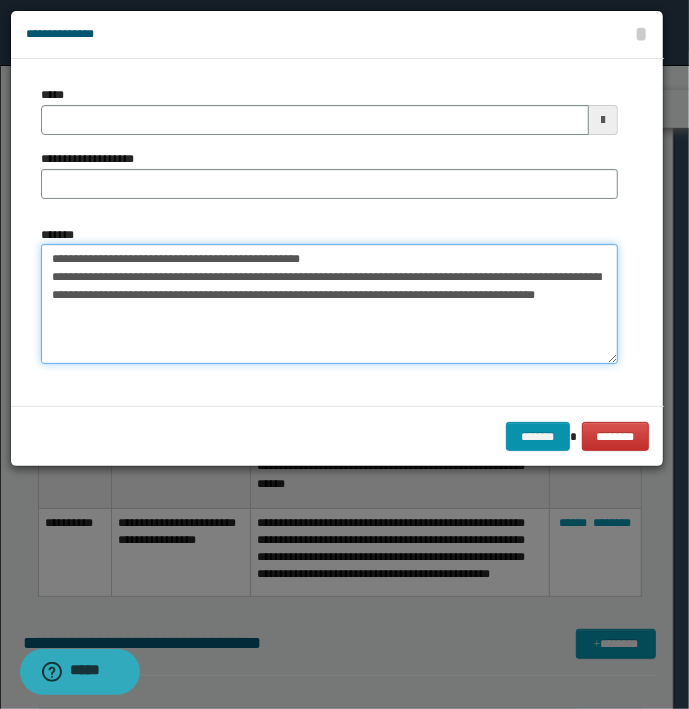 click on "**********" at bounding box center [329, 304] 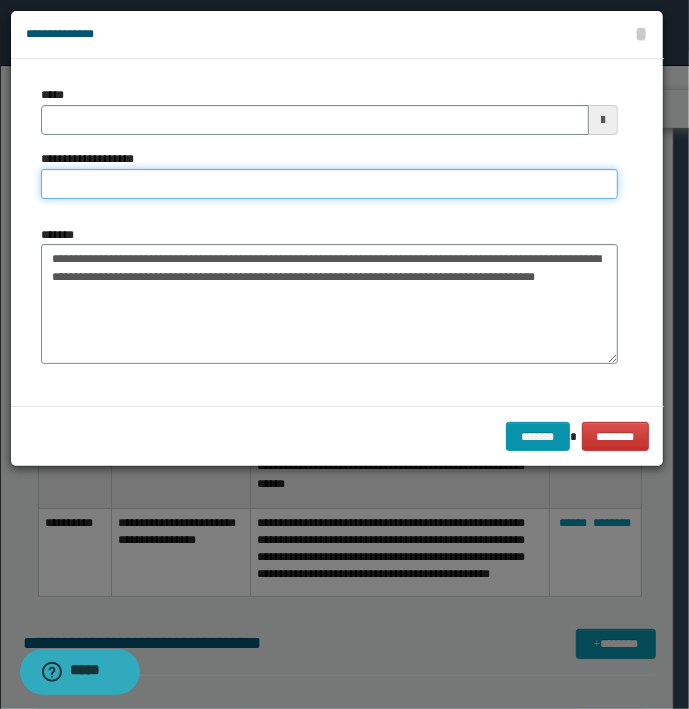 type on "**********" 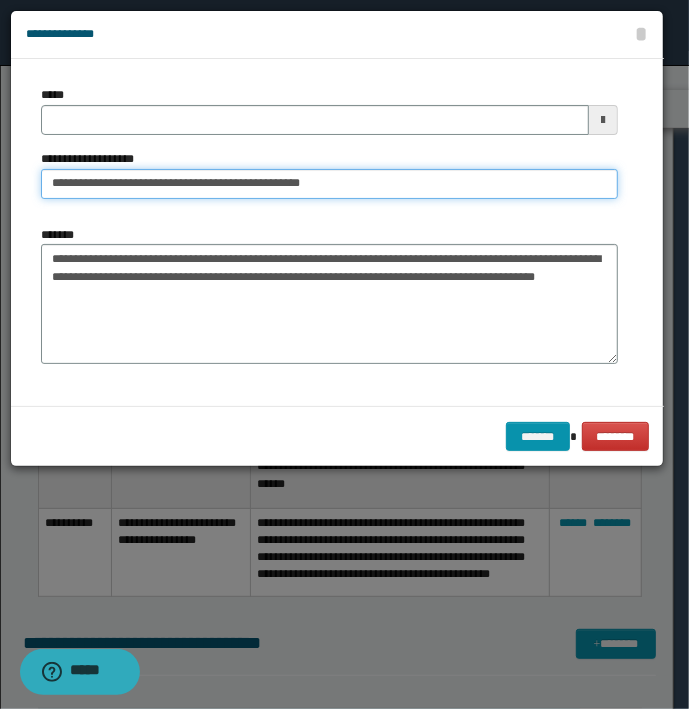 type 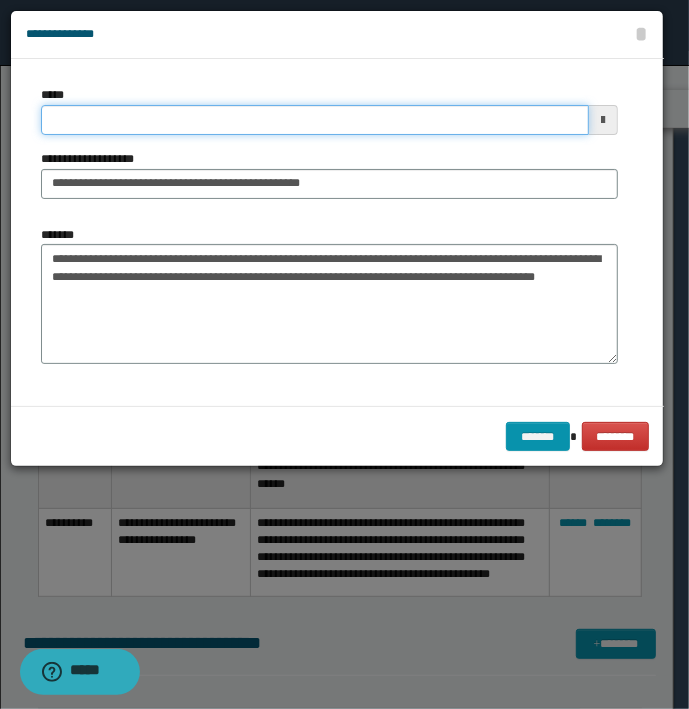 click on "*****" at bounding box center [315, 120] 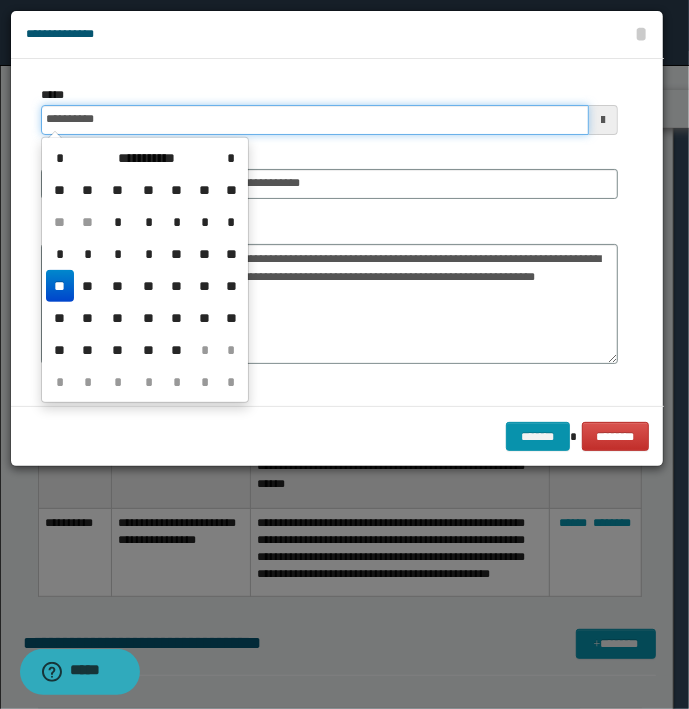 type on "**********" 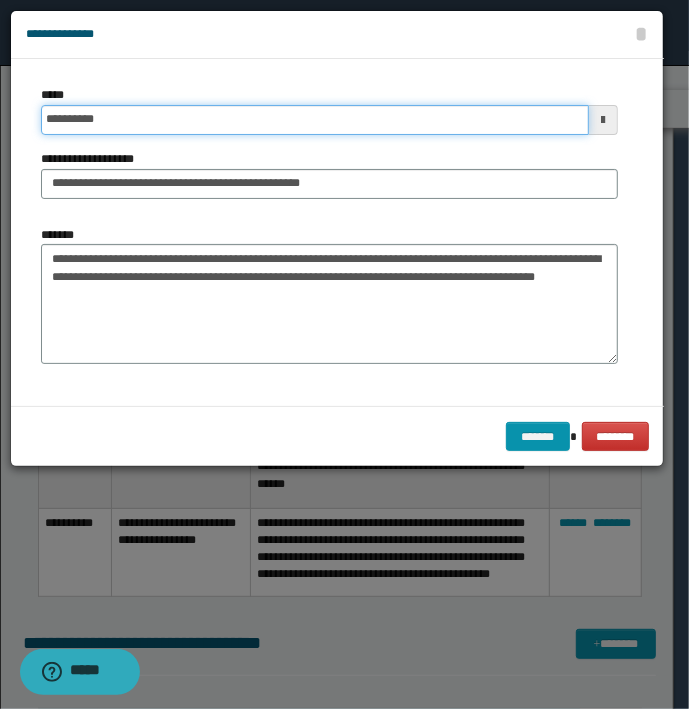click on "*******" at bounding box center [538, 437] 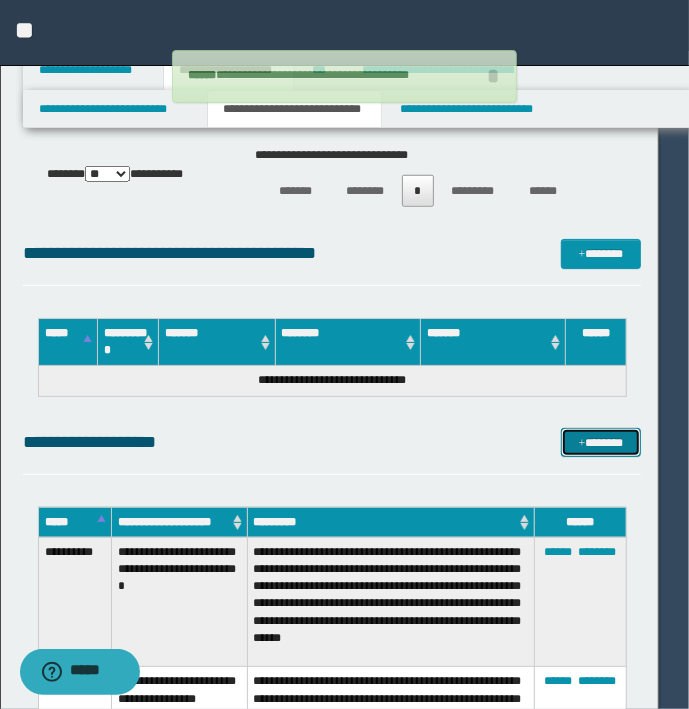 type 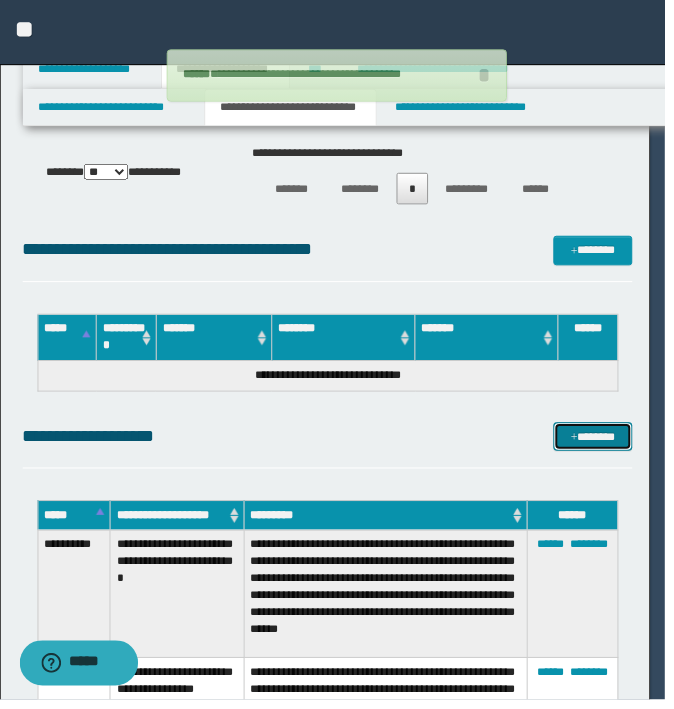click on "*******" at bounding box center [600, 443] 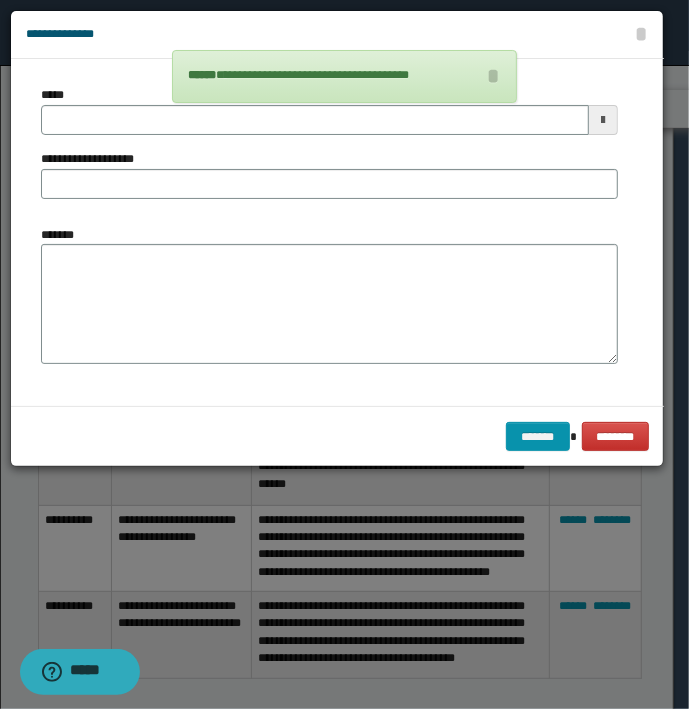 type 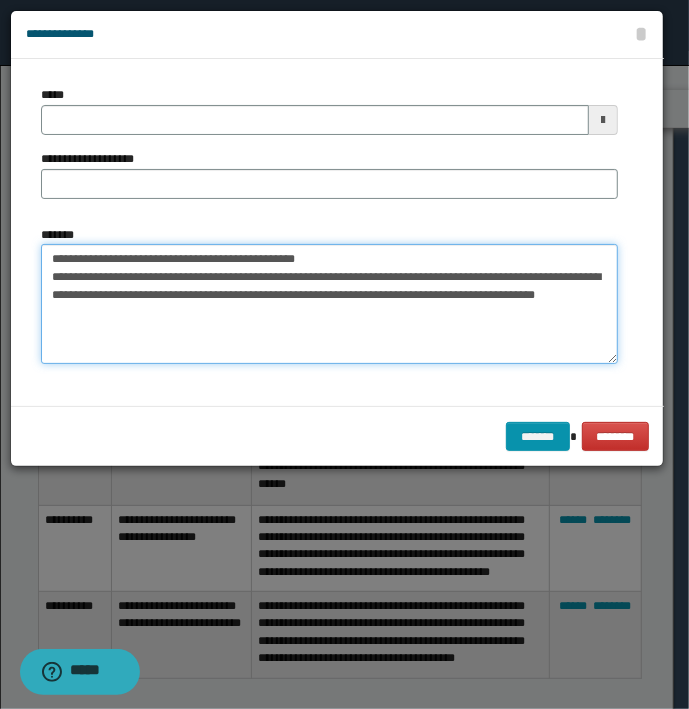 click on "**********" at bounding box center (329, 304) 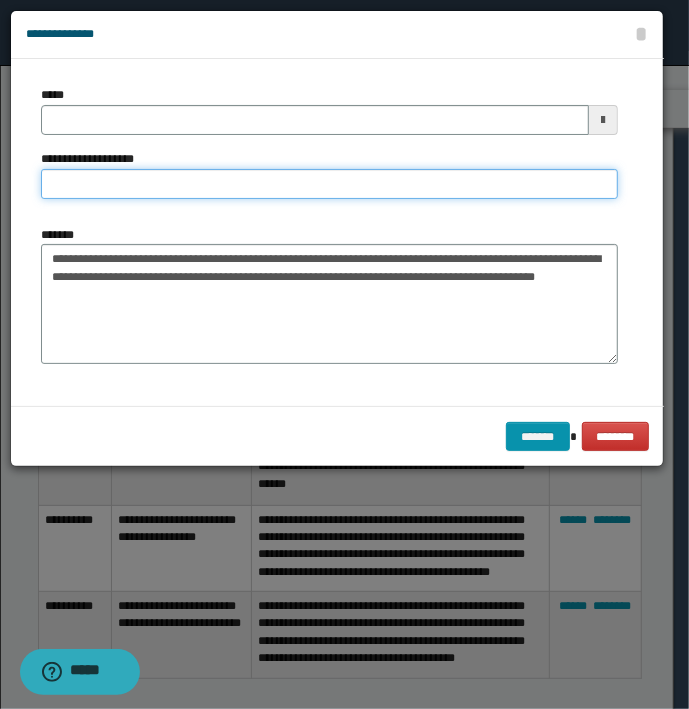 type on "**********" 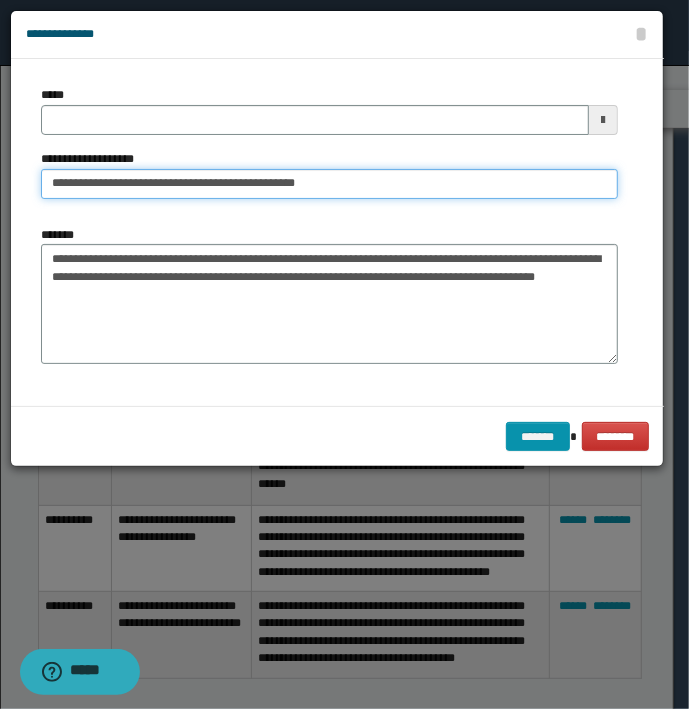 type 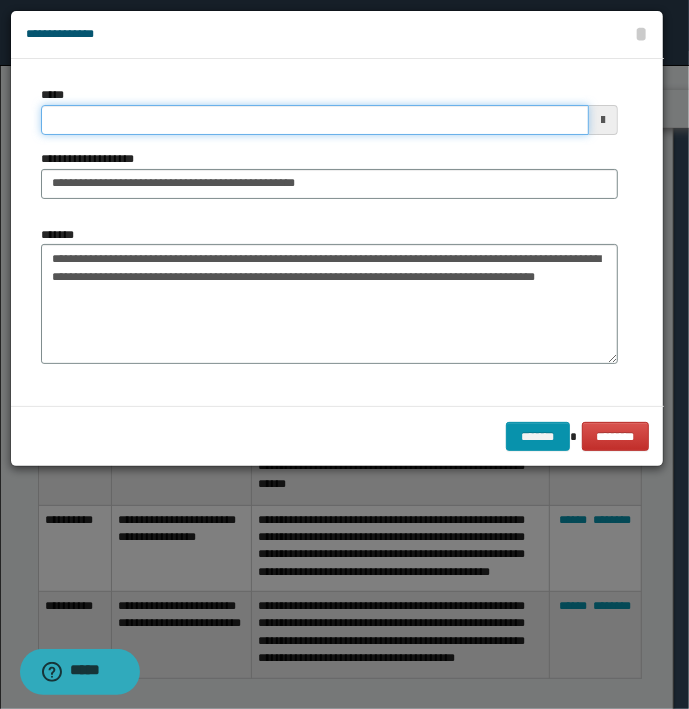 click on "*****" at bounding box center [315, 120] 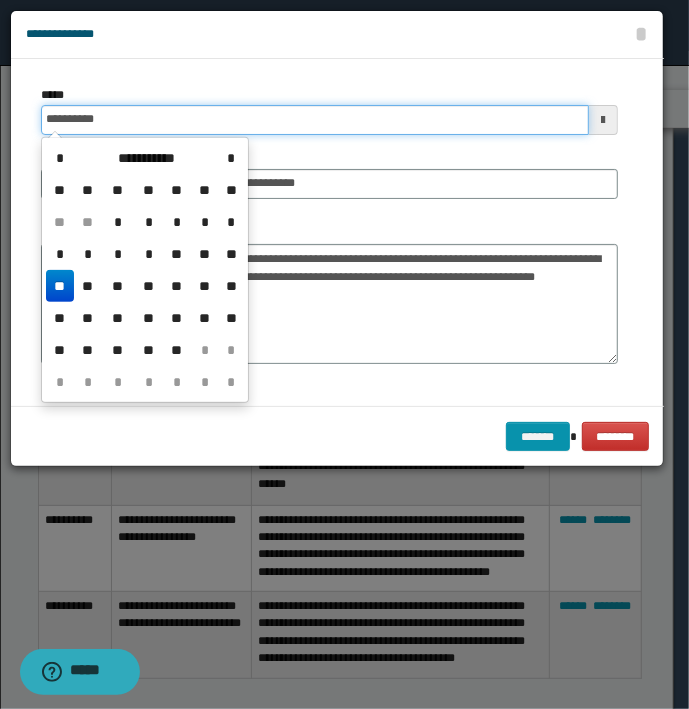 type on "**********" 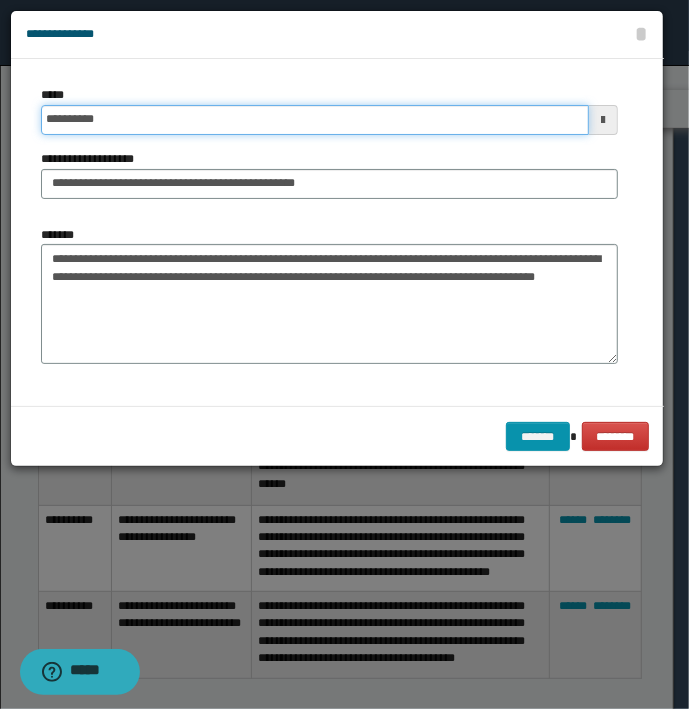 click on "*******" at bounding box center [538, 437] 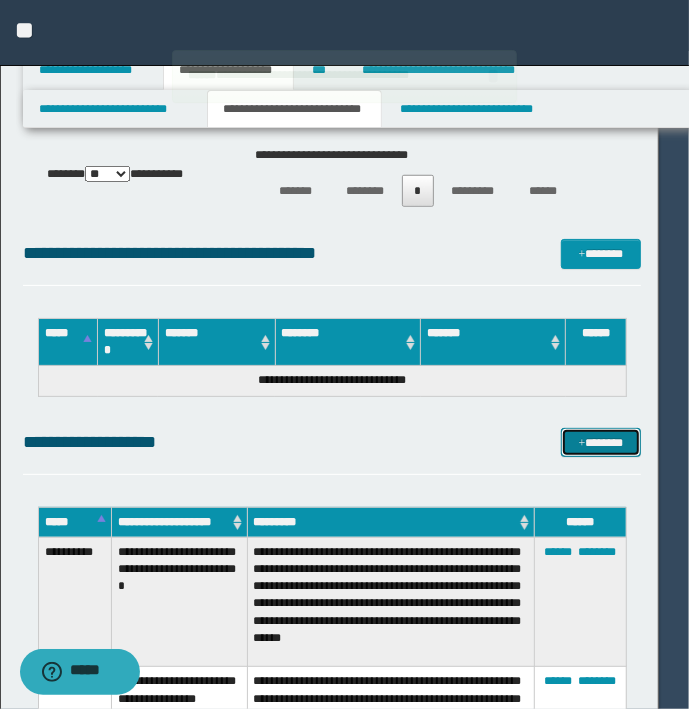 type 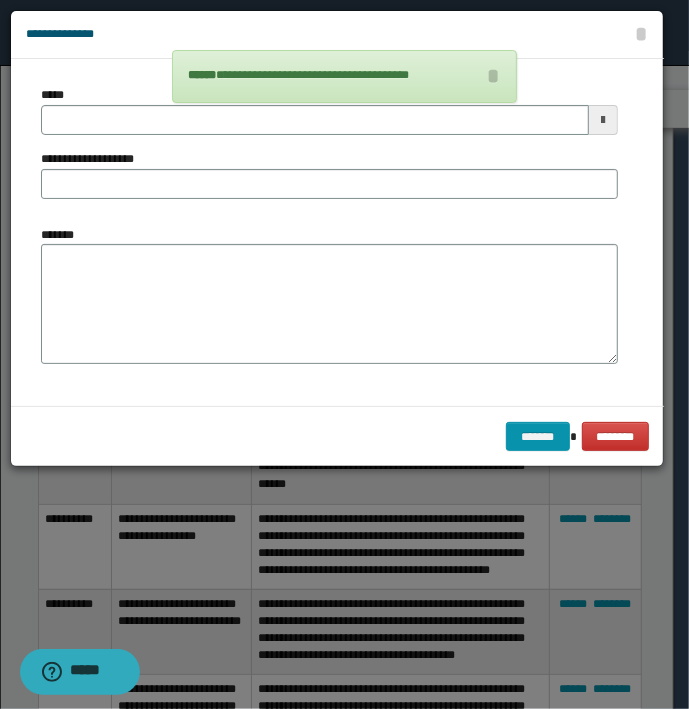 type 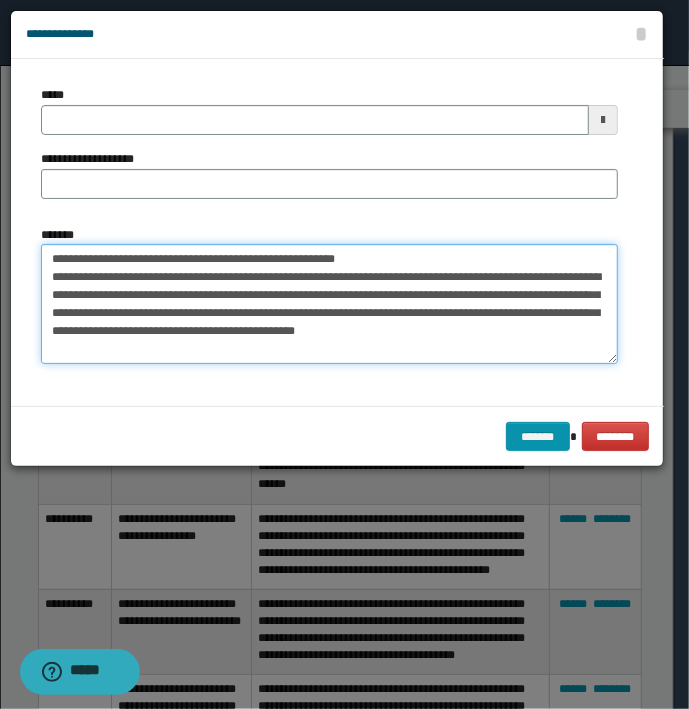 click on "**********" at bounding box center [329, 304] 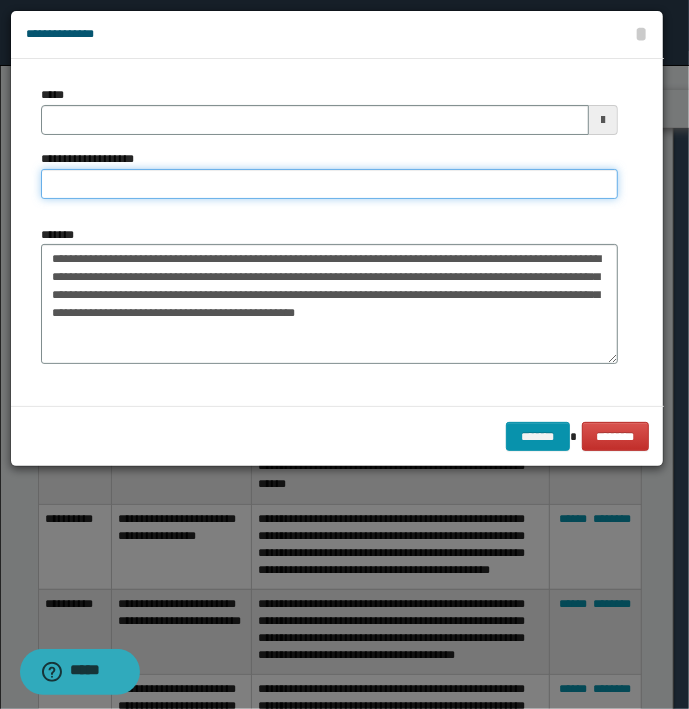 type on "**********" 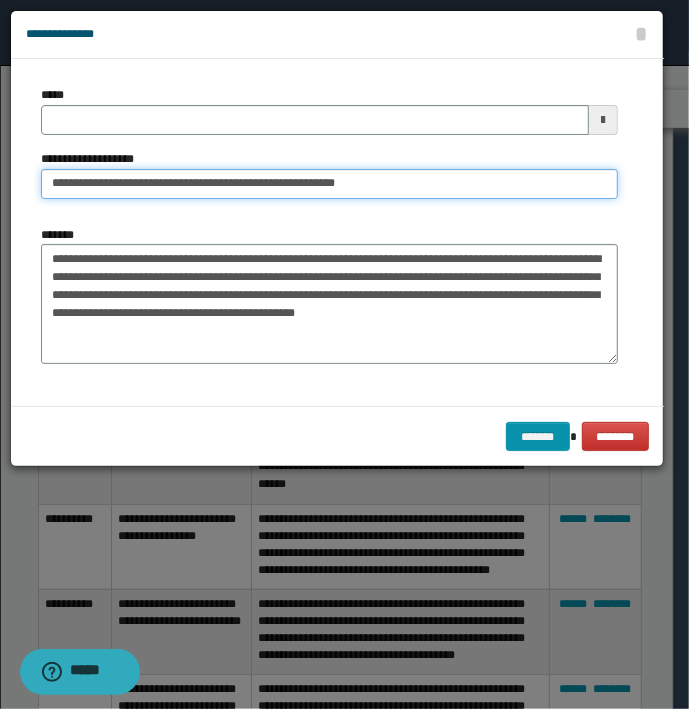 type 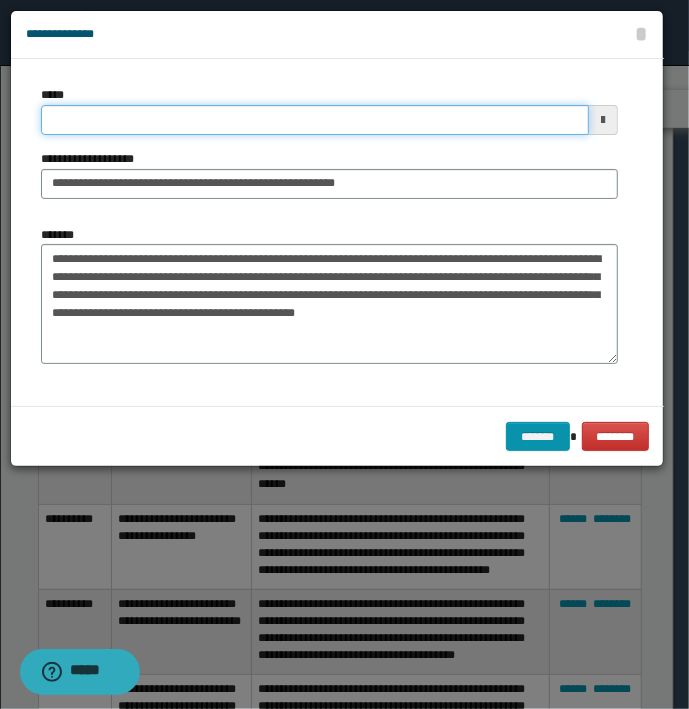 click on "*****" at bounding box center [315, 120] 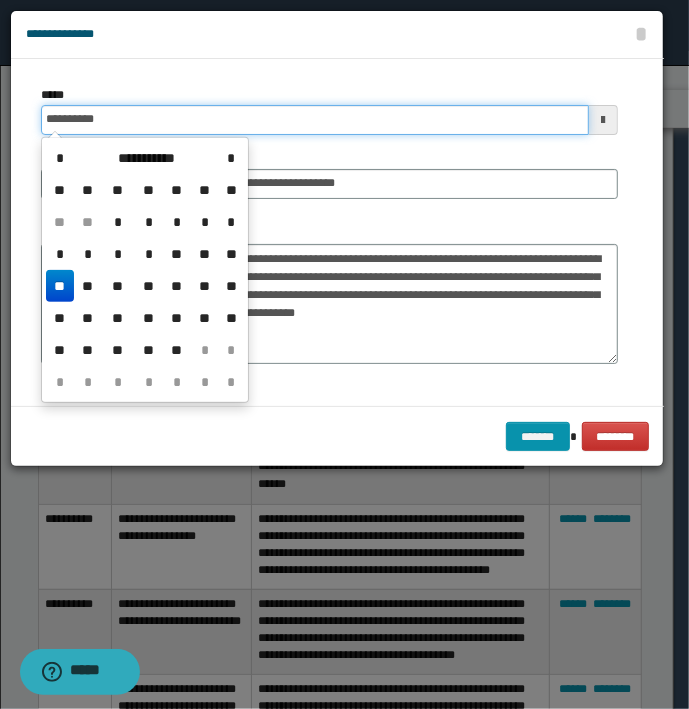 type on "**********" 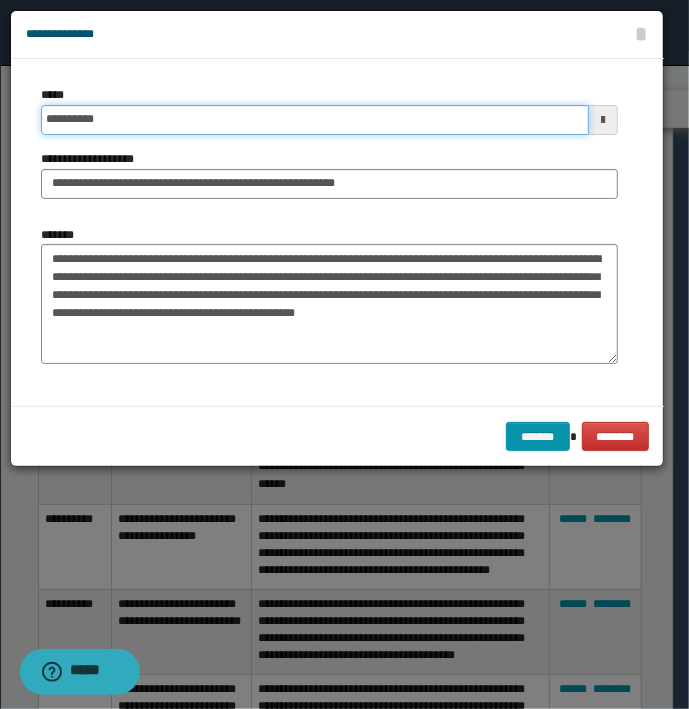 click on "*******" at bounding box center (538, 437) 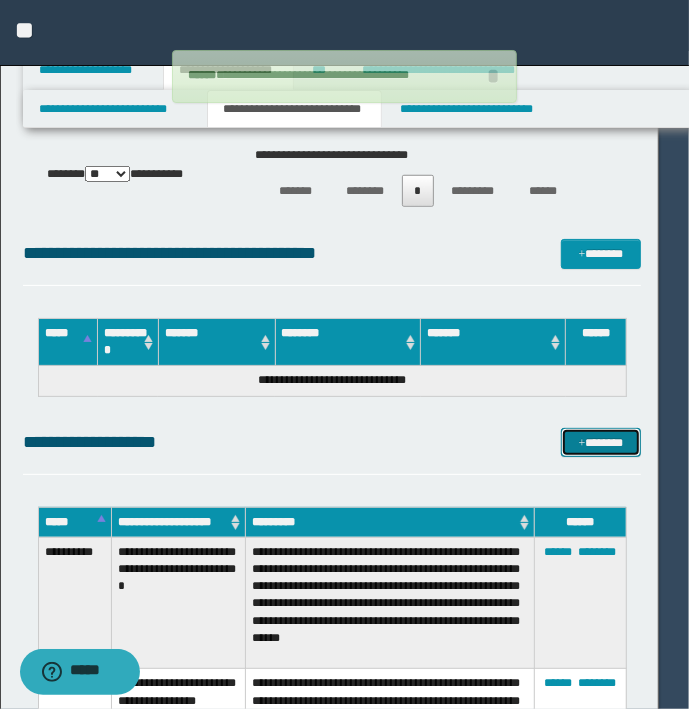 type 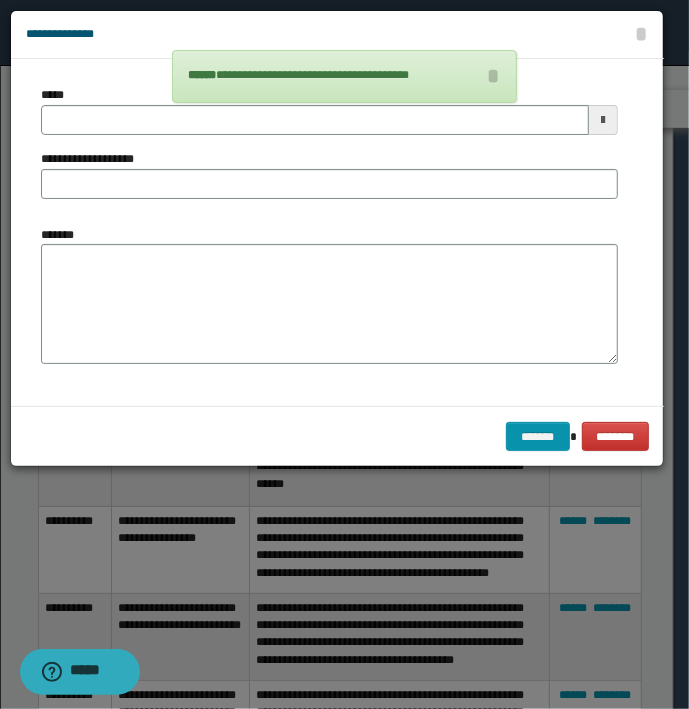 type 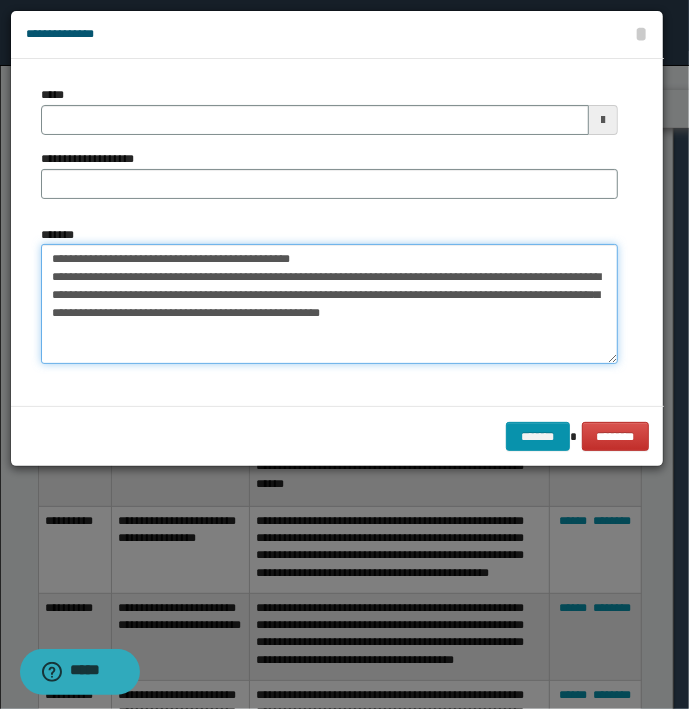 click on "**********" at bounding box center [329, 304] 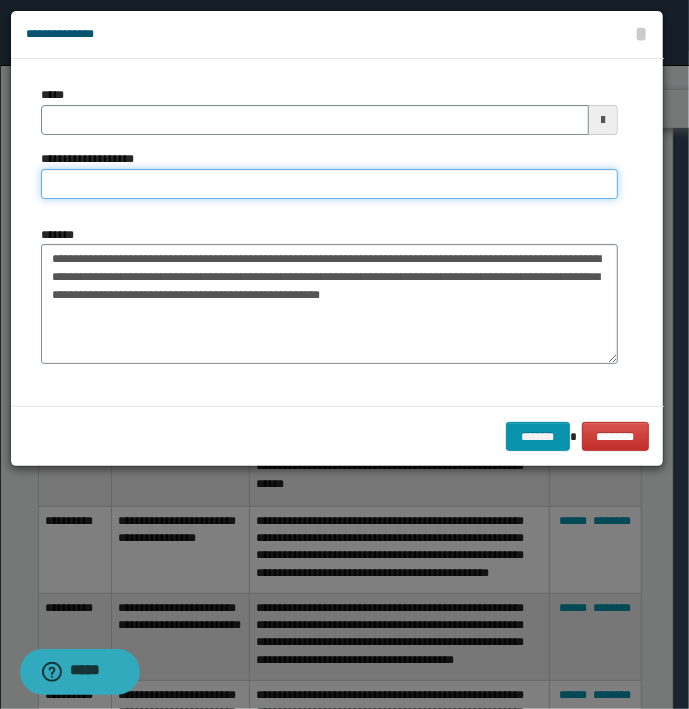 type on "**********" 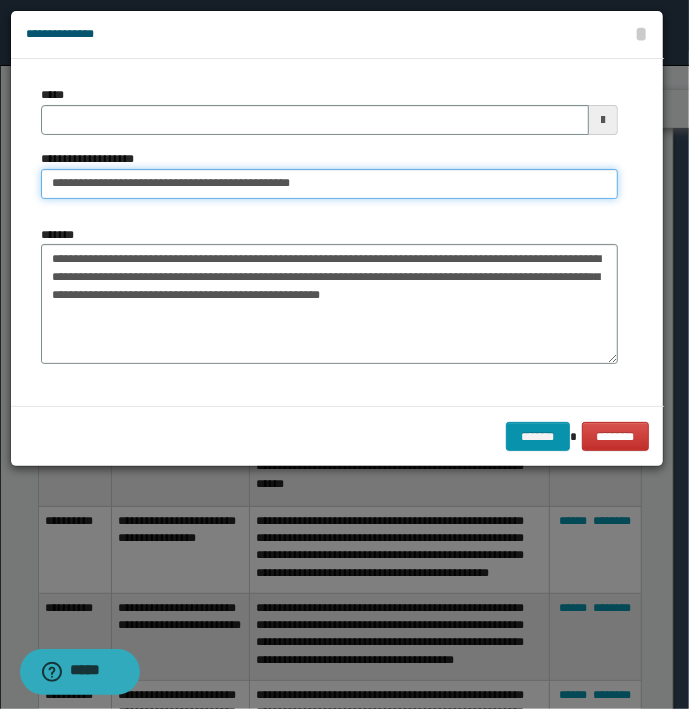type 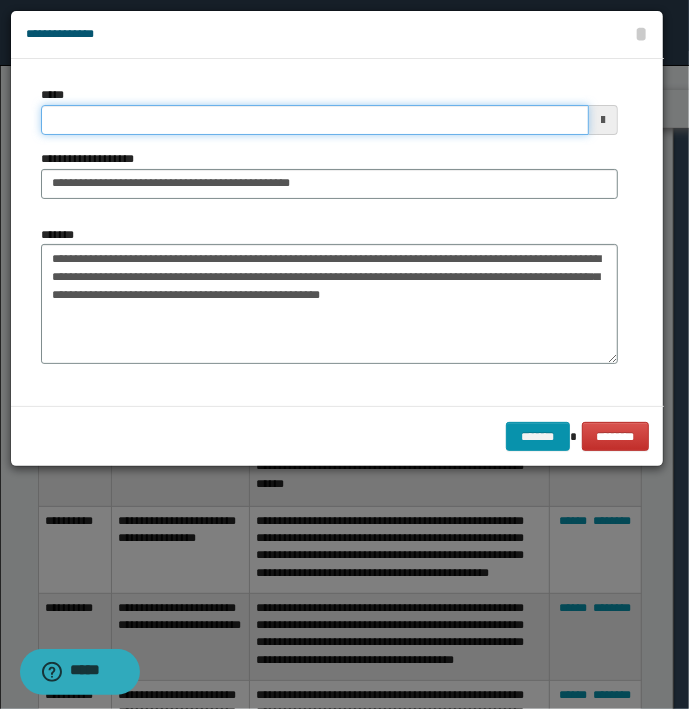 click on "*****" at bounding box center [315, 120] 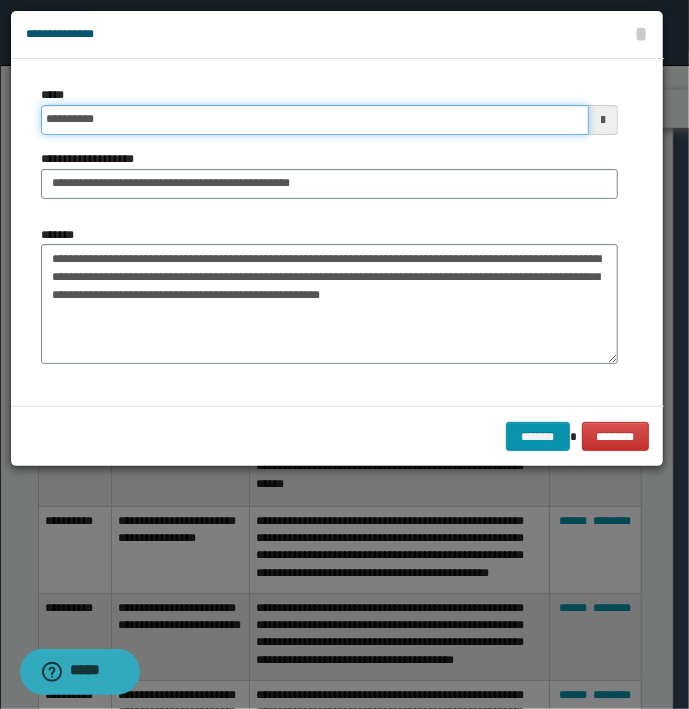 type on "**********" 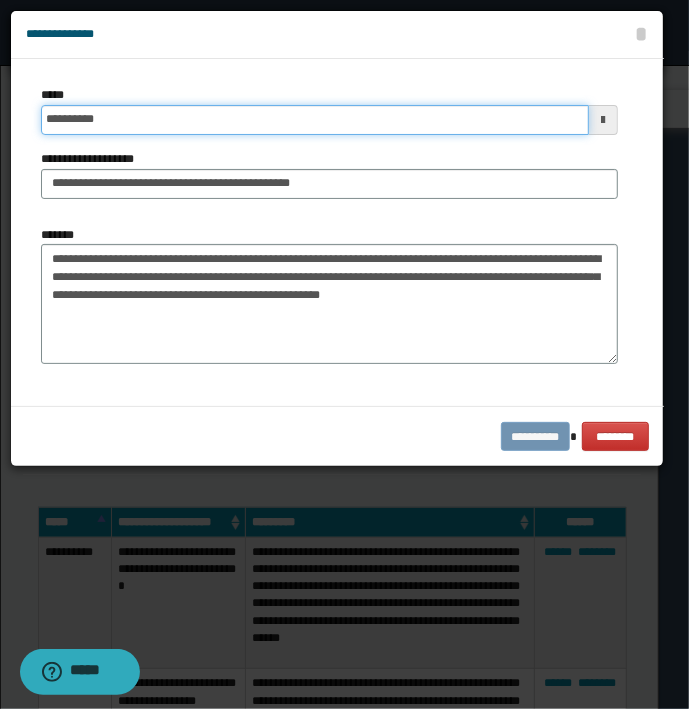 click on "**********" at bounding box center [535, 437] 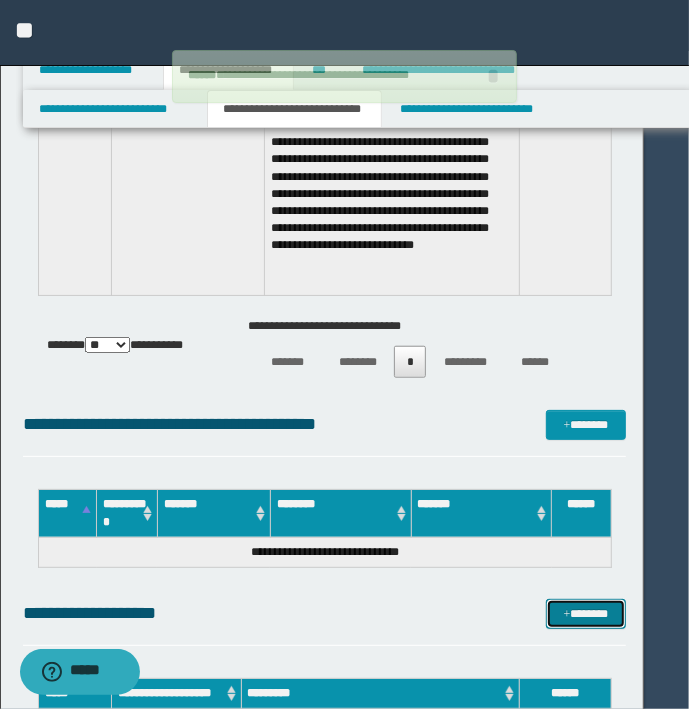 type 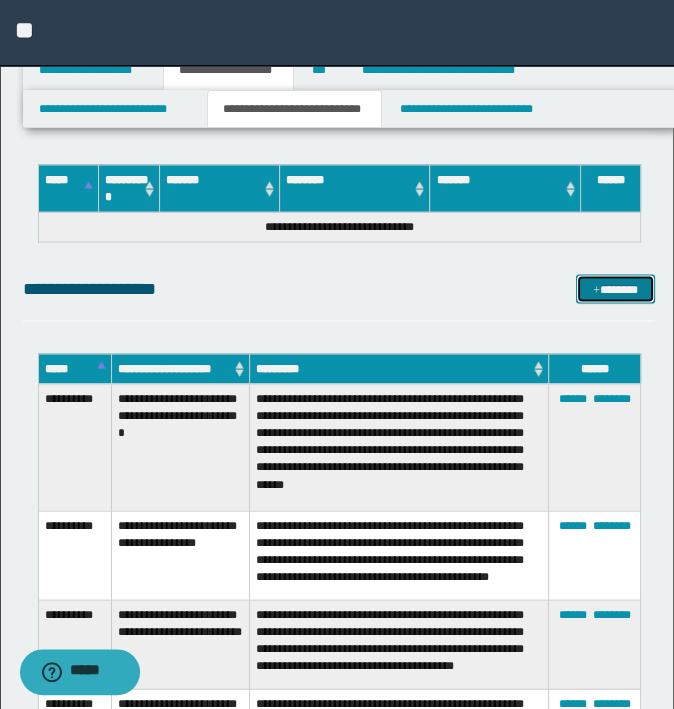 click on "*******" at bounding box center (615, 289) 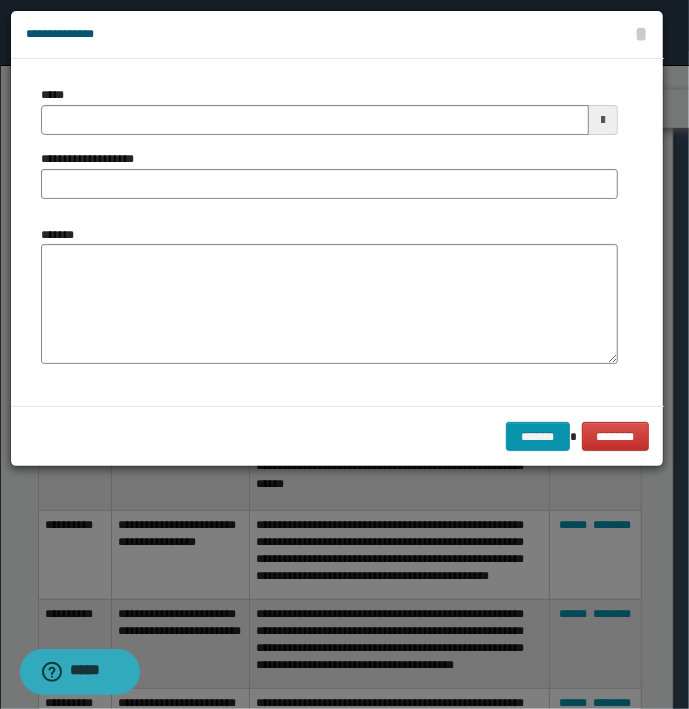 type 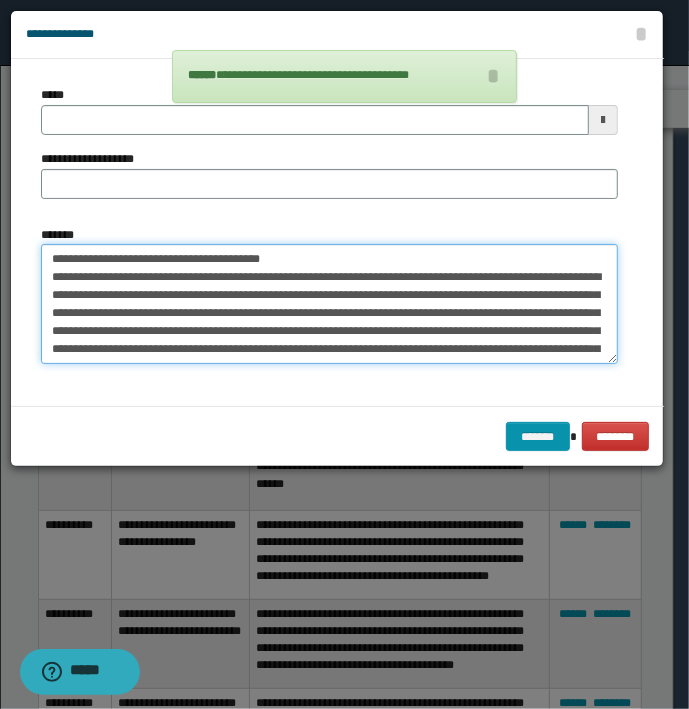 click on "**********" at bounding box center (329, 304) 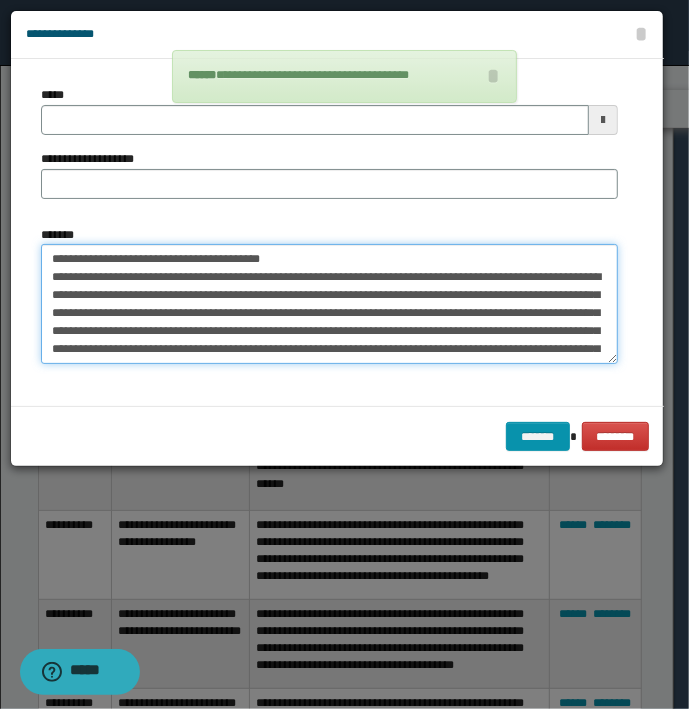 drag, startPoint x: 321, startPoint y: 262, endPoint x: -5, endPoint y: 262, distance: 326 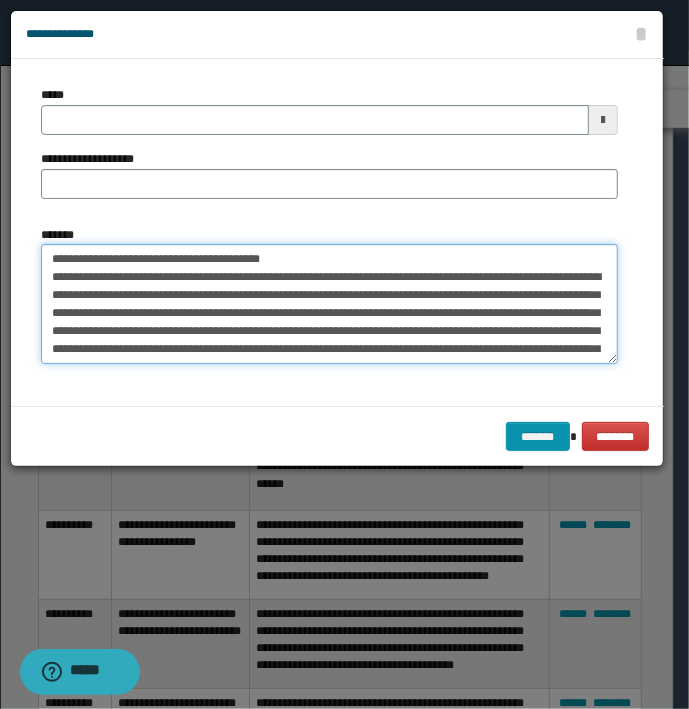 type on "**********" 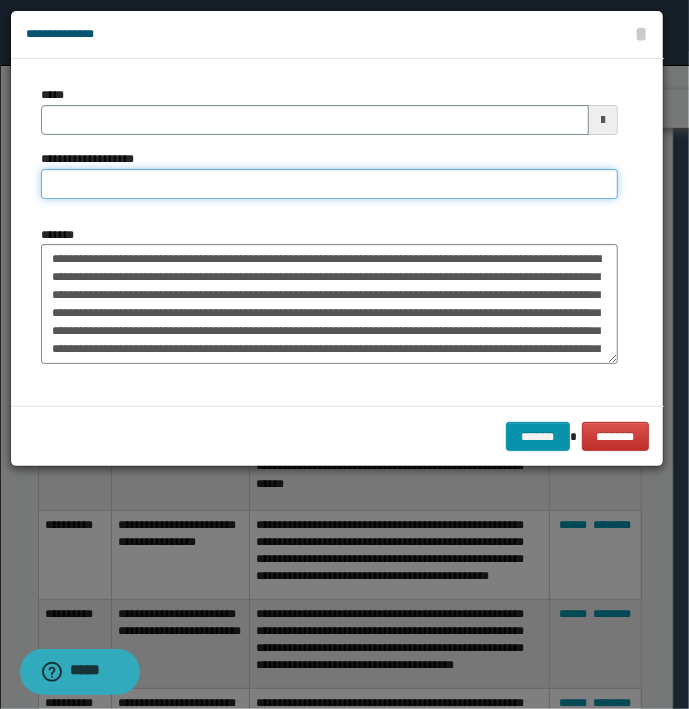 type on "**********" 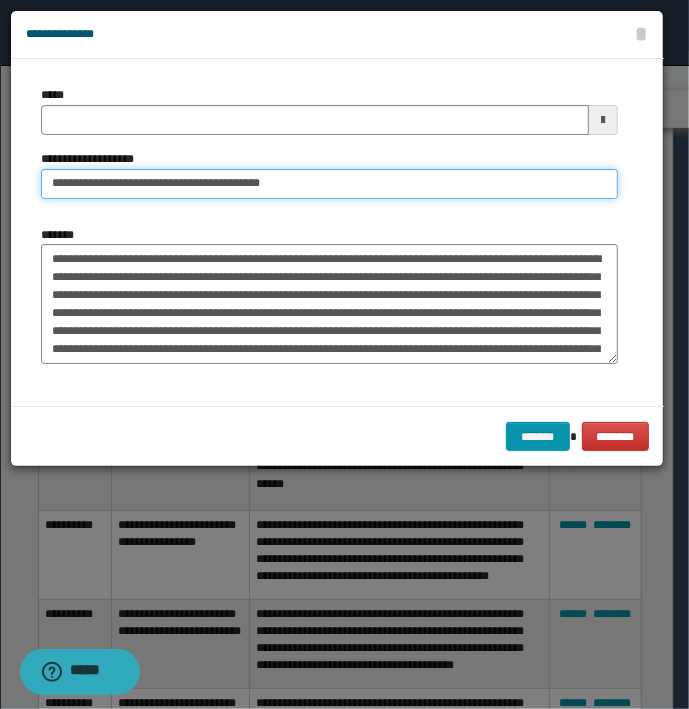 type 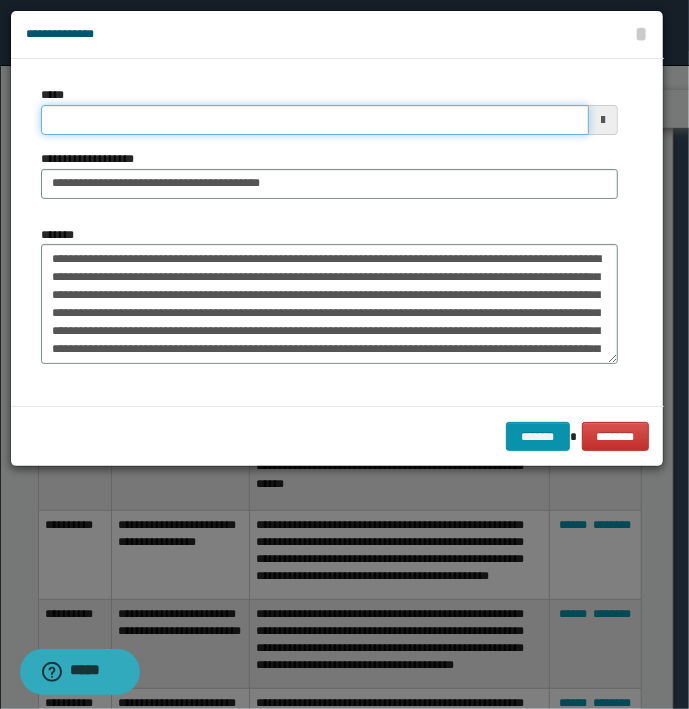 click on "*****" at bounding box center [315, 120] 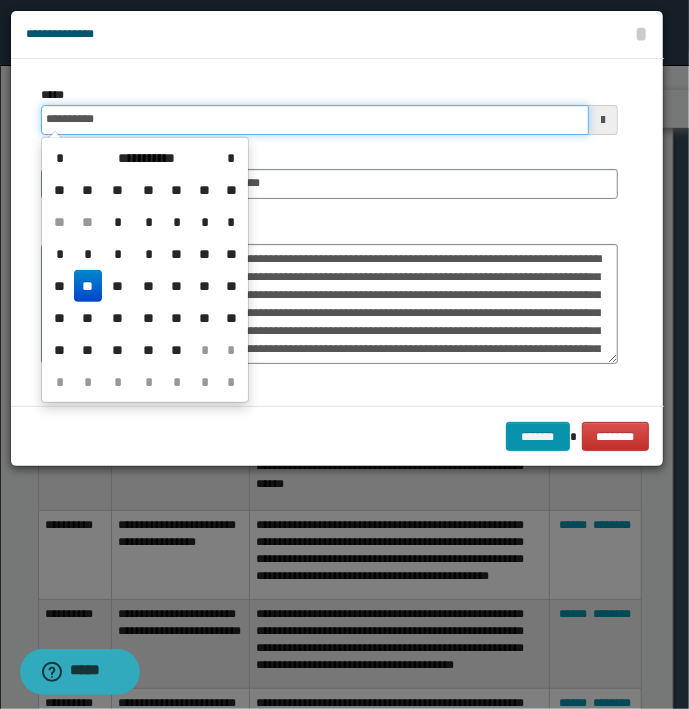 type on "**********" 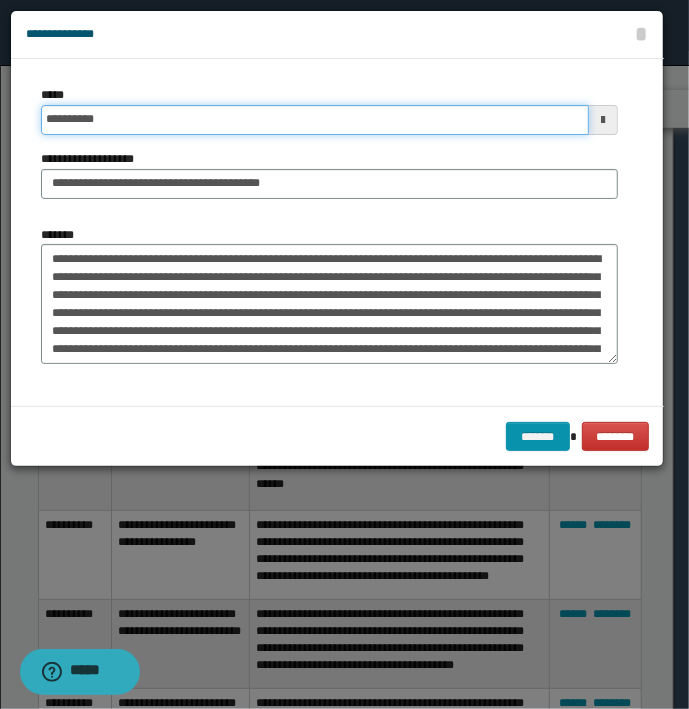 click on "*******" at bounding box center [538, 437] 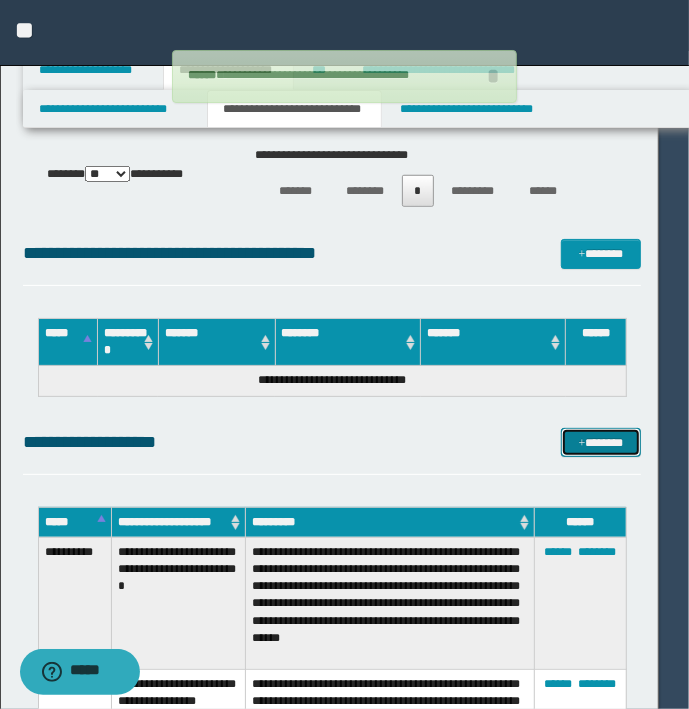 type 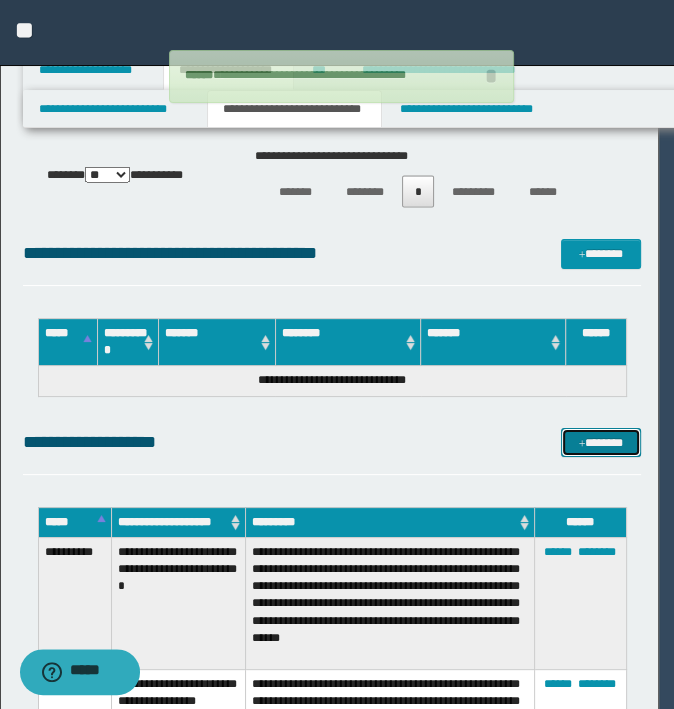 click on "*******" at bounding box center [600, 443] 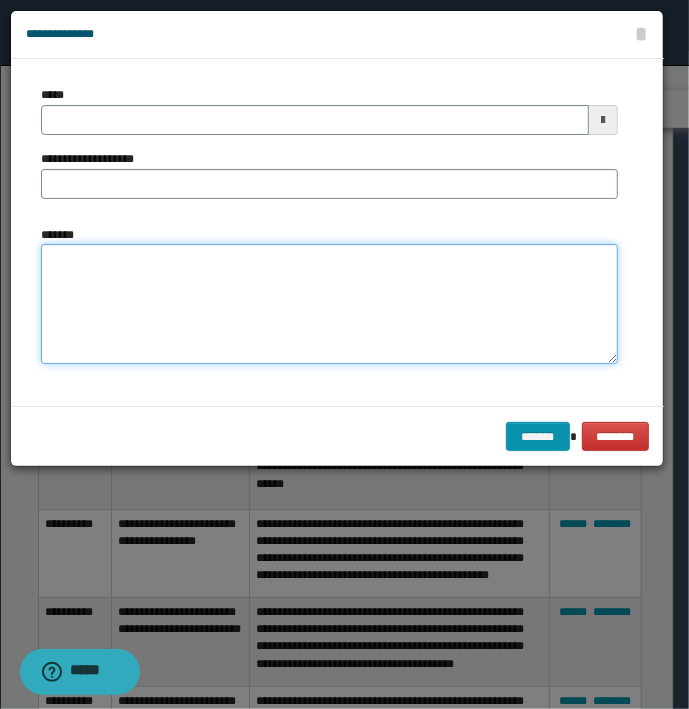 drag, startPoint x: 658, startPoint y: 286, endPoint x: 311, endPoint y: 269, distance: 347.41617 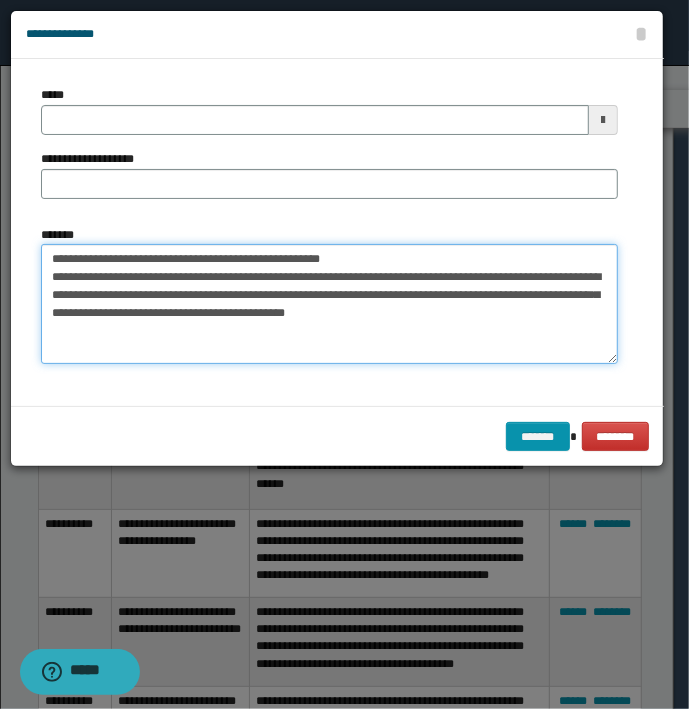 click on "**********" at bounding box center (329, 304) 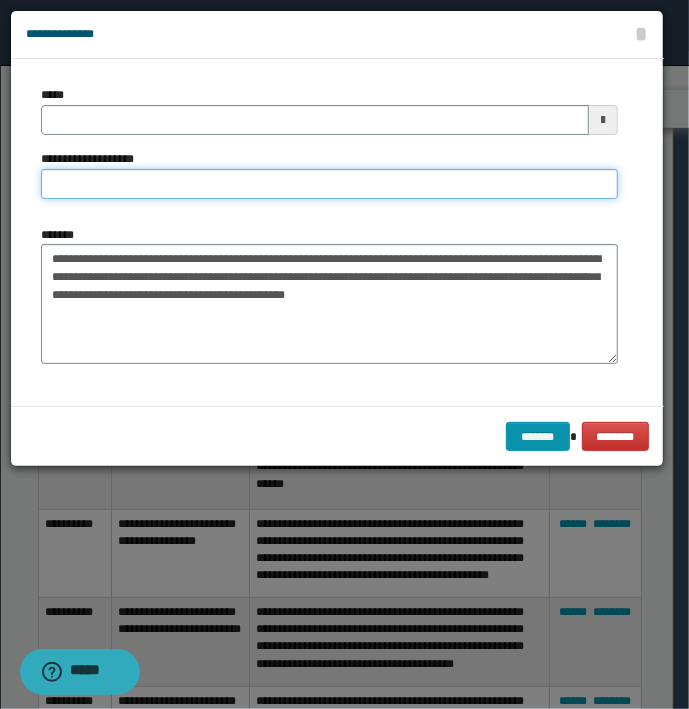 type on "**********" 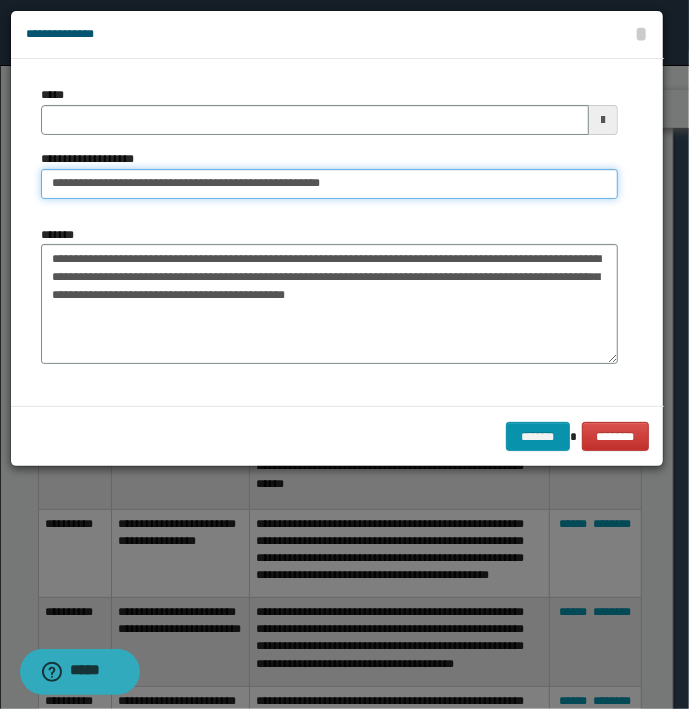 type 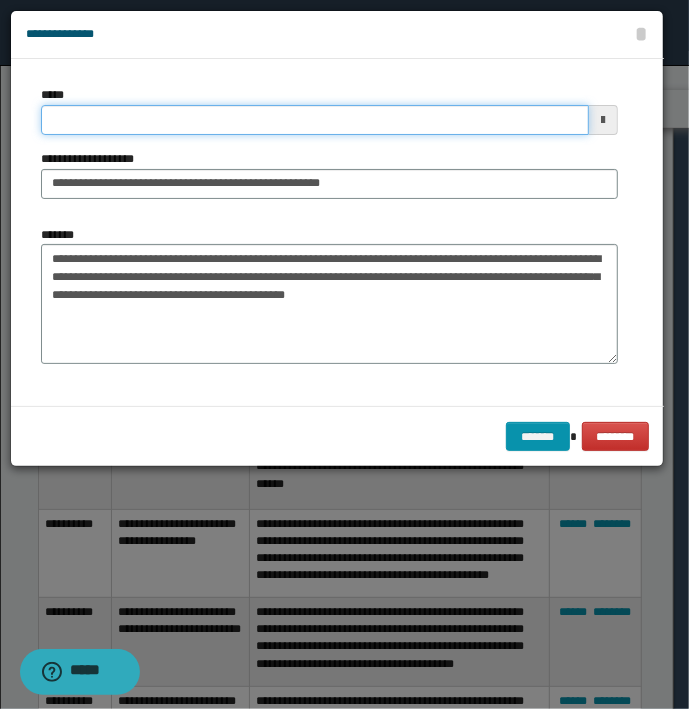 click on "*****" at bounding box center (315, 120) 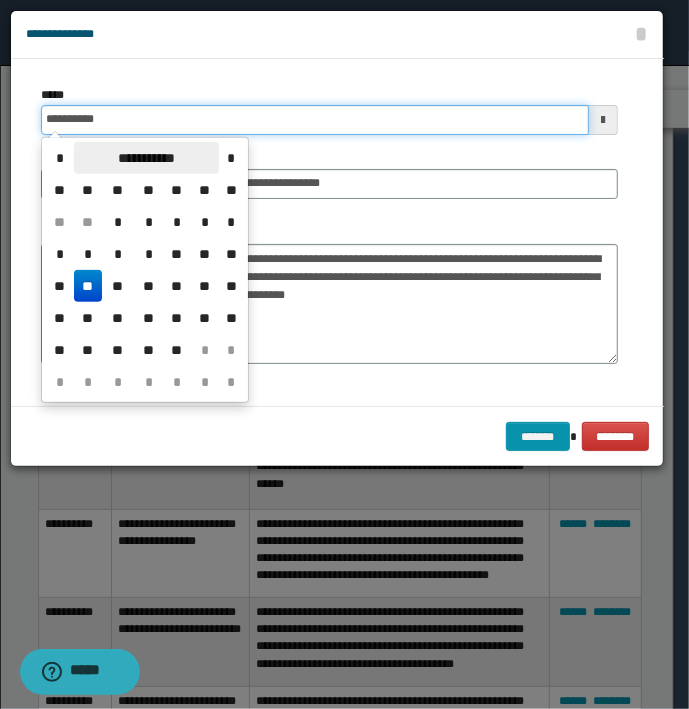 type on "**********" 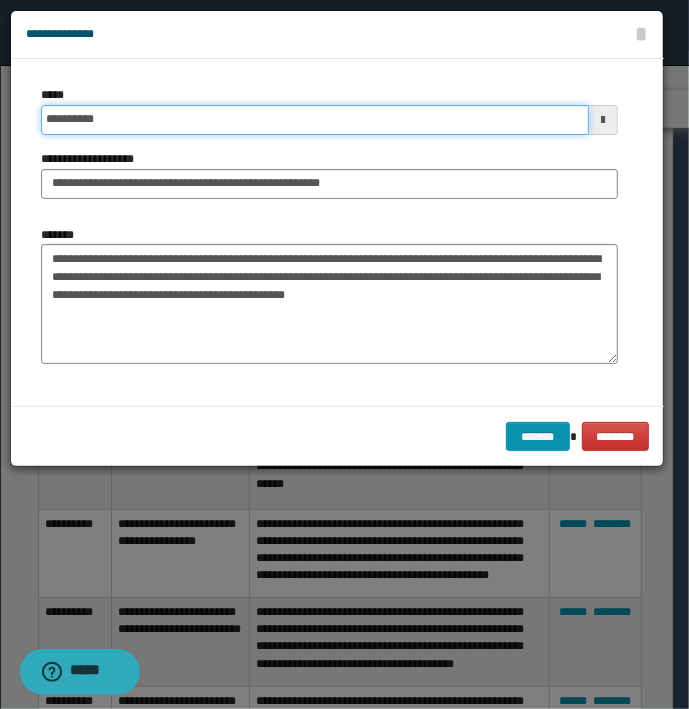 click on "*******" at bounding box center [538, 437] 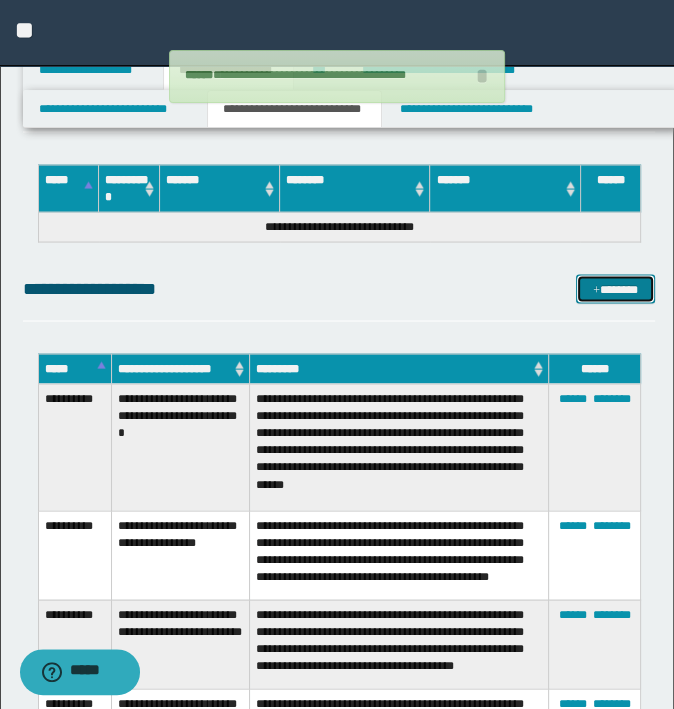 click at bounding box center [596, 290] 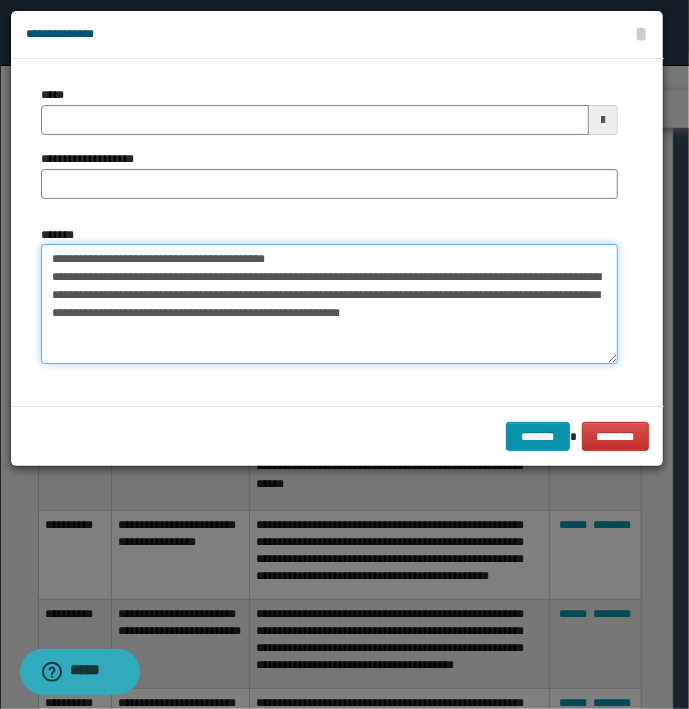 click on "**********" at bounding box center (329, 304) 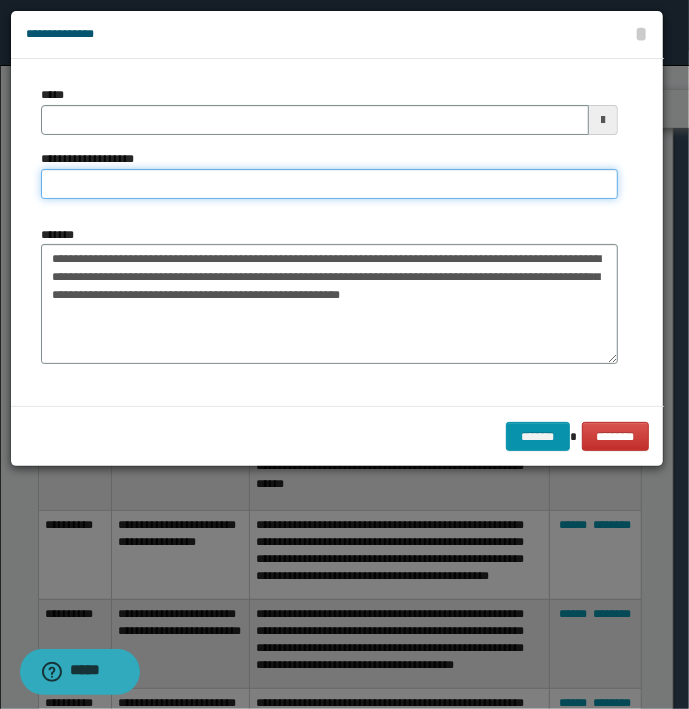 type on "**********" 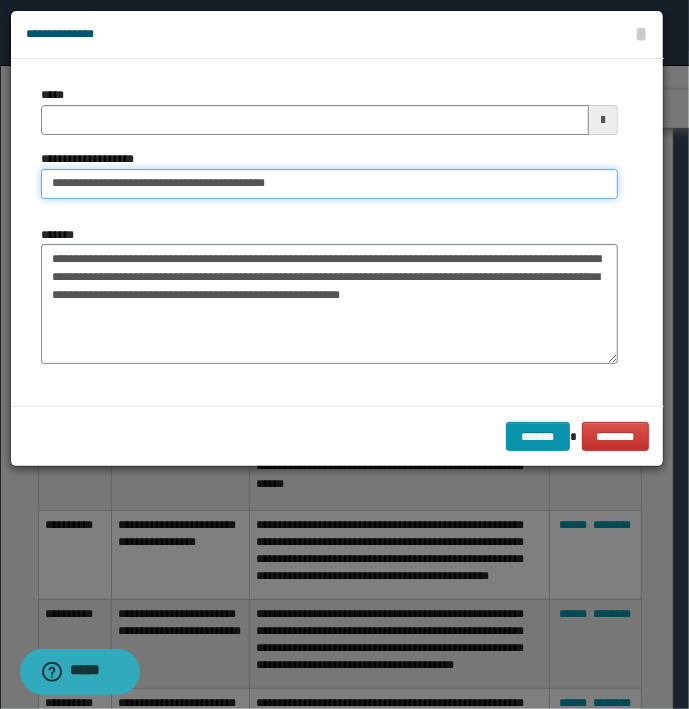 type 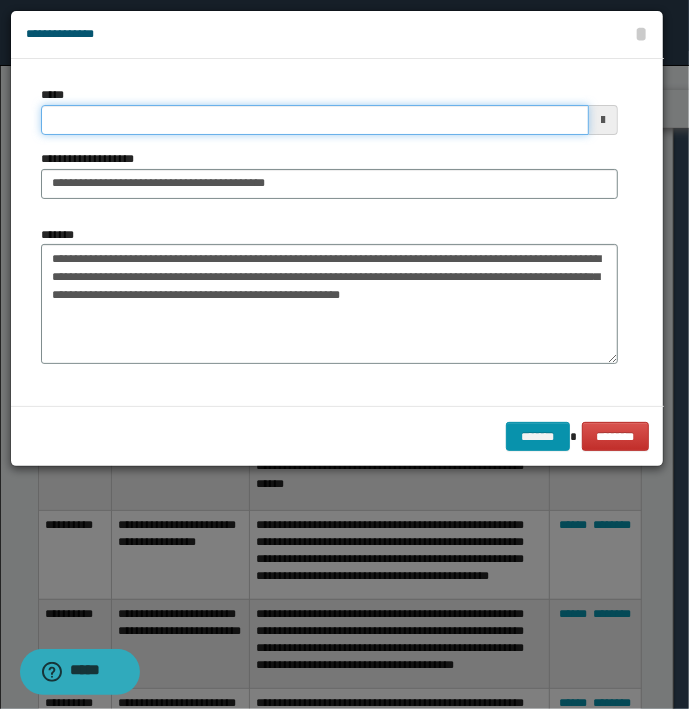 click on "*****" at bounding box center (315, 120) 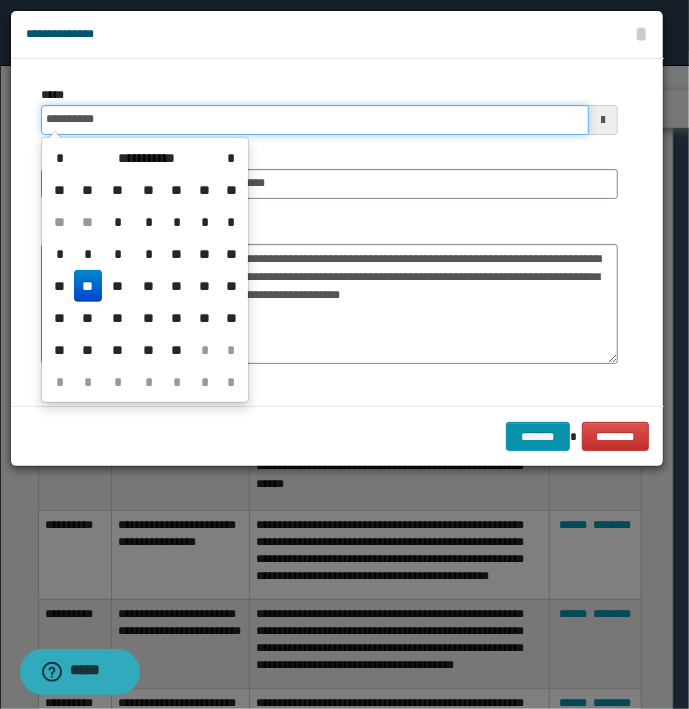 type on "**********" 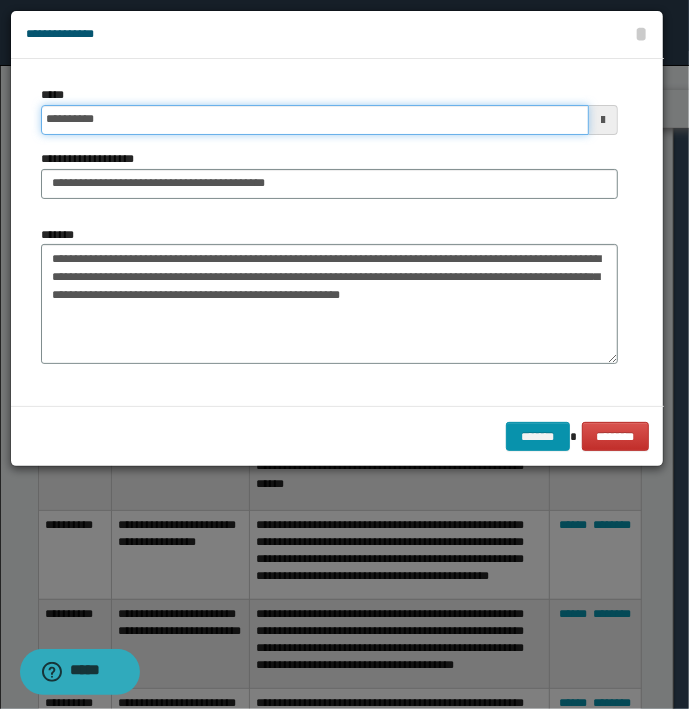 click on "*******" at bounding box center [538, 437] 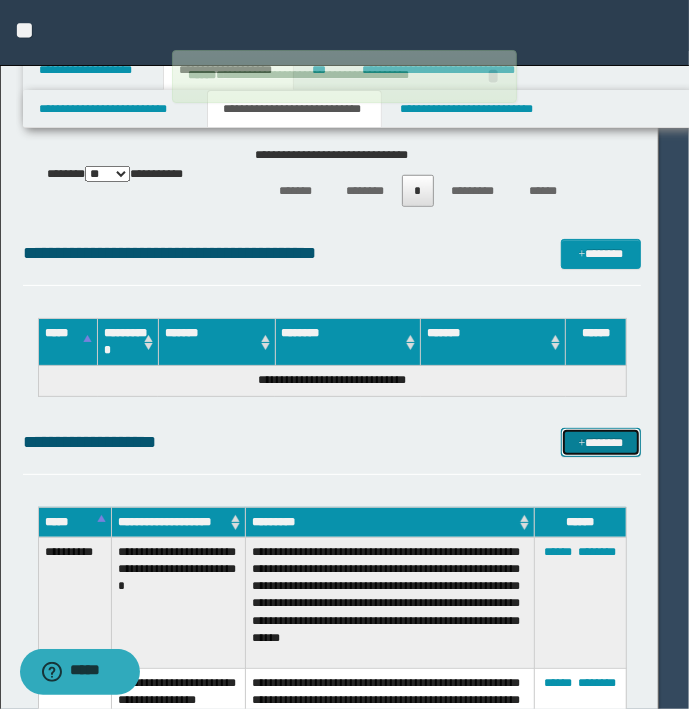 type 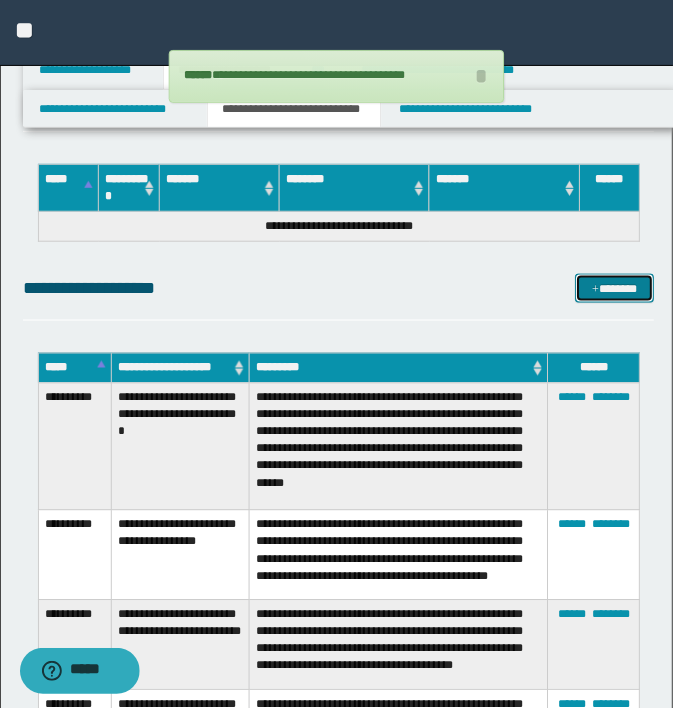 click on "*******" at bounding box center [615, 289] 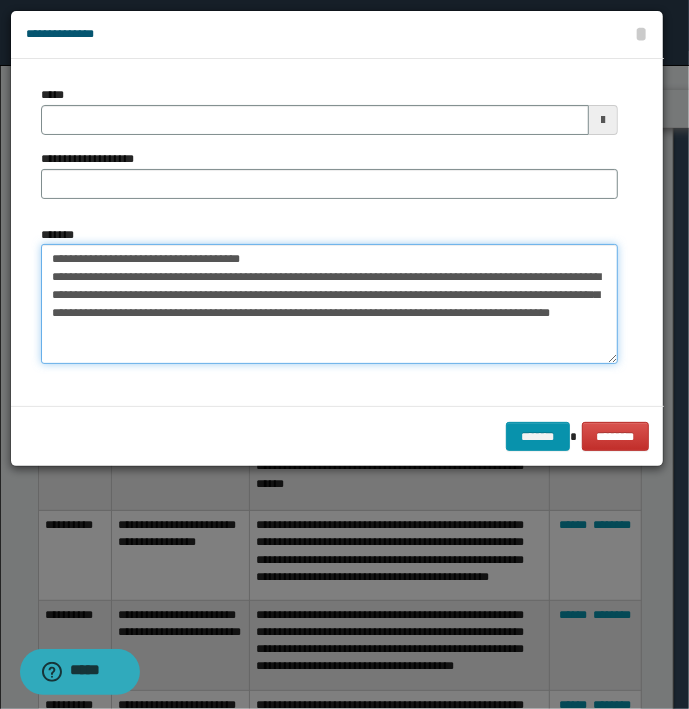 click on "**********" at bounding box center [329, 304] 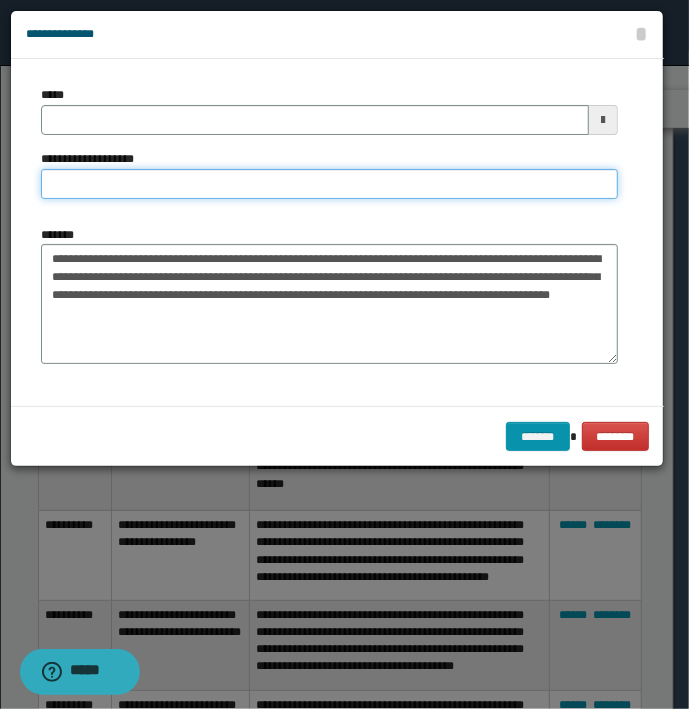 type on "**********" 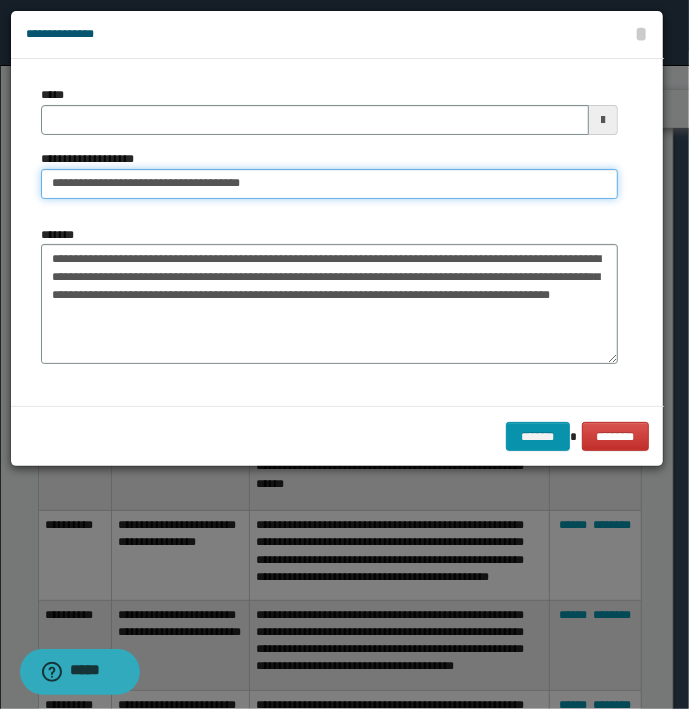 type 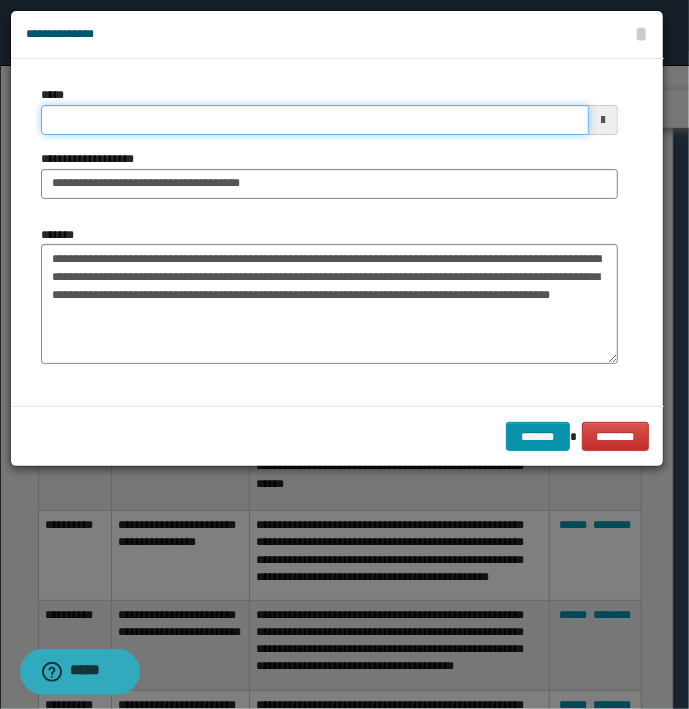 click on "*****" at bounding box center (315, 120) 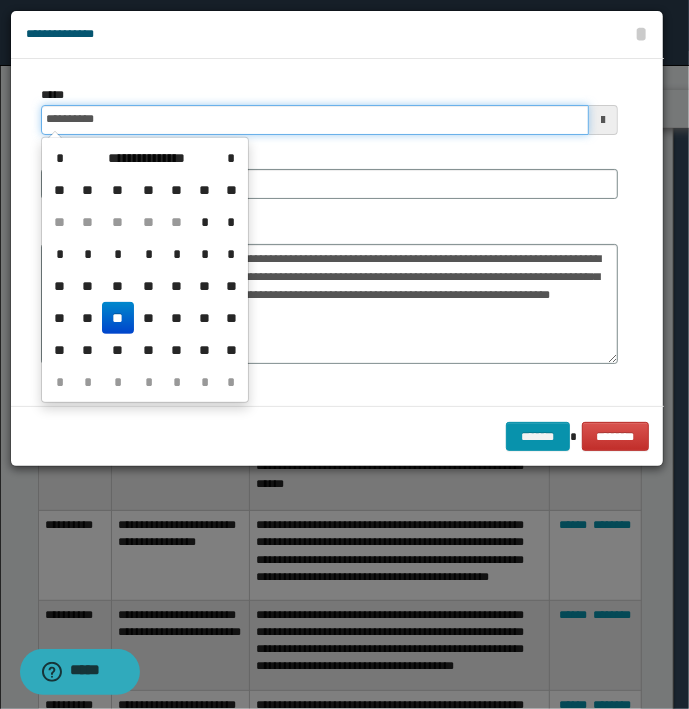 type on "**********" 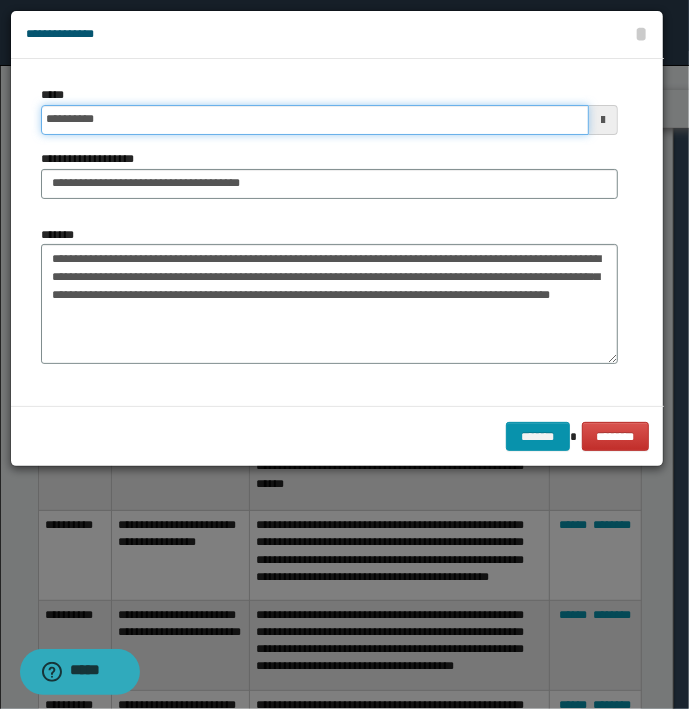 click on "*******" at bounding box center (538, 437) 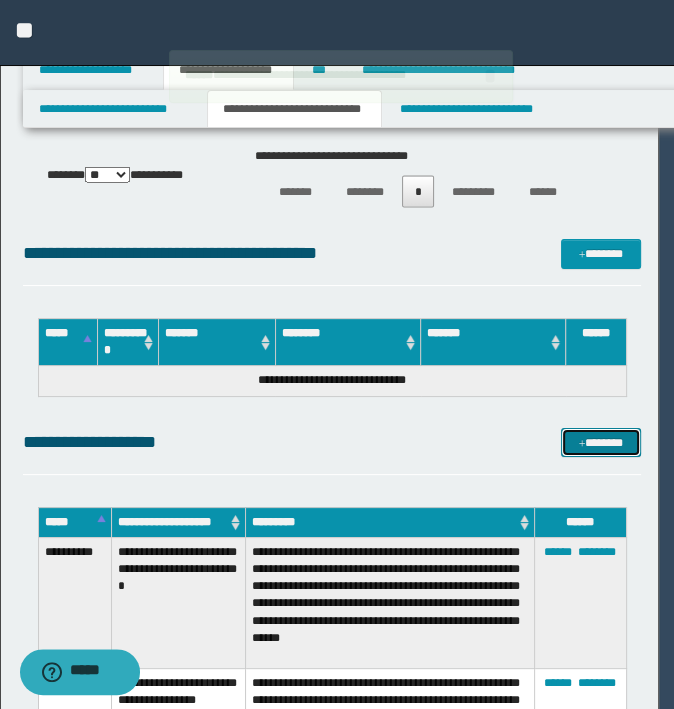 type 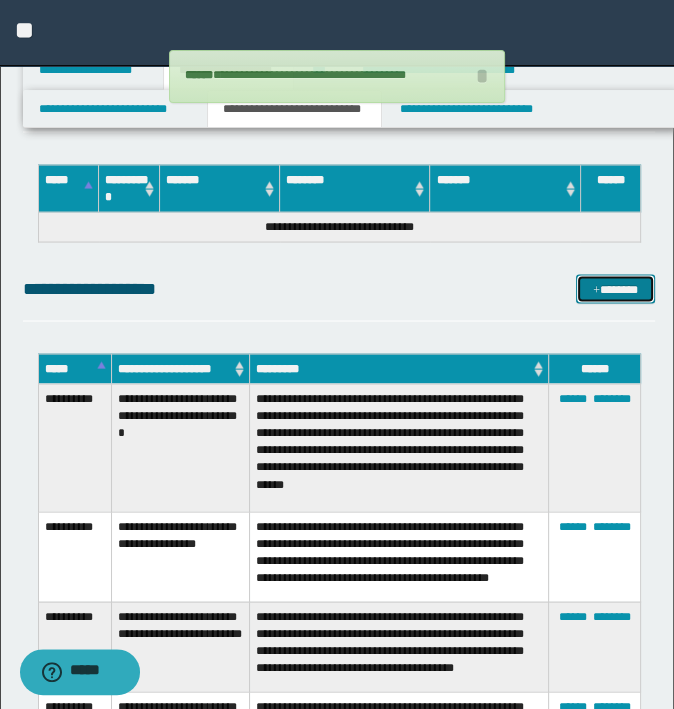 click on "*******" at bounding box center (615, 289) 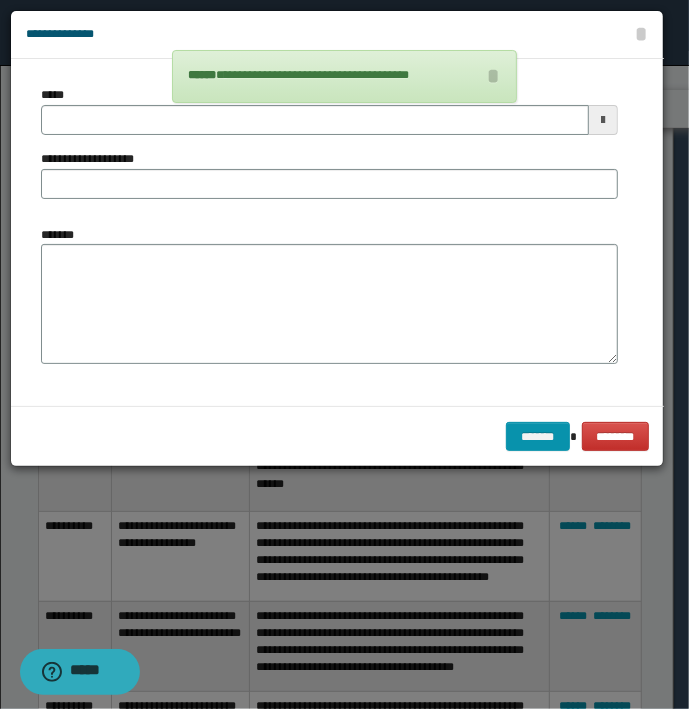 type 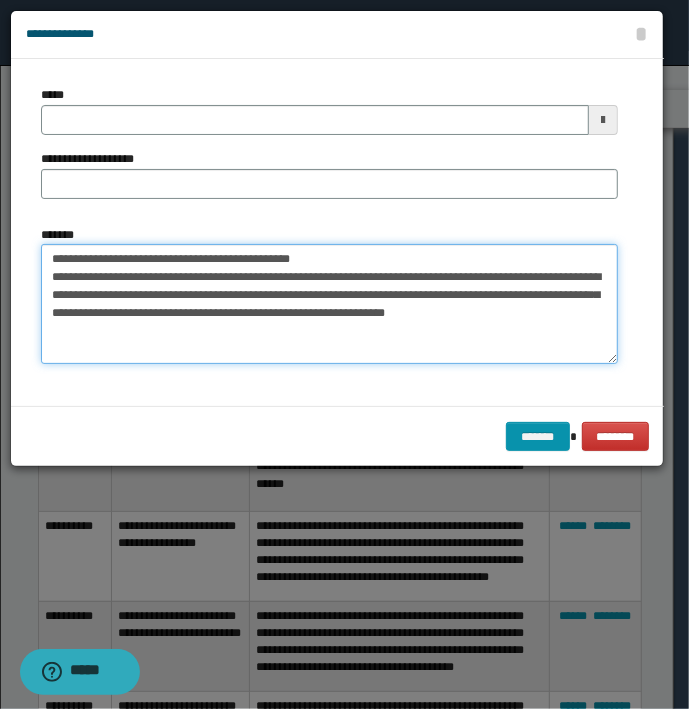 click on "**********" at bounding box center [329, 304] 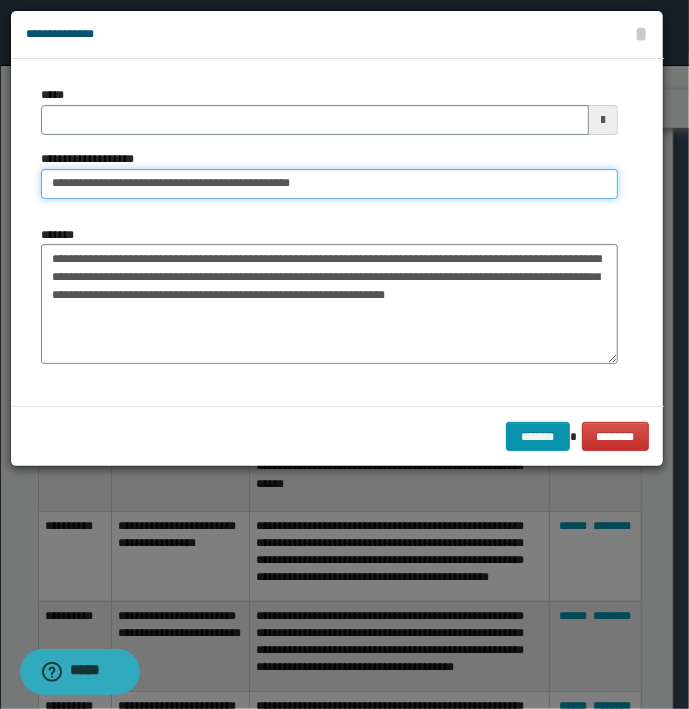 type on "**********" 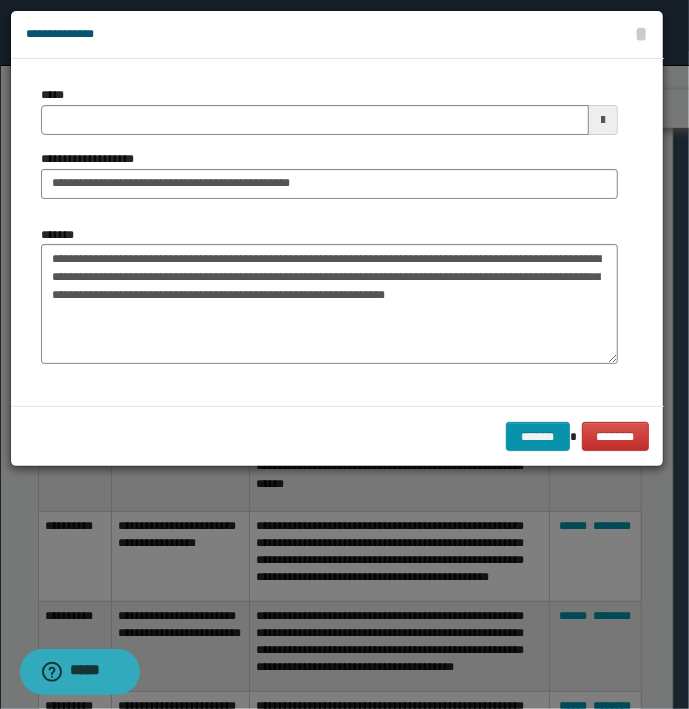 click on "**********" at bounding box center [329, 150] 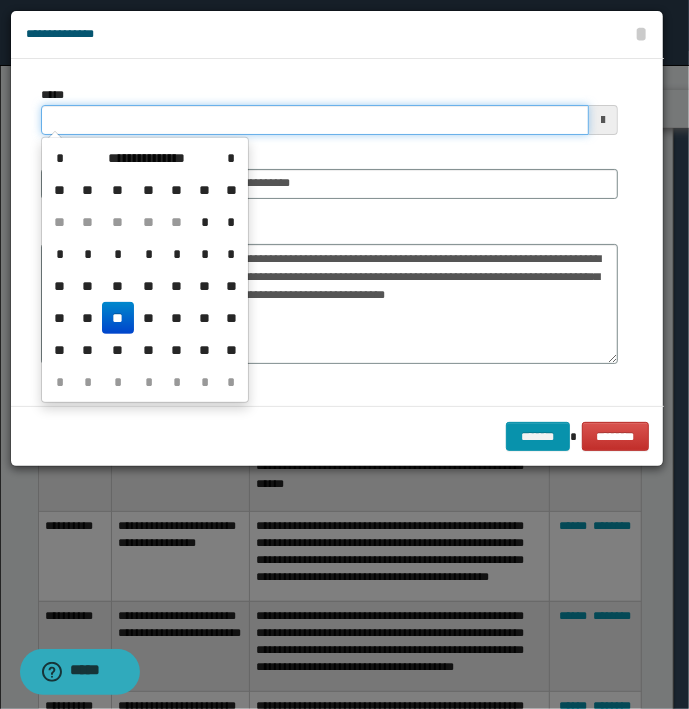 drag, startPoint x: 93, startPoint y: 126, endPoint x: 105, endPoint y: 132, distance: 13.416408 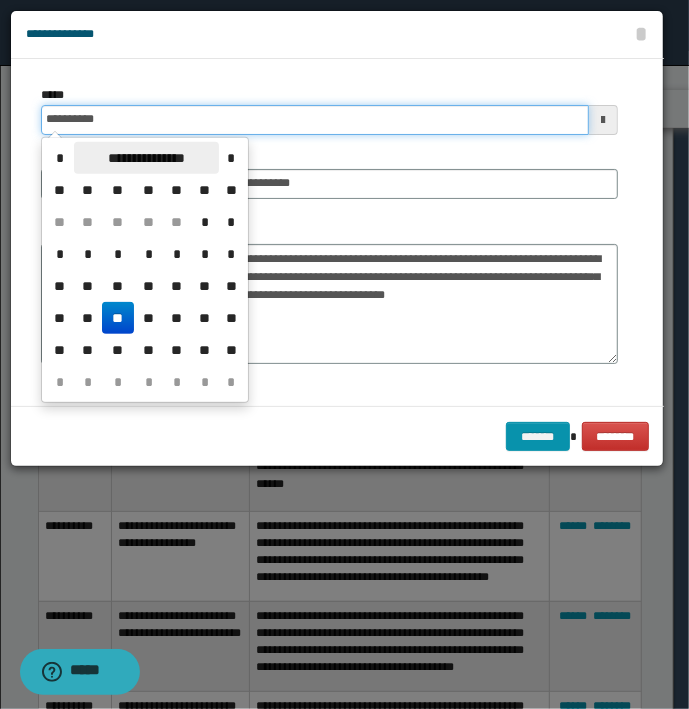 type on "**********" 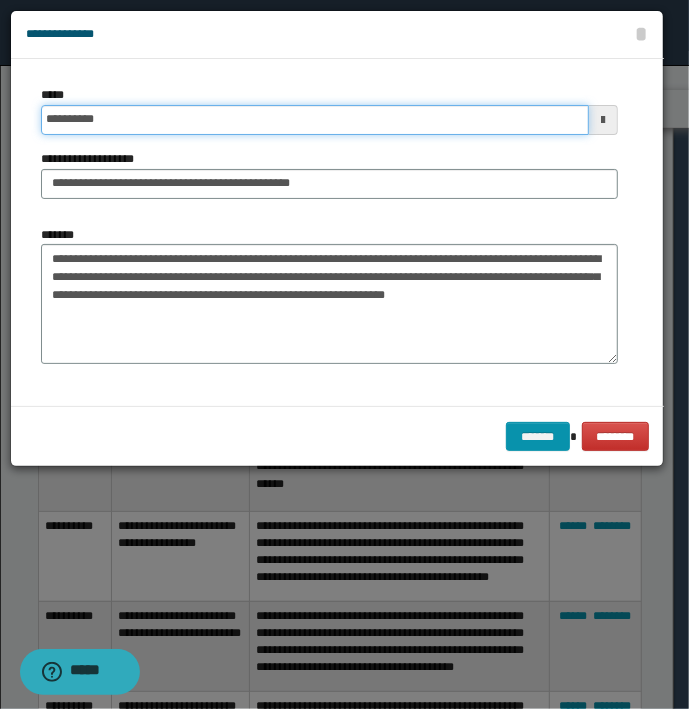 click on "*******" at bounding box center (538, 437) 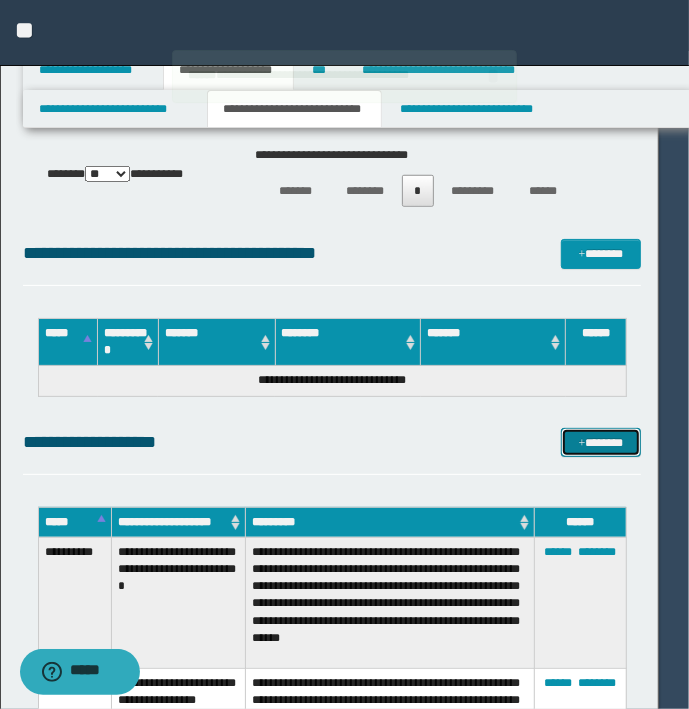 type 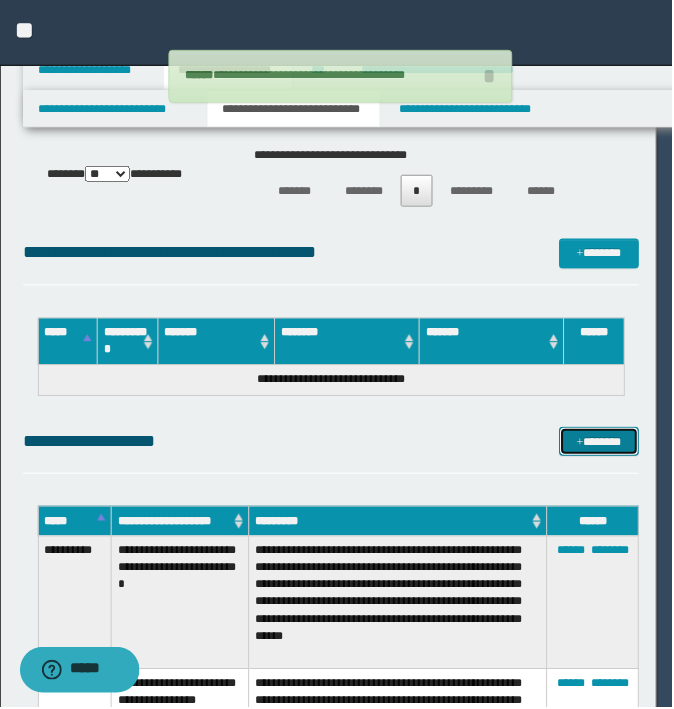 click on "*******" at bounding box center (600, 443) 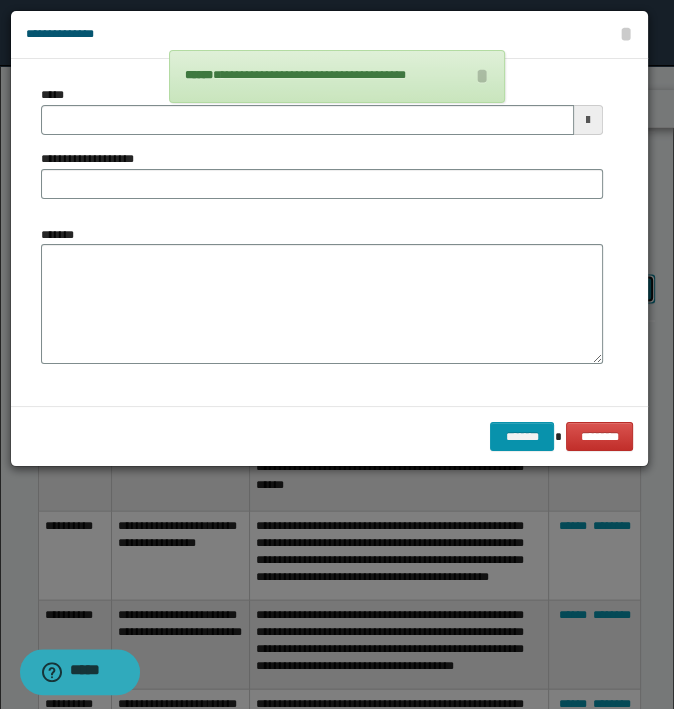 type 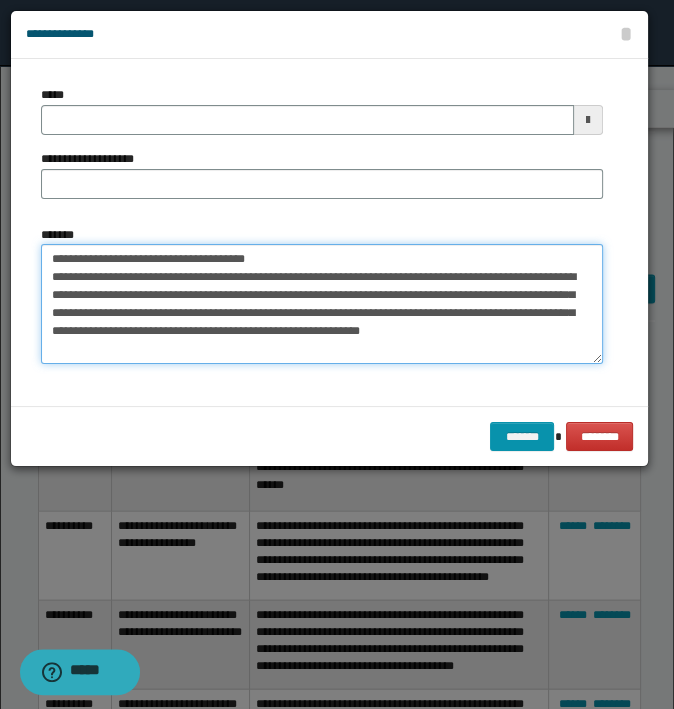 click on "**********" at bounding box center (322, 304) 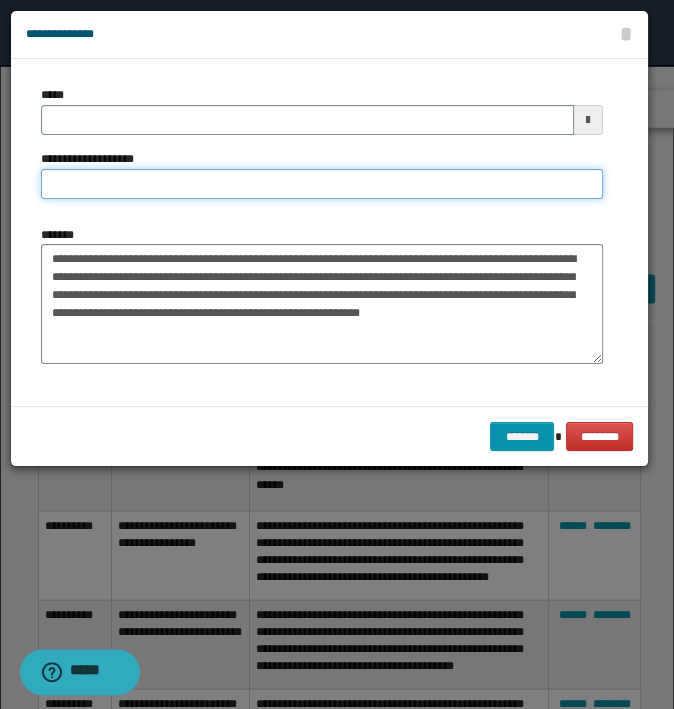 type on "**********" 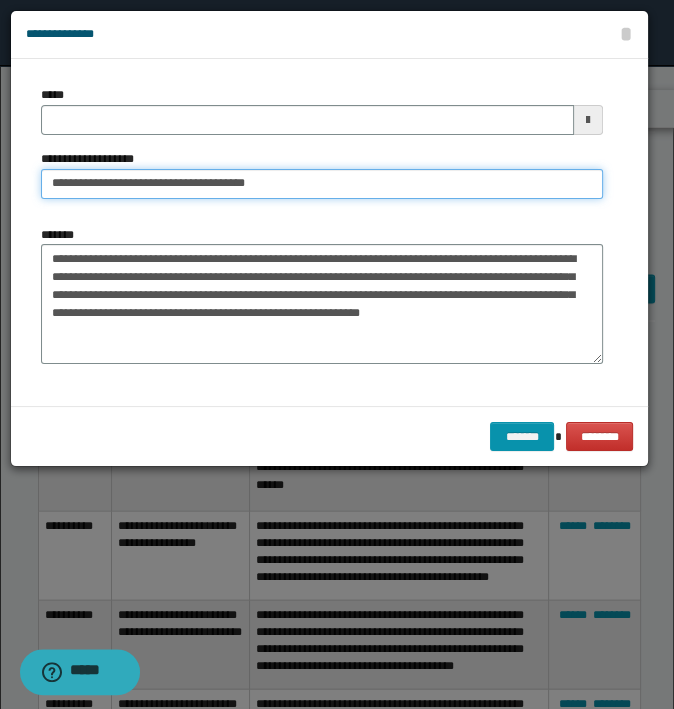 type 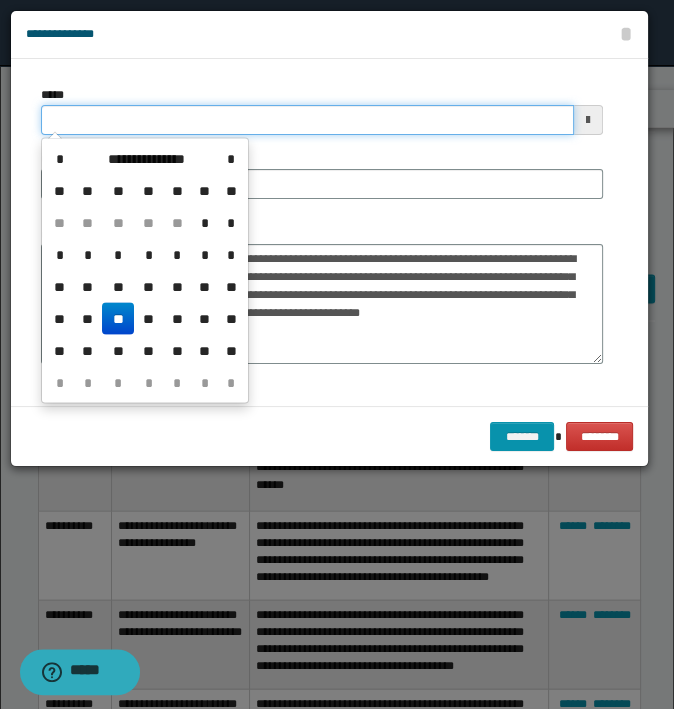 click on "*****" at bounding box center (307, 120) 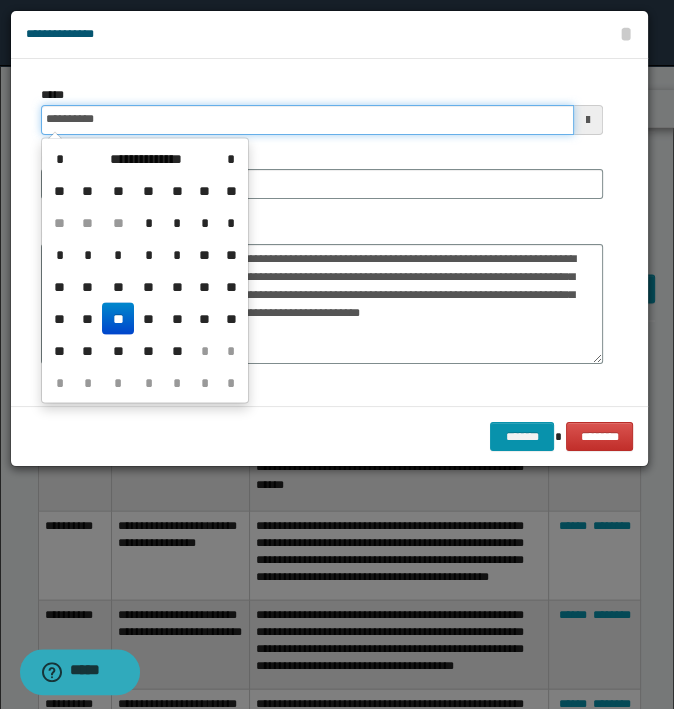 type on "**********" 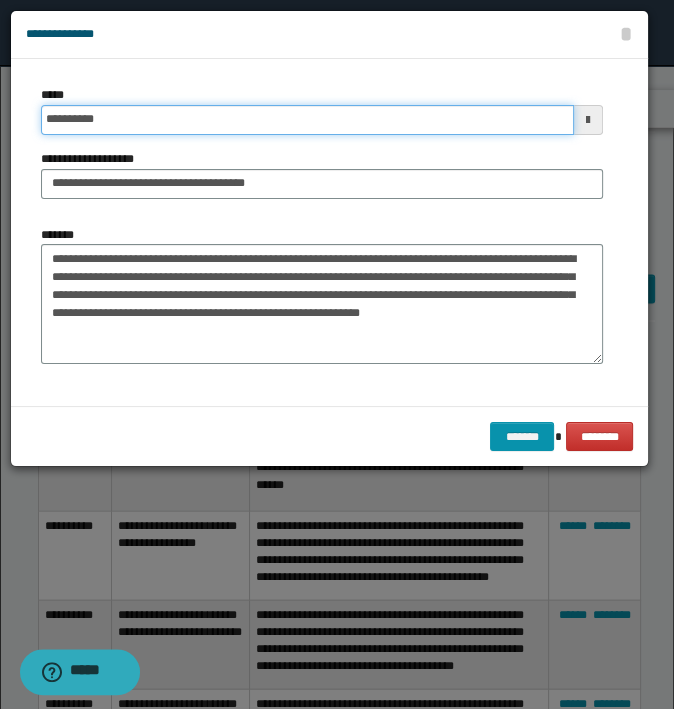 click on "*******" at bounding box center [522, 437] 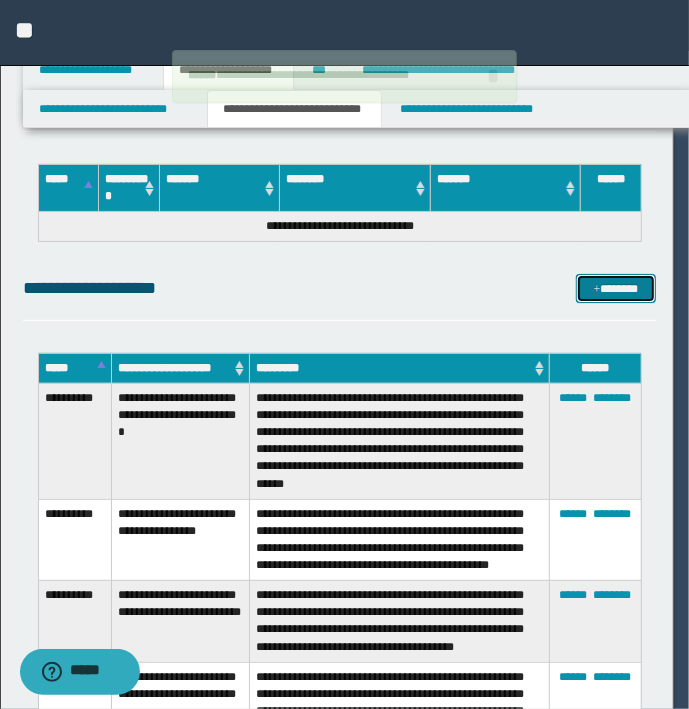 type 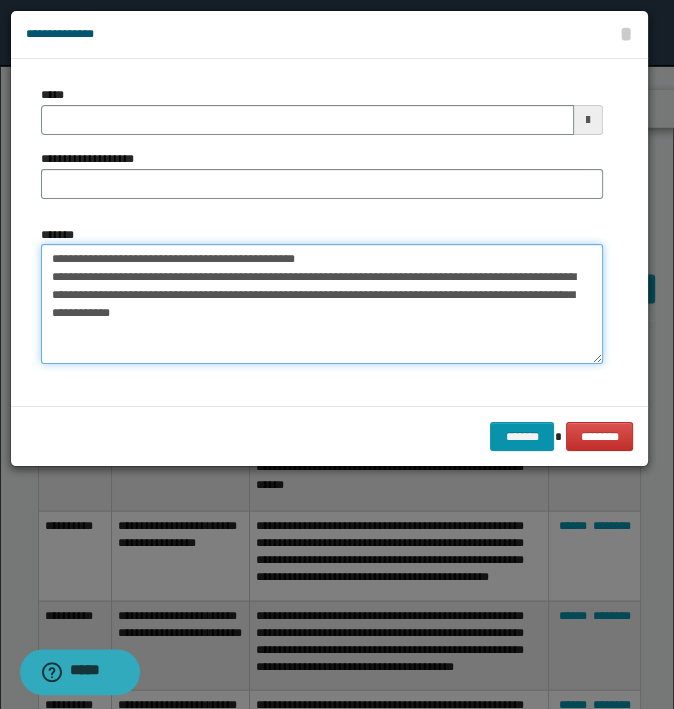 click on "**********" at bounding box center [322, 304] 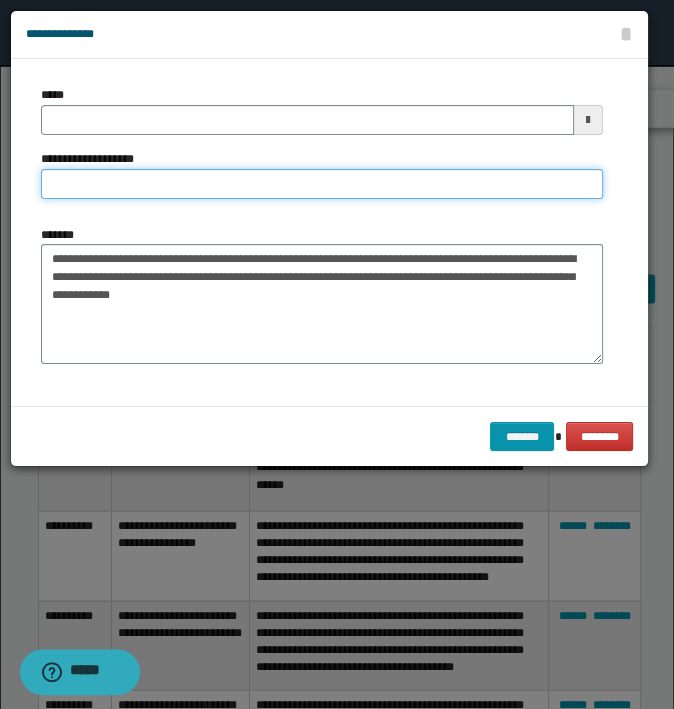type on "**********" 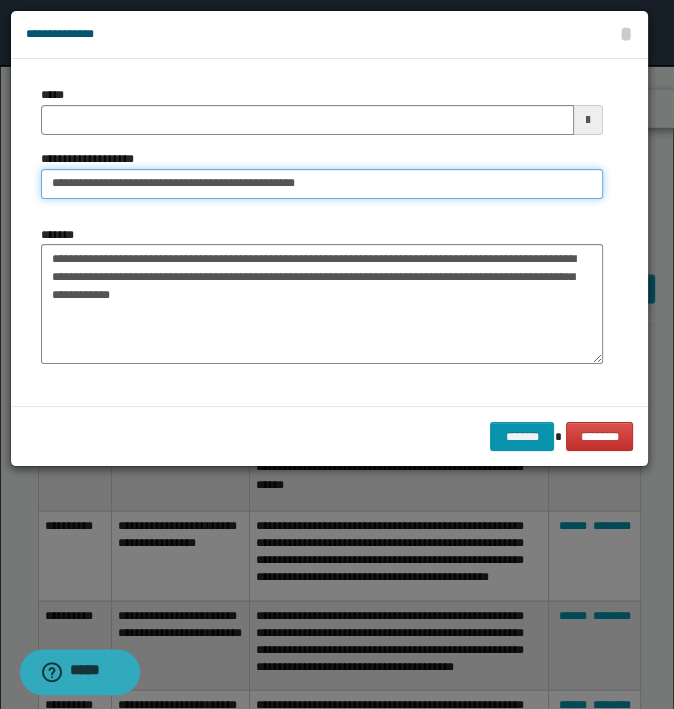 type 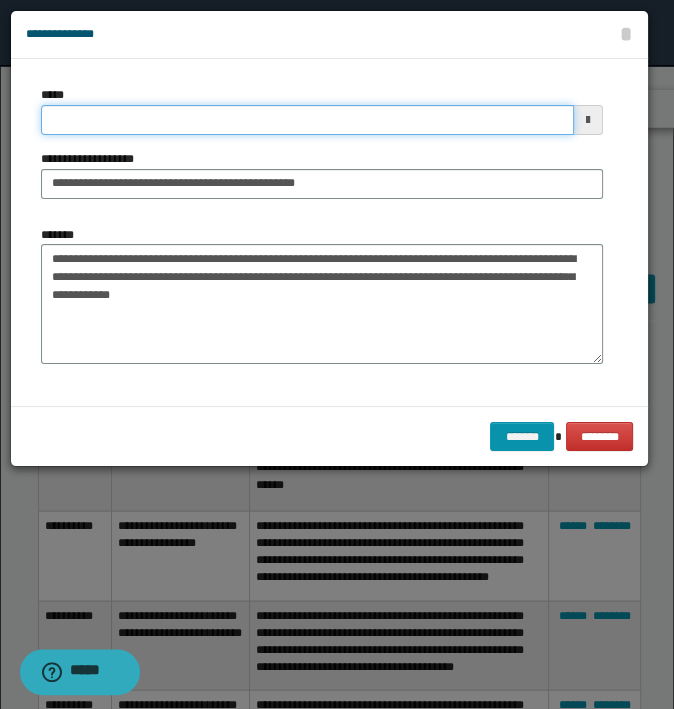 click on "*****" at bounding box center [307, 120] 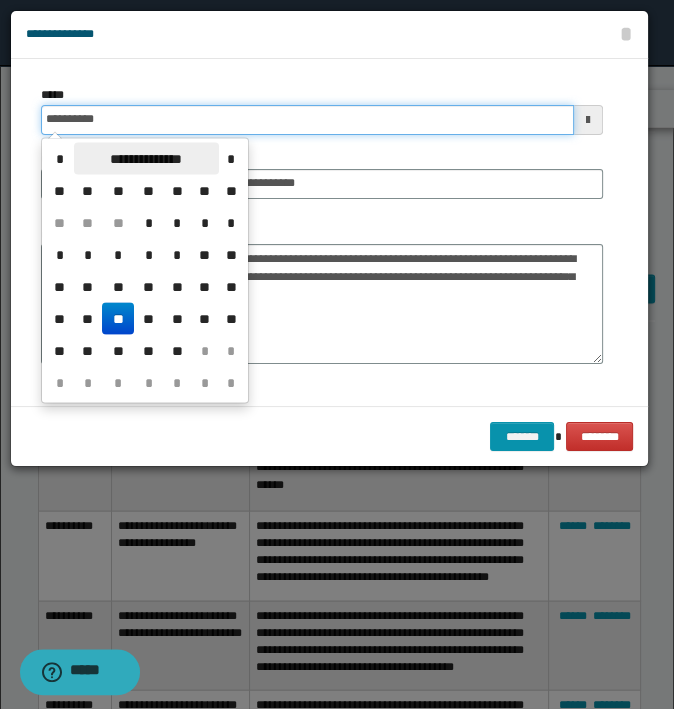type on "**********" 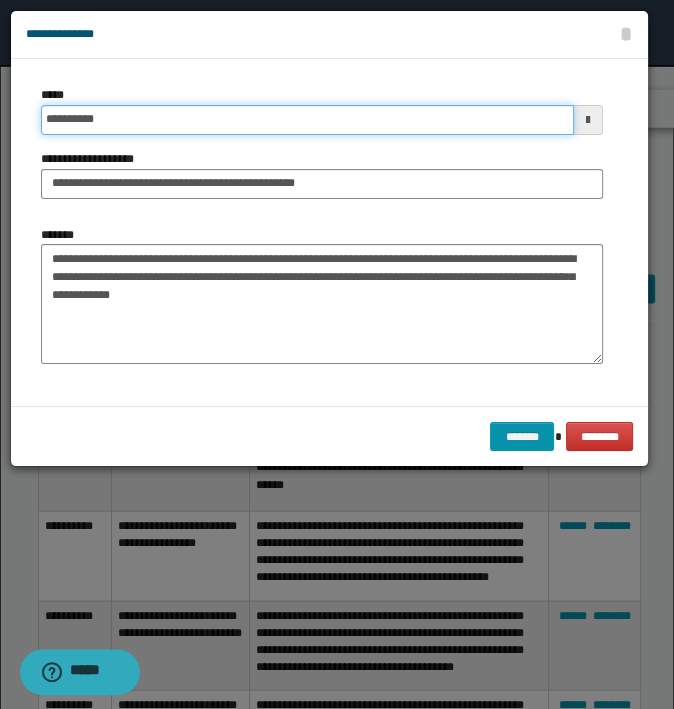 click on "*******" at bounding box center (522, 437) 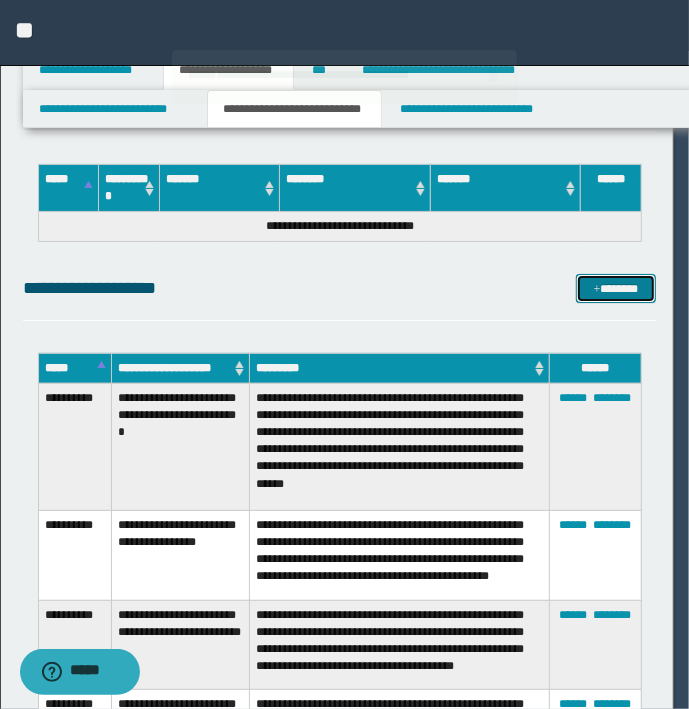 type 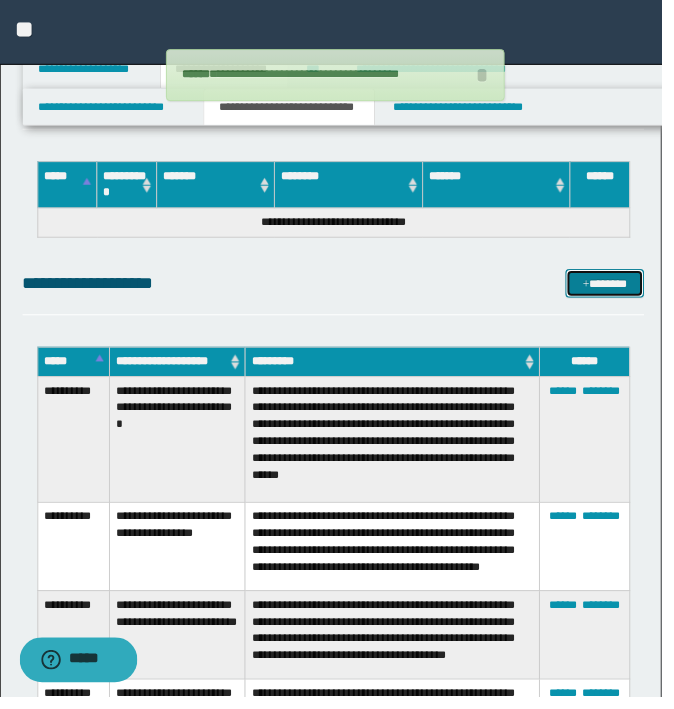 click on "*******" at bounding box center [615, 289] 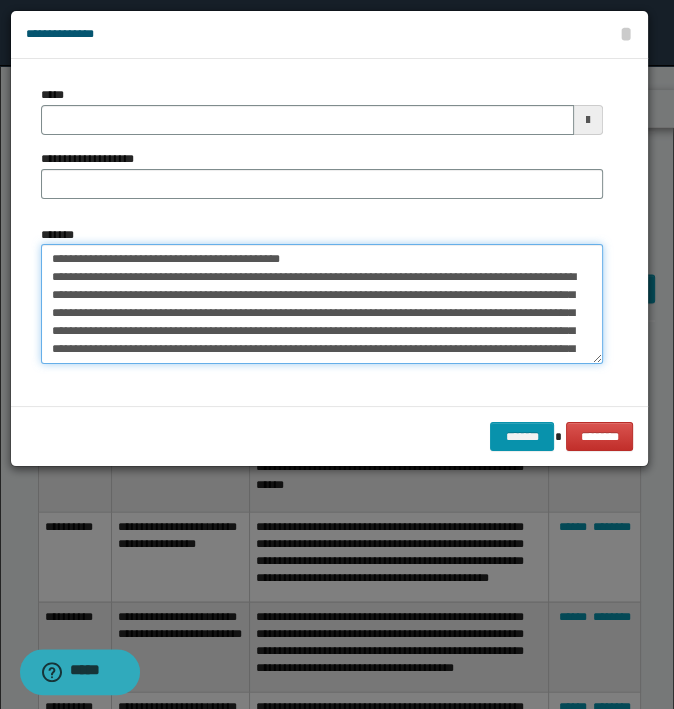 click on "**********" at bounding box center (322, 304) 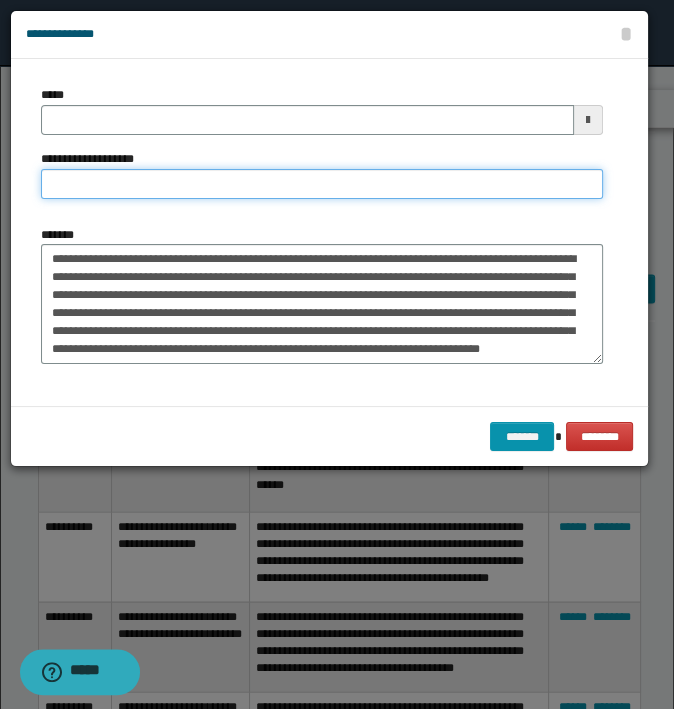 type on "**********" 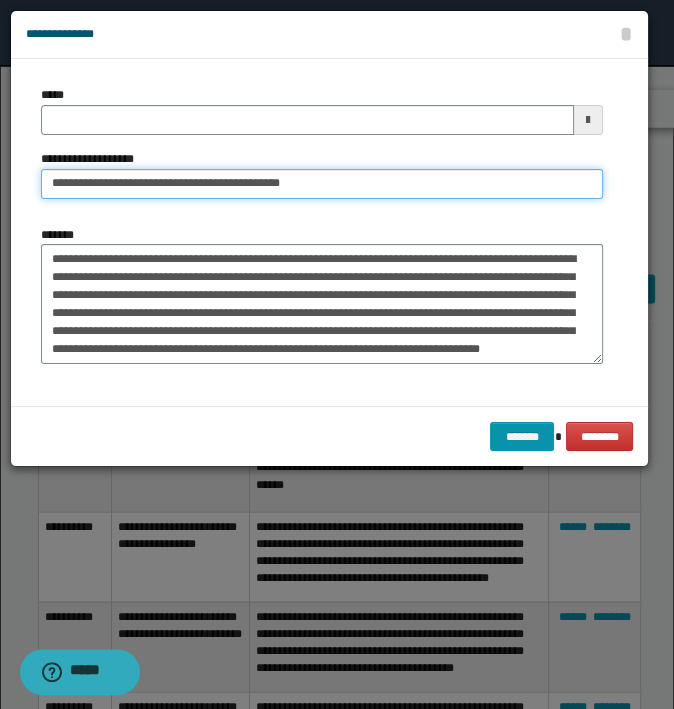 type 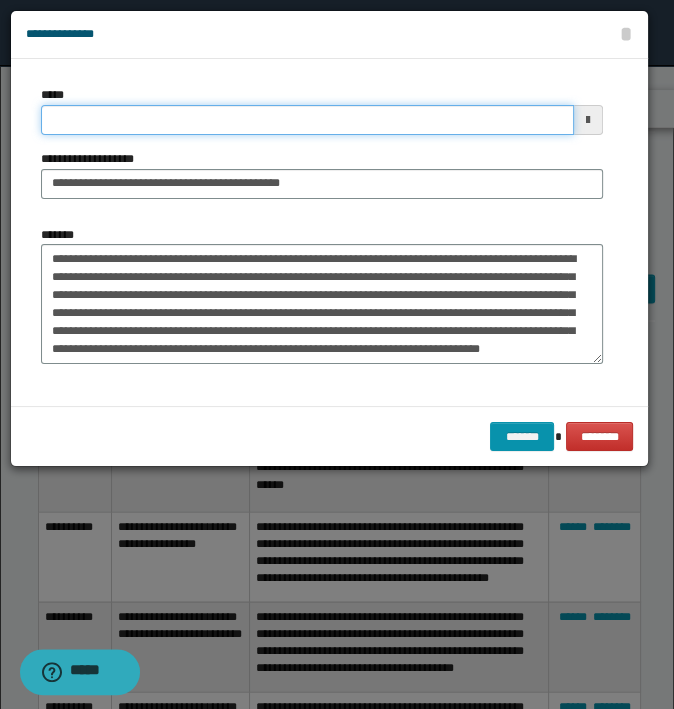 click on "*****" at bounding box center [307, 120] 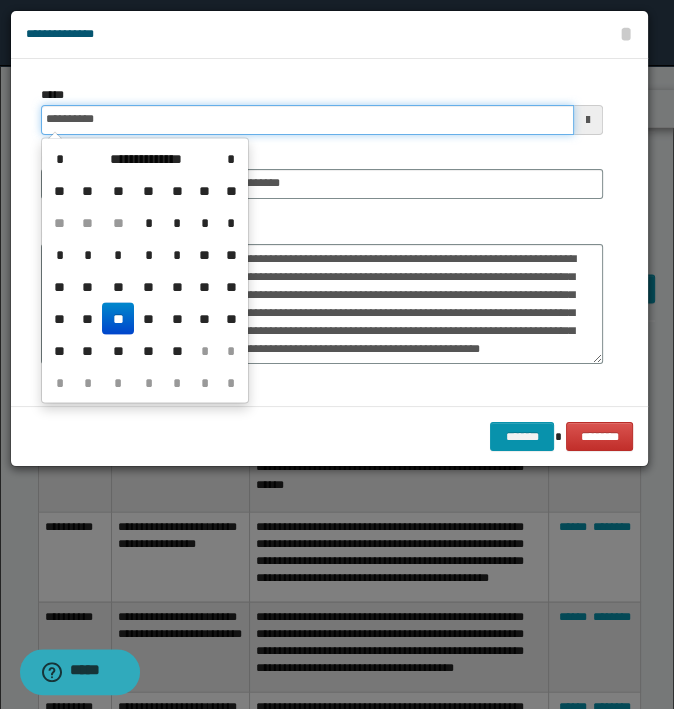 type on "**********" 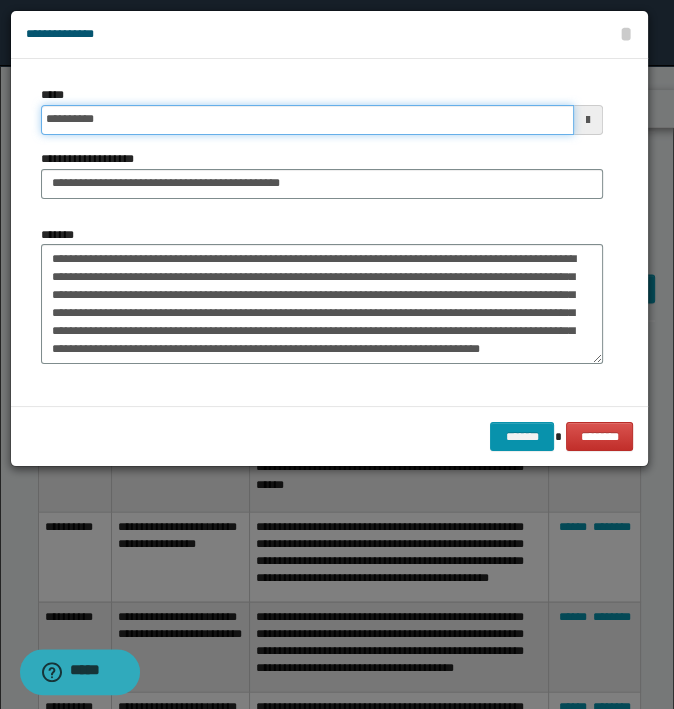 click on "*******" at bounding box center [522, 437] 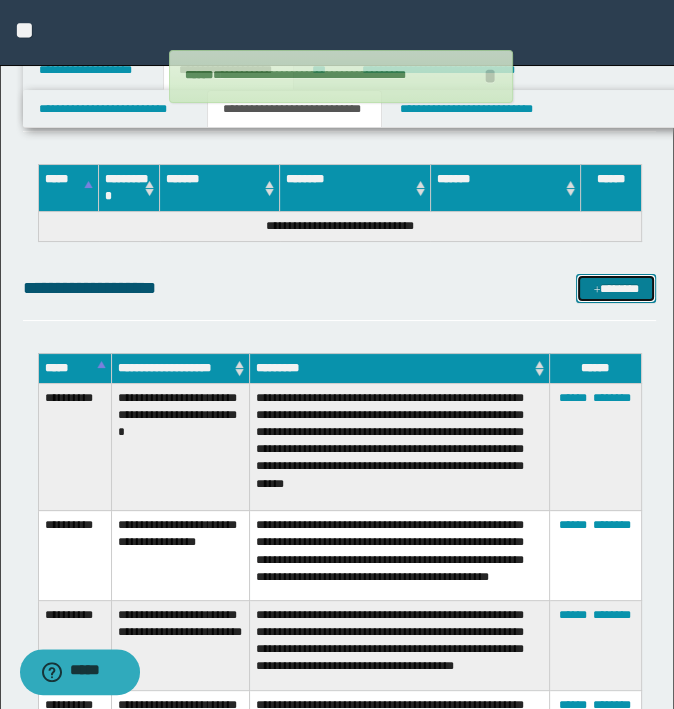 click on "*******" at bounding box center (615, 289) 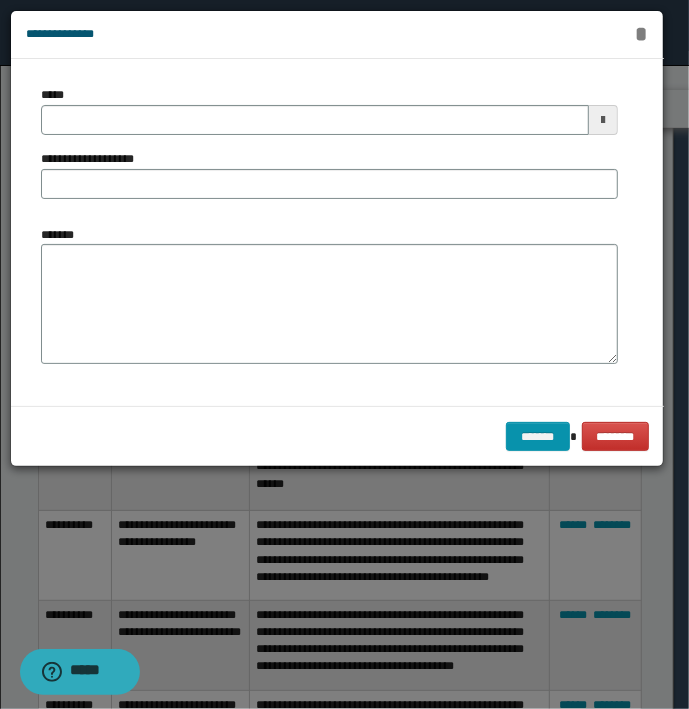 click on "*" at bounding box center [641, 34] 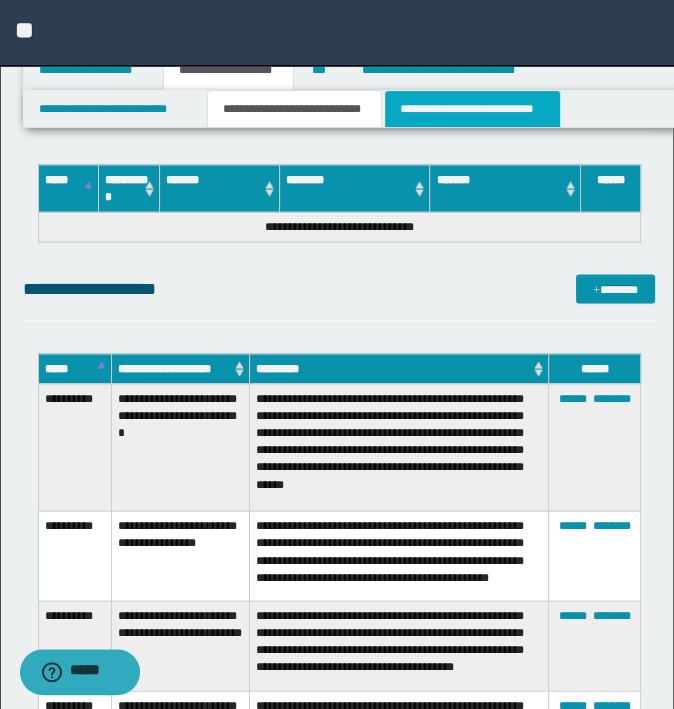click on "**********" at bounding box center [472, 109] 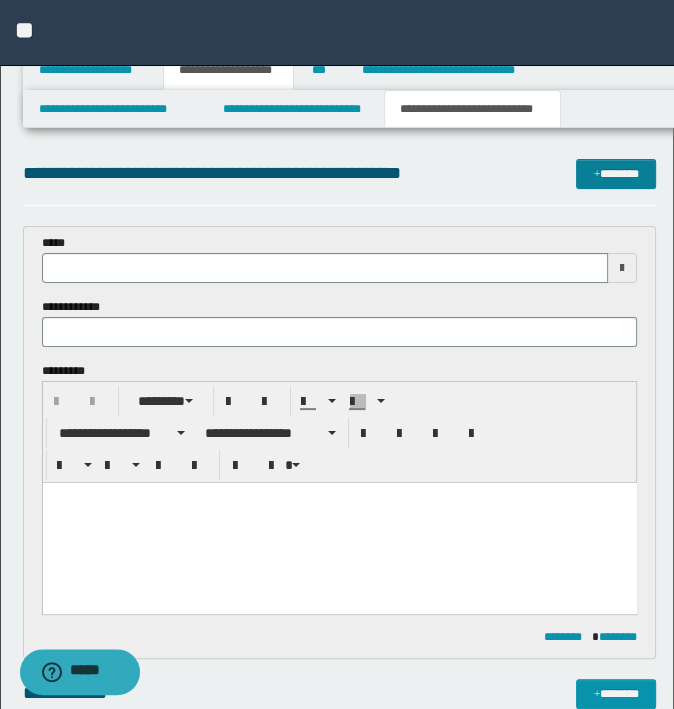 scroll, scrollTop: 0, scrollLeft: 0, axis: both 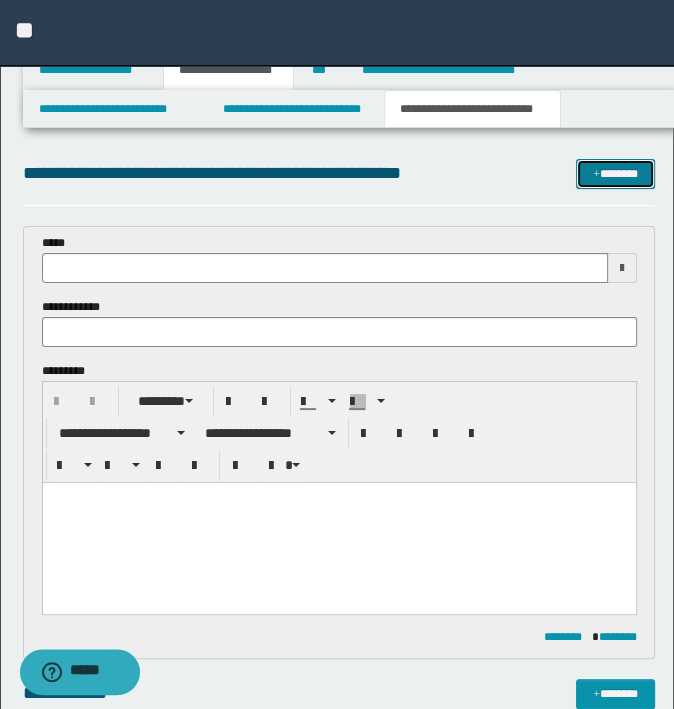 click on "*******" at bounding box center [615, 174] 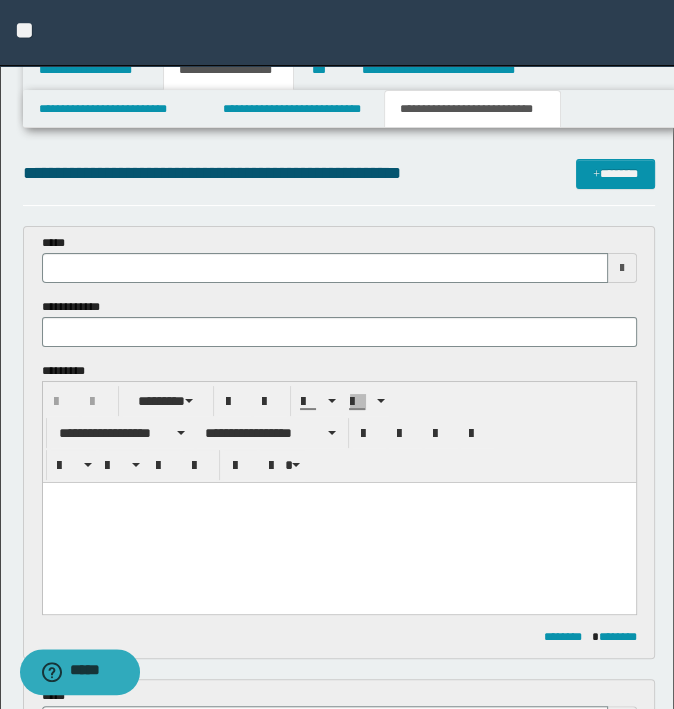 scroll, scrollTop: 0, scrollLeft: 0, axis: both 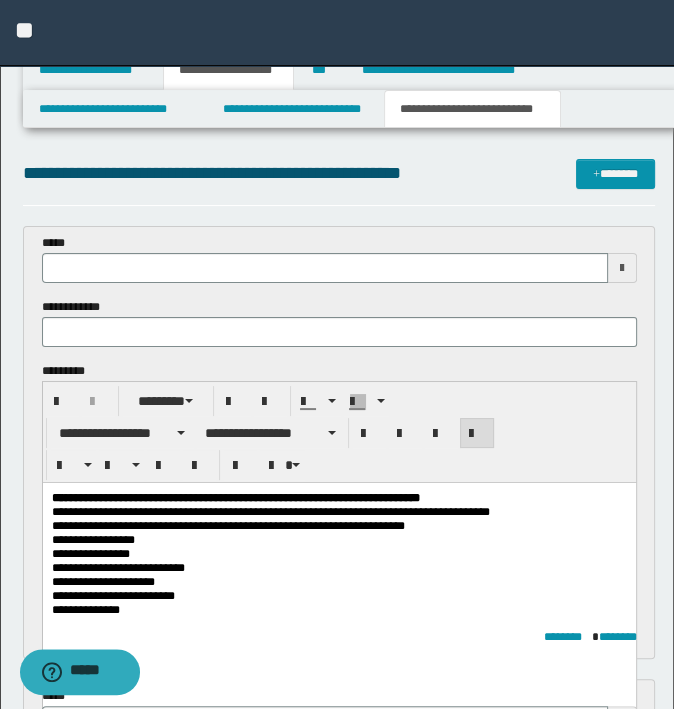 click on "**********" at bounding box center (270, 511) 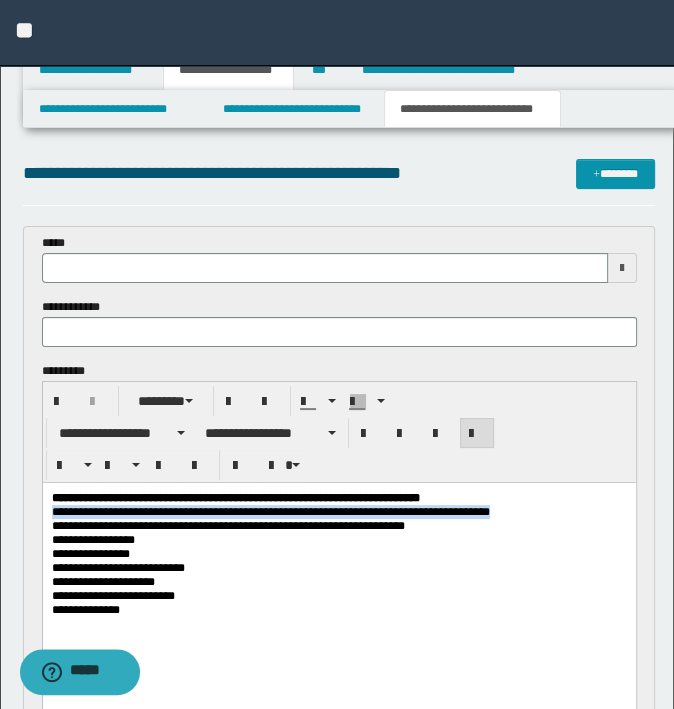 drag, startPoint x: 528, startPoint y: 512, endPoint x: -5, endPoint y: 506, distance: 533.03375 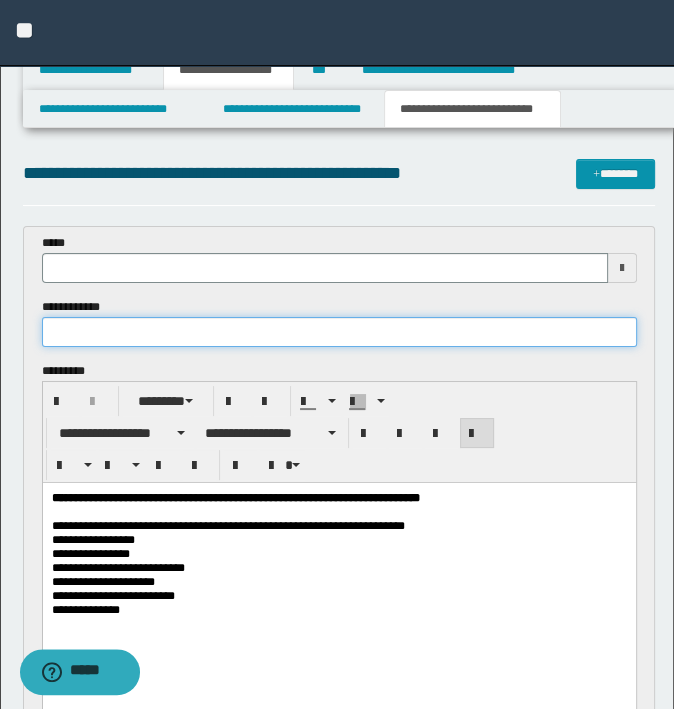 click at bounding box center [339, 332] 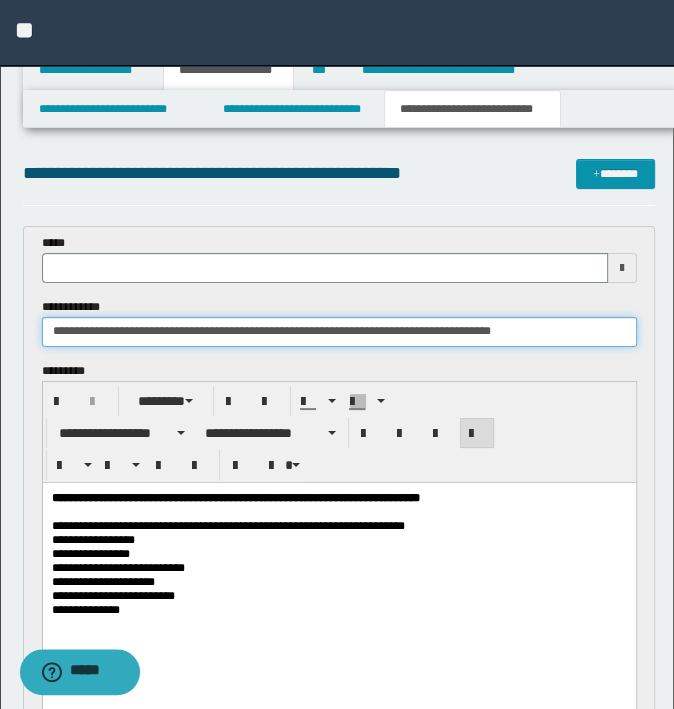 type on "**********" 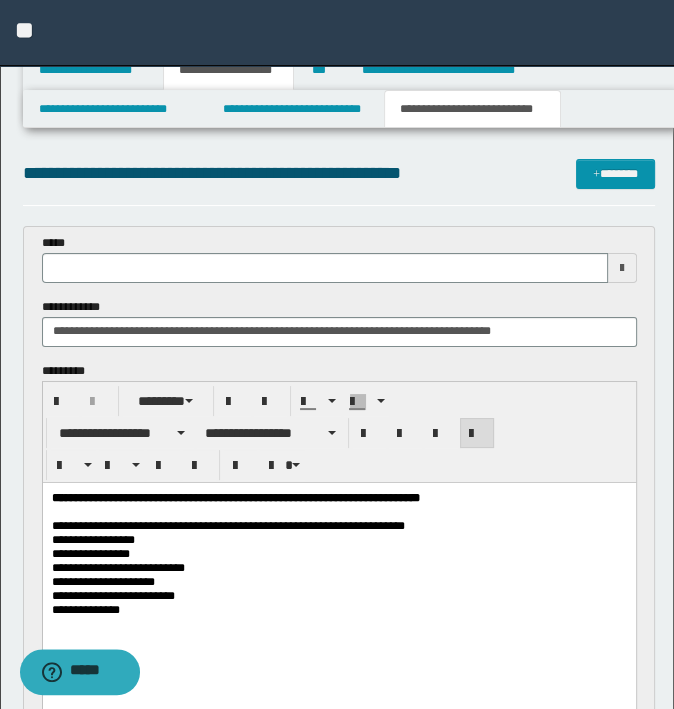 click on "**********" at bounding box center [235, 497] 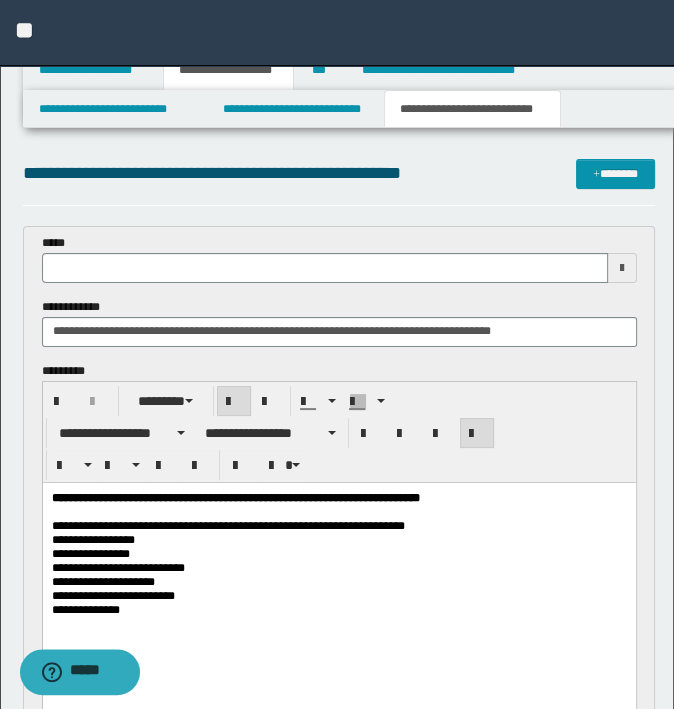 click at bounding box center (338, 511) 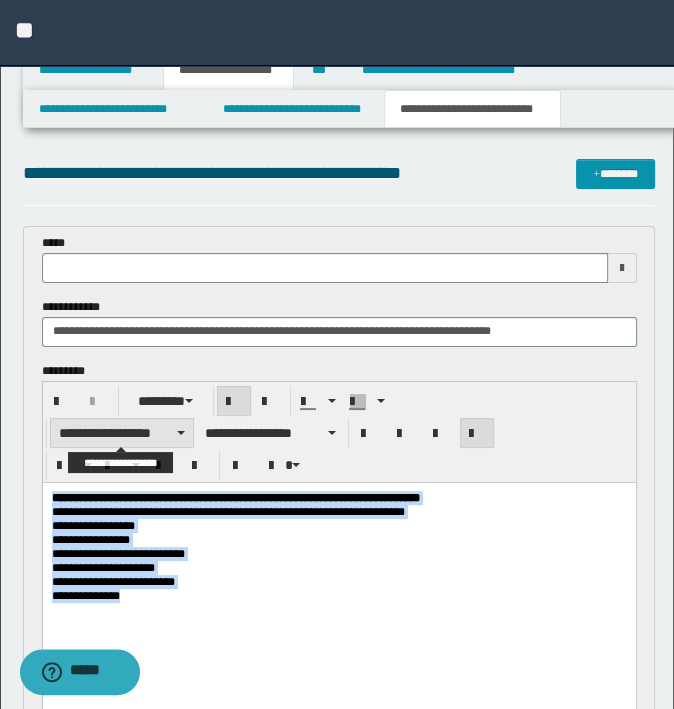 click on "**********" at bounding box center [122, 433] 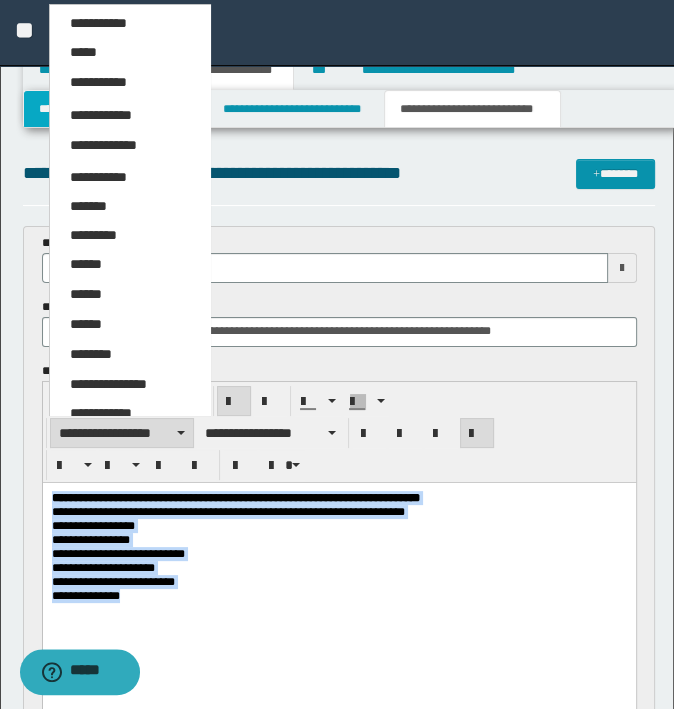 drag, startPoint x: 122, startPoint y: 53, endPoint x: 126, endPoint y: 122, distance: 69.115845 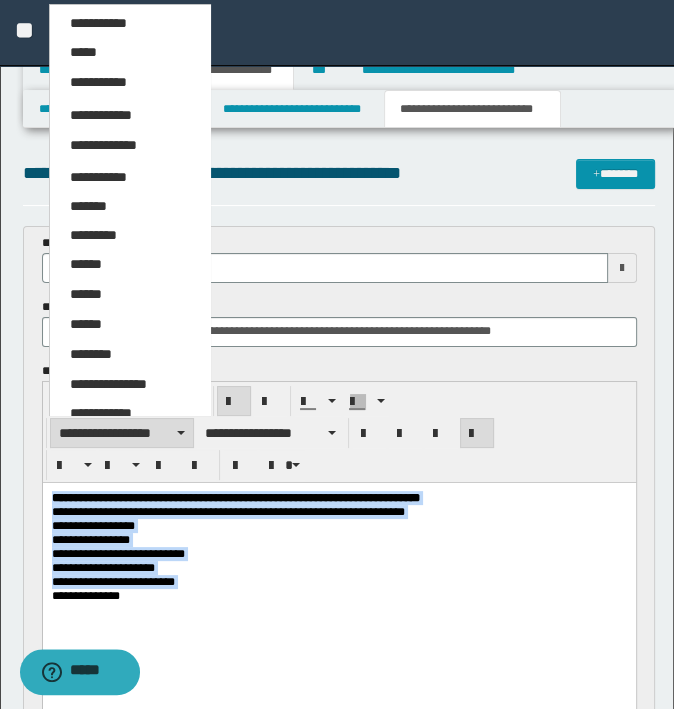 type 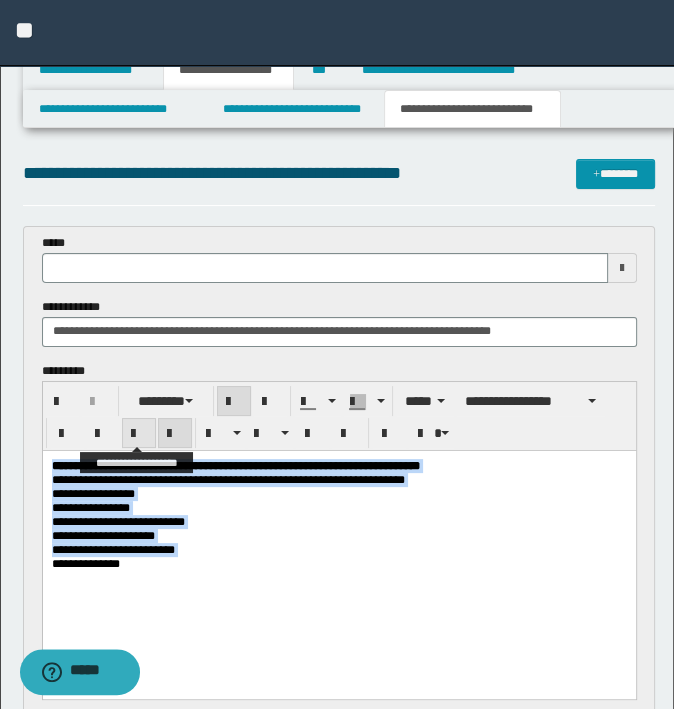 click at bounding box center (139, 434) 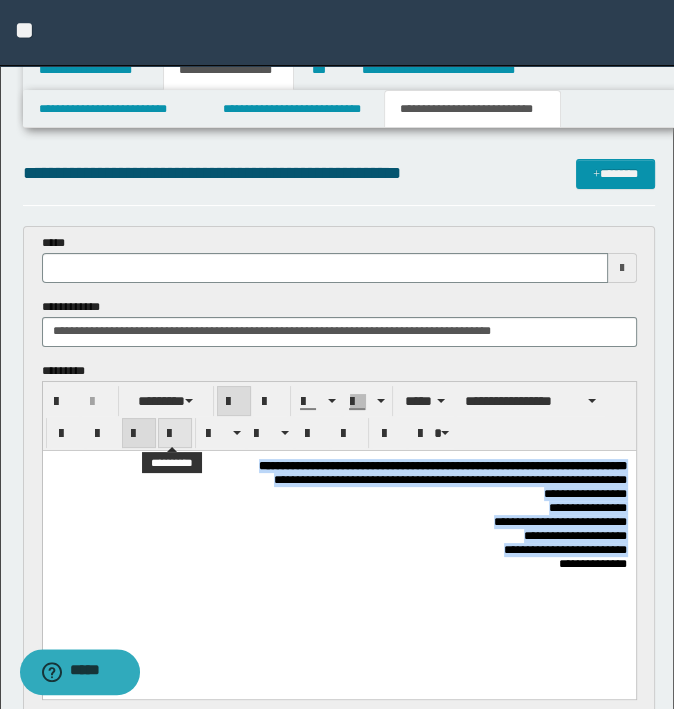 click at bounding box center (175, 434) 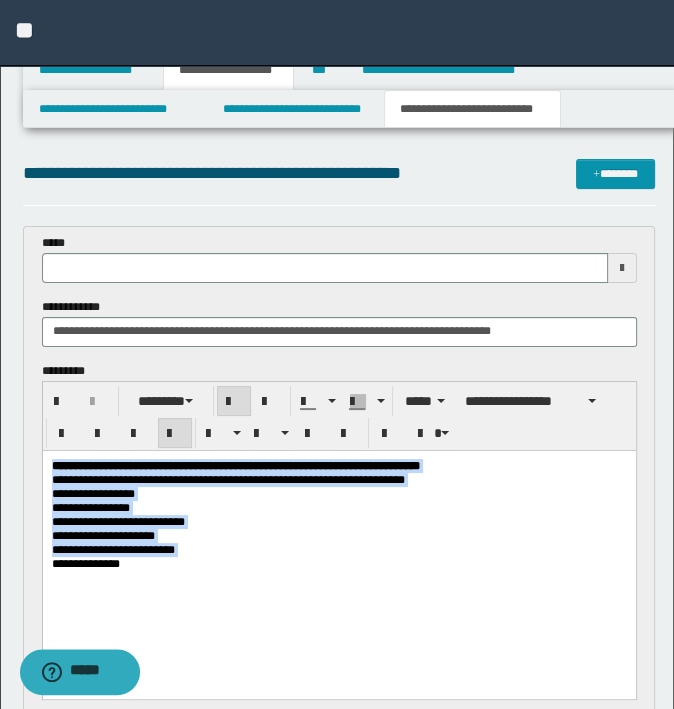 copy on "**********" 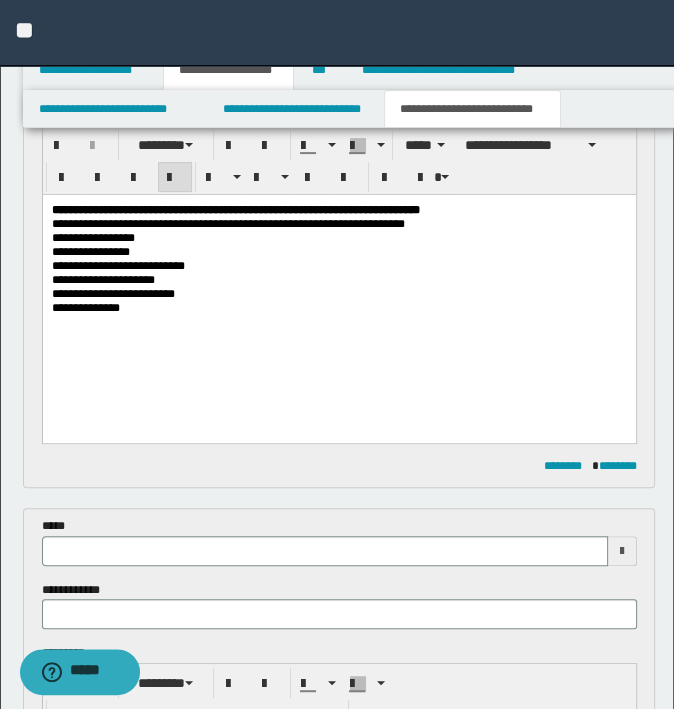 scroll, scrollTop: 500, scrollLeft: 0, axis: vertical 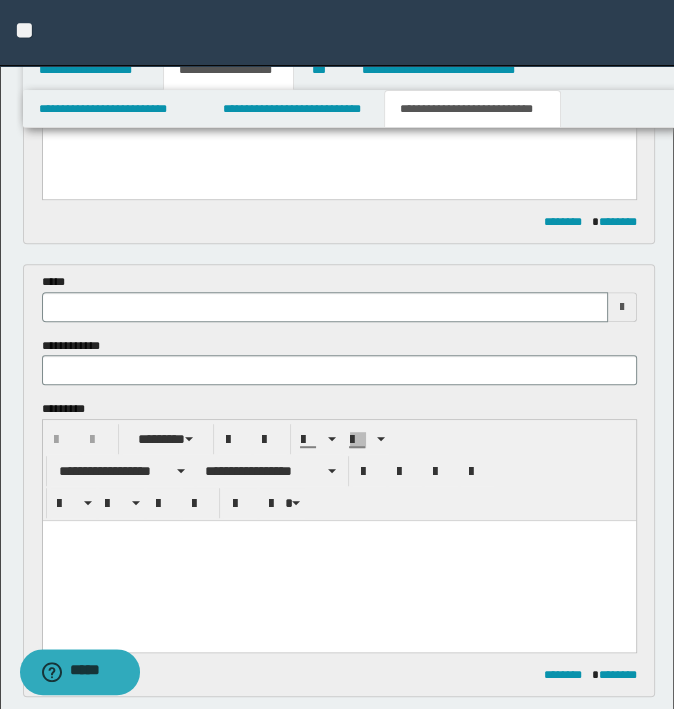 click at bounding box center [338, 561] 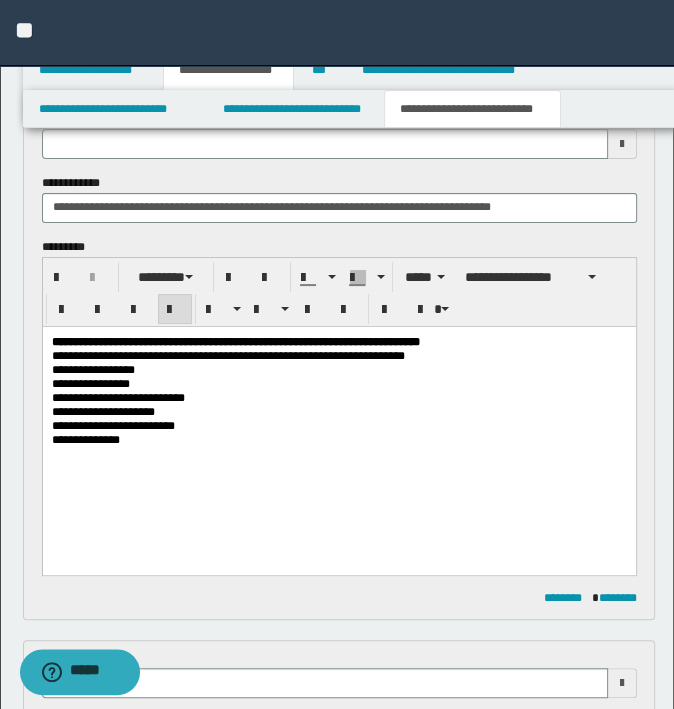 scroll, scrollTop: 0, scrollLeft: 0, axis: both 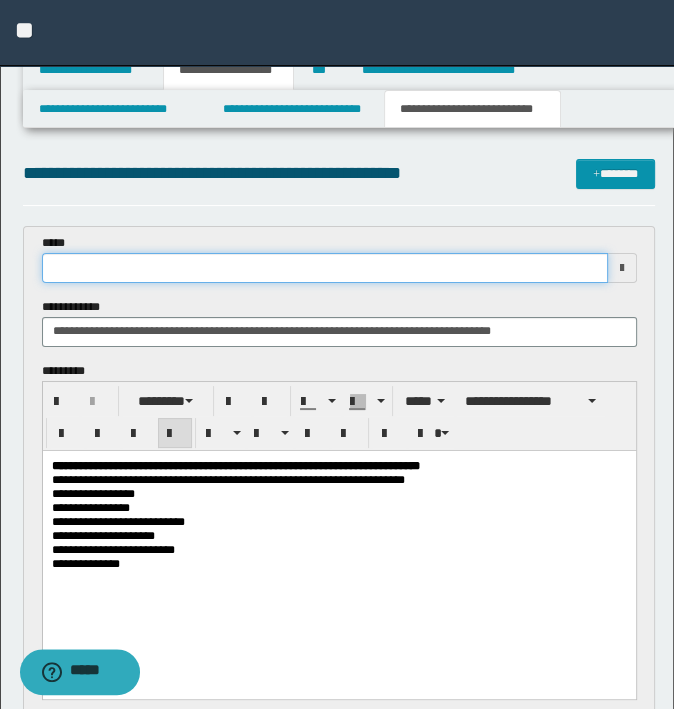 click at bounding box center [325, 268] 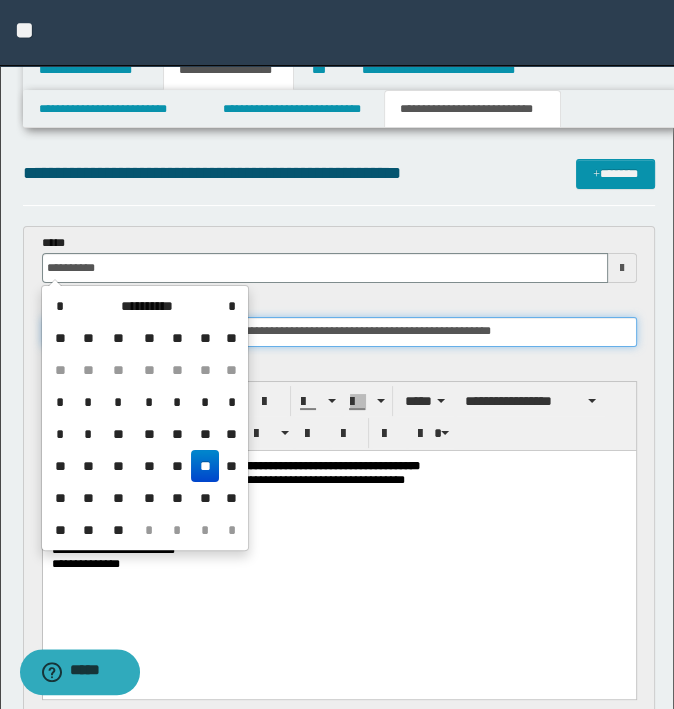 type on "**********" 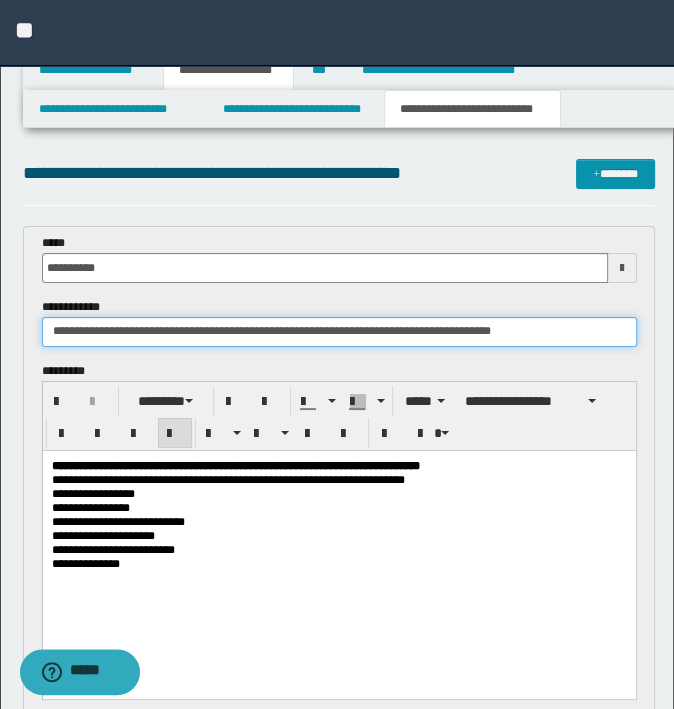 click on "**********" at bounding box center [339, 332] 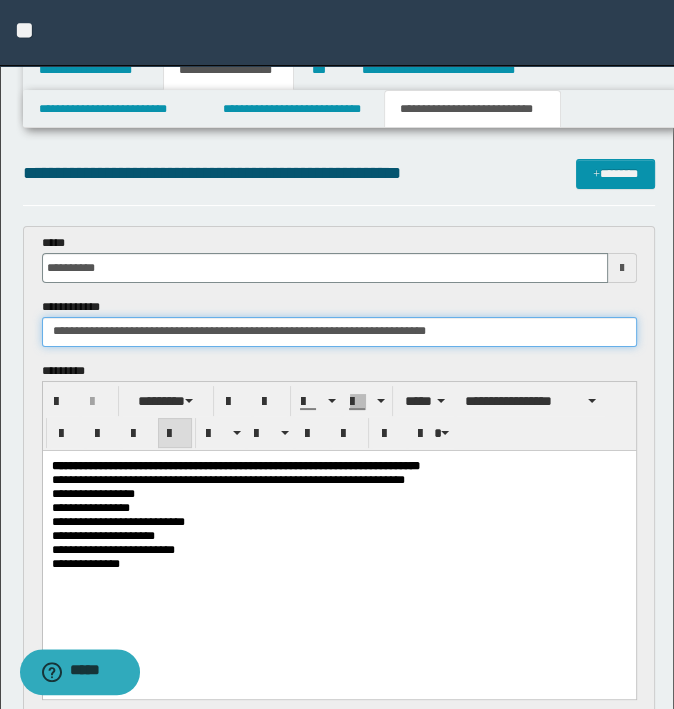 drag, startPoint x: 296, startPoint y: 328, endPoint x: 150, endPoint y: 345, distance: 146.98639 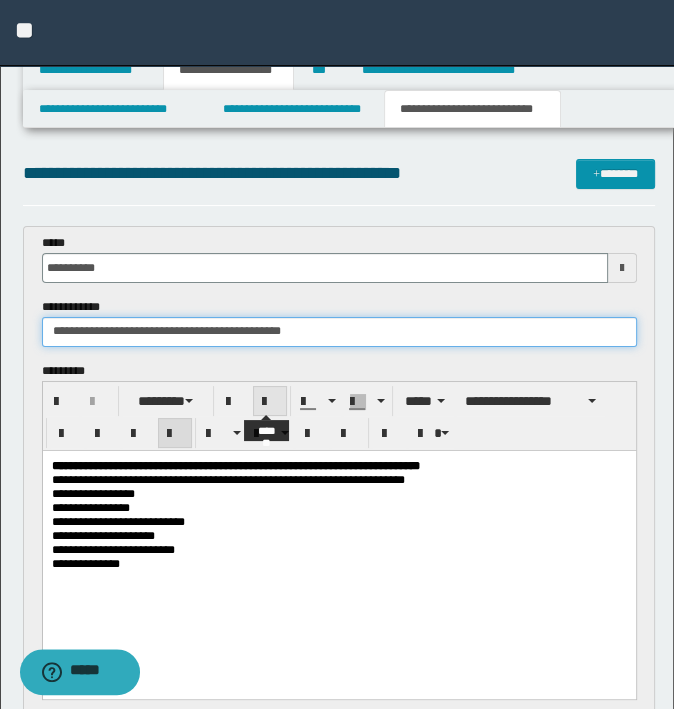type on "**********" 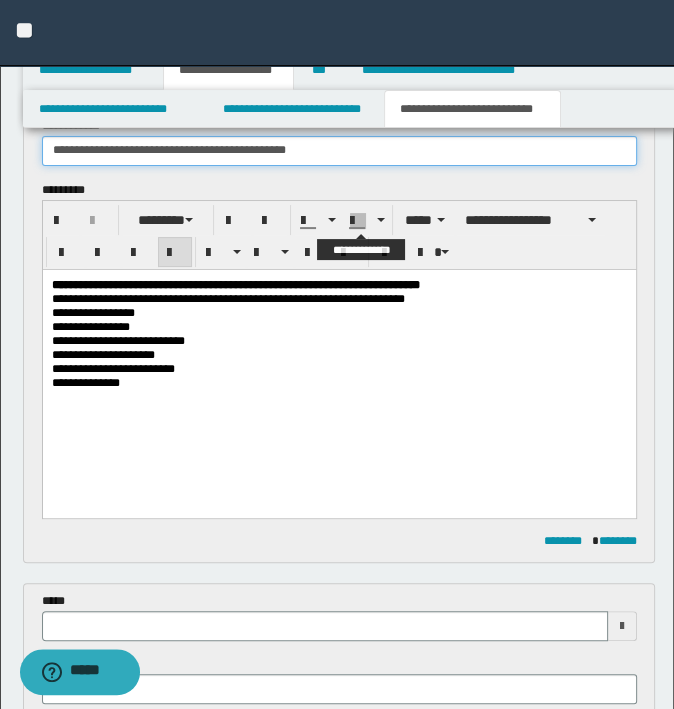 scroll, scrollTop: 500, scrollLeft: 0, axis: vertical 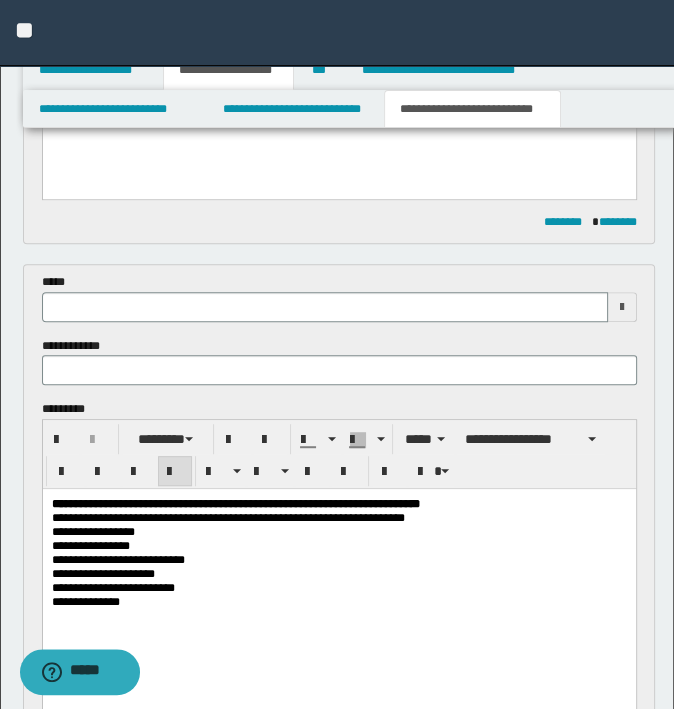 type 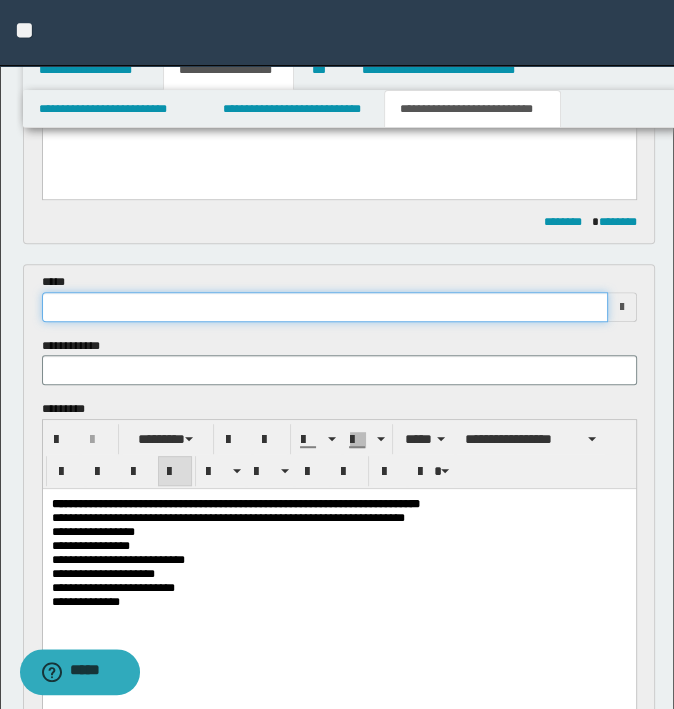 click at bounding box center [325, 307] 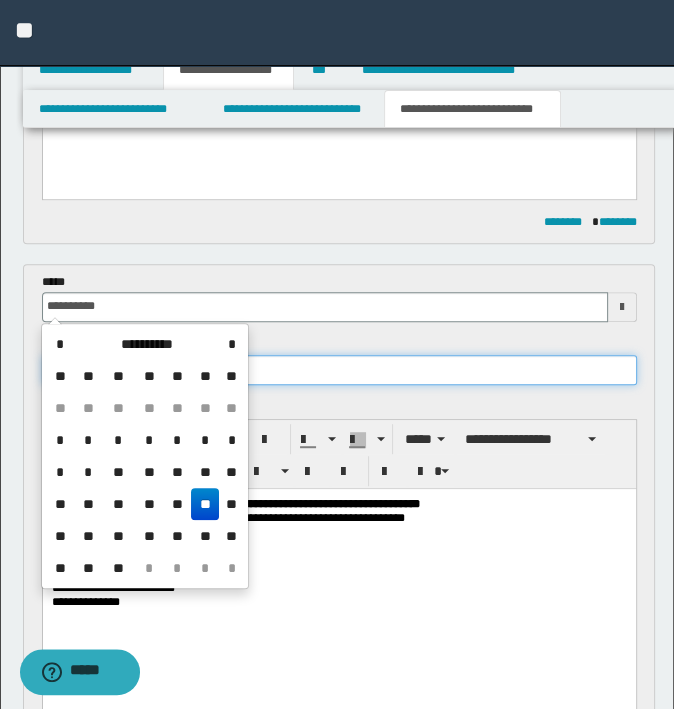 type on "**********" 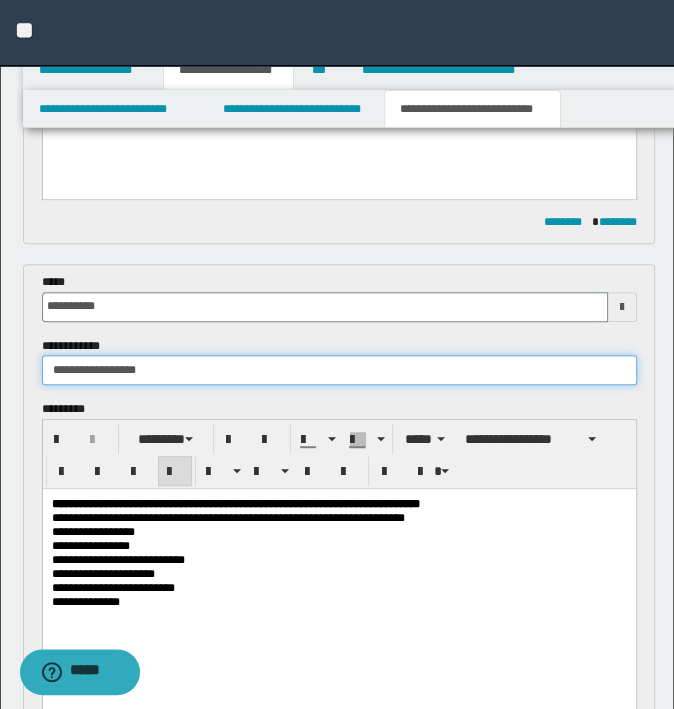 click on "**********" at bounding box center [339, 370] 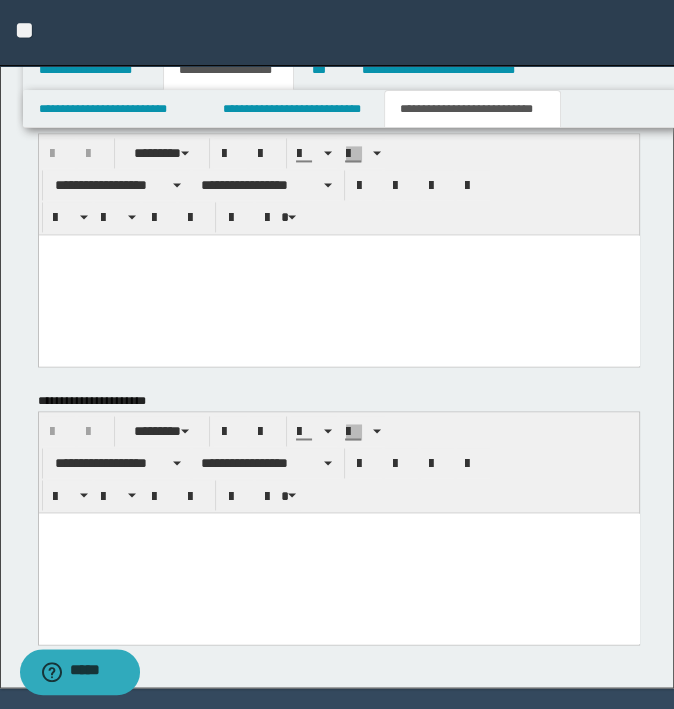 scroll, scrollTop: 1760, scrollLeft: 0, axis: vertical 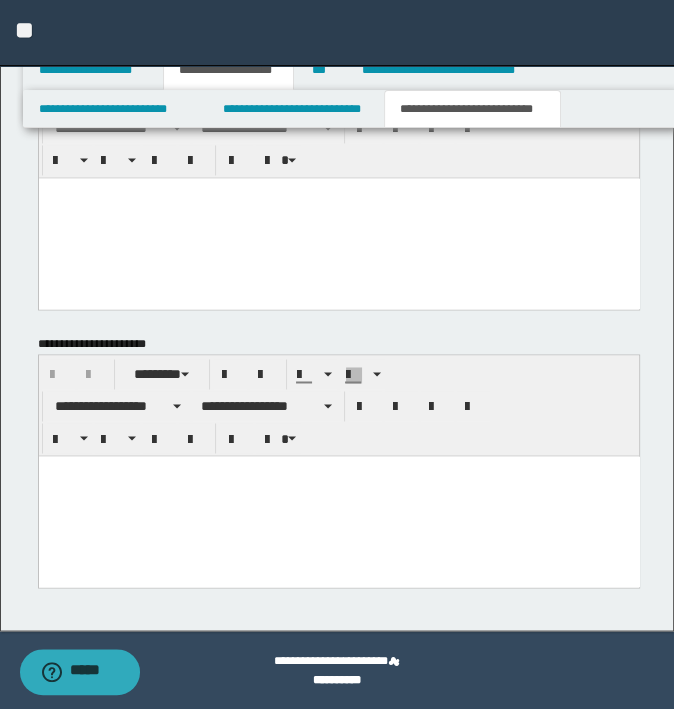 type on "**********" 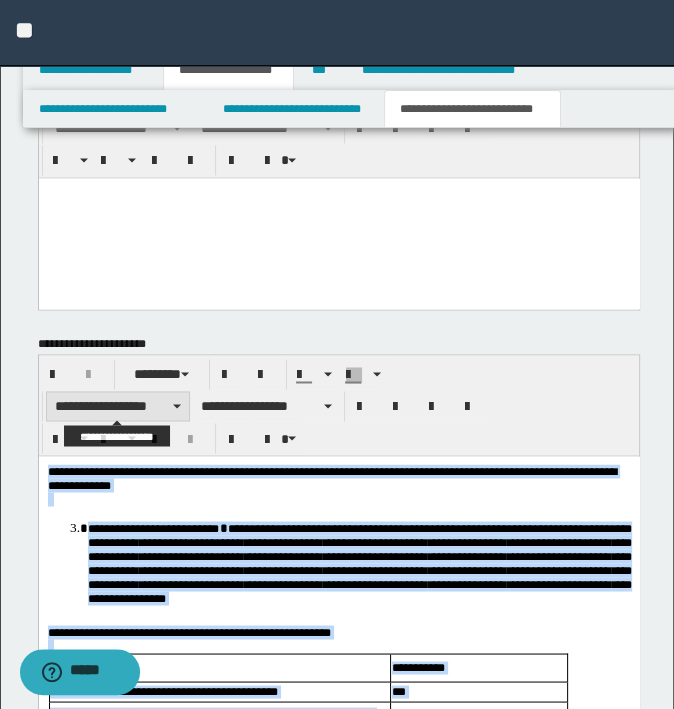 click on "**********" at bounding box center [118, 406] 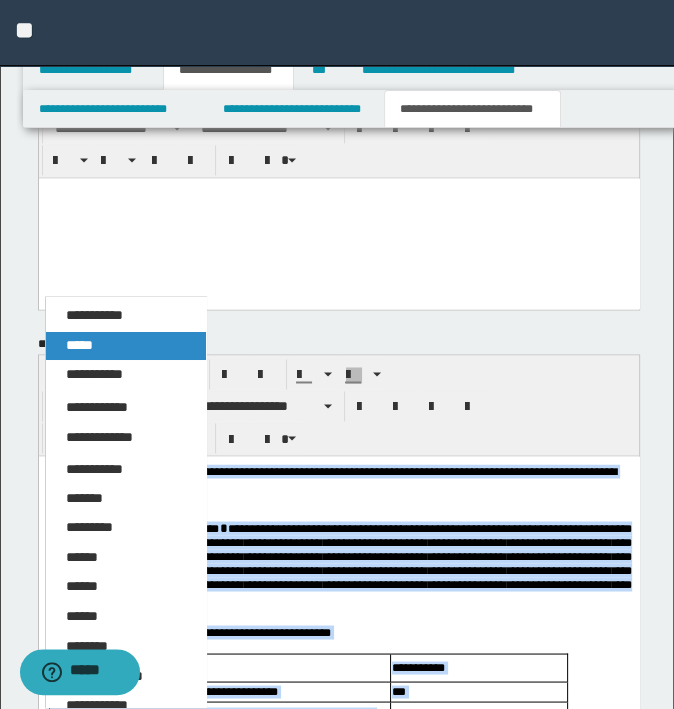 click on "*****" at bounding box center [126, 346] 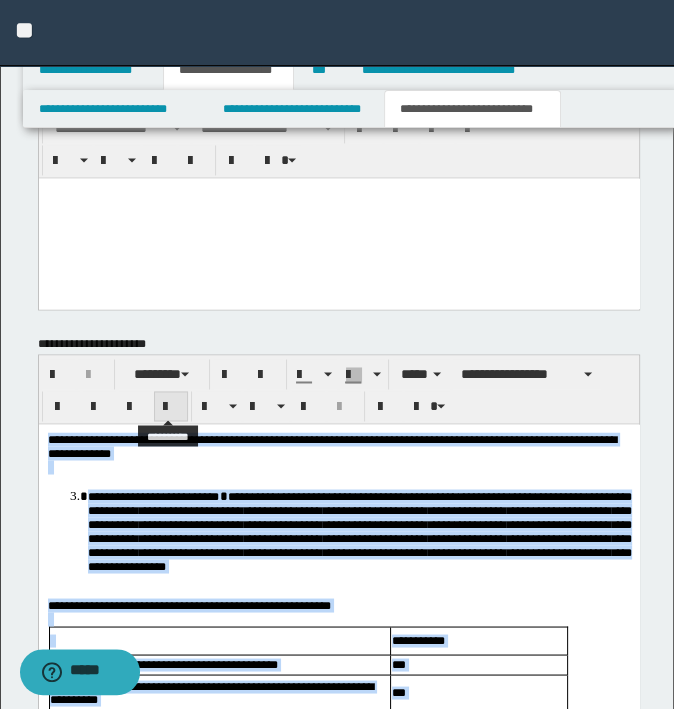 click at bounding box center (171, 407) 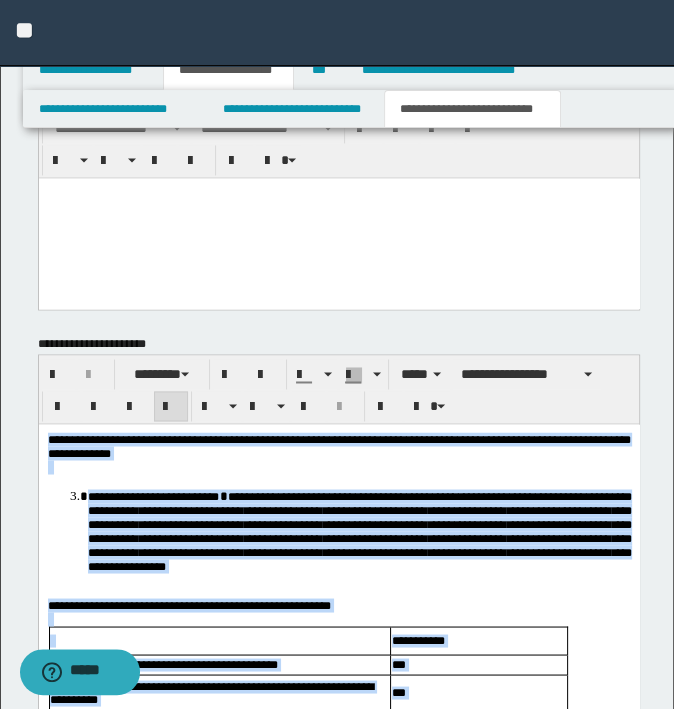 click on "**********" at bounding box center [338, 821] 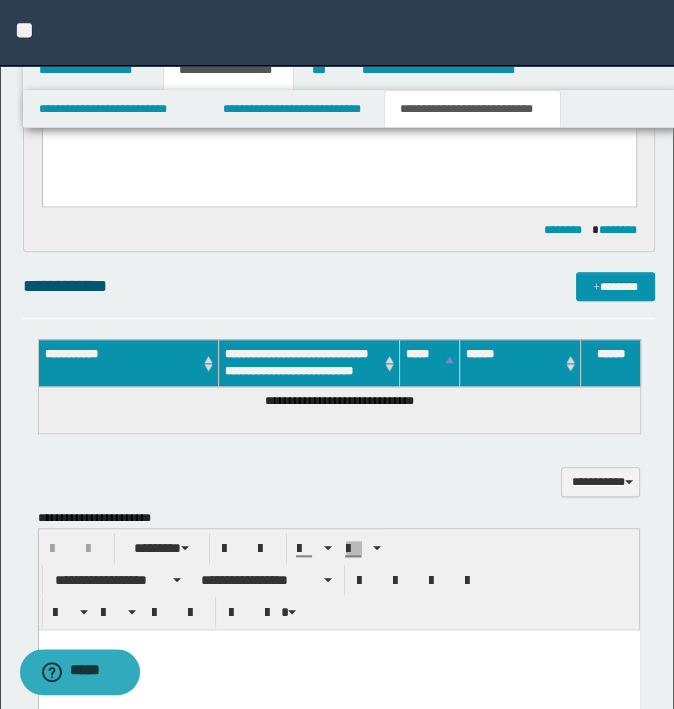 scroll, scrollTop: 960, scrollLeft: 0, axis: vertical 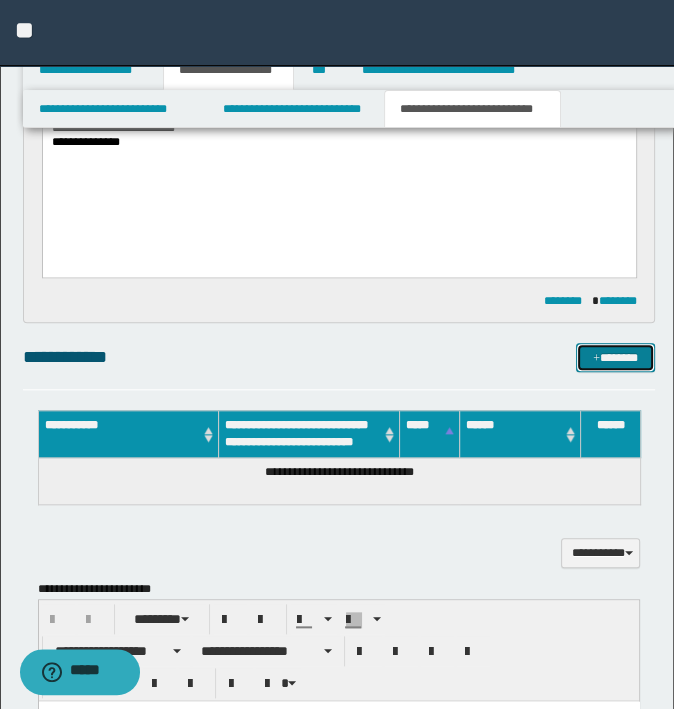click on "*******" at bounding box center [615, 358] 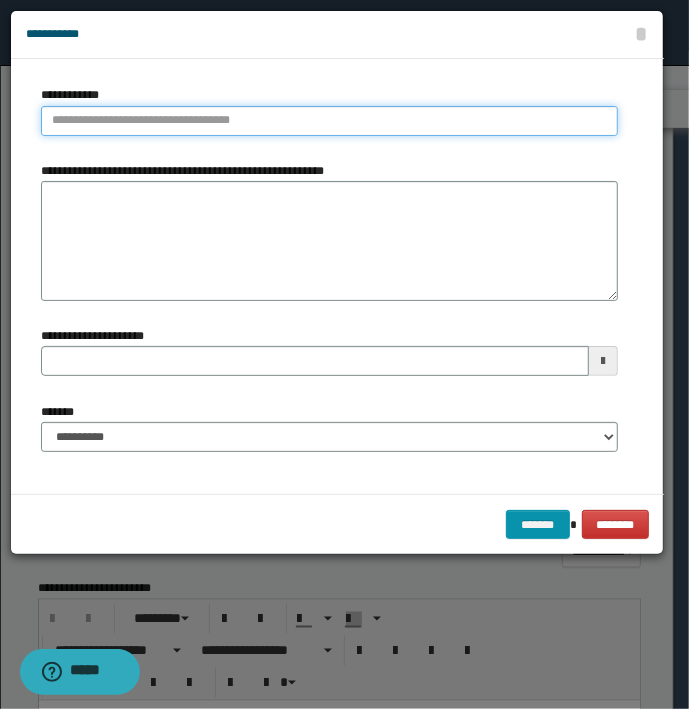 click on "**********" at bounding box center [329, 121] 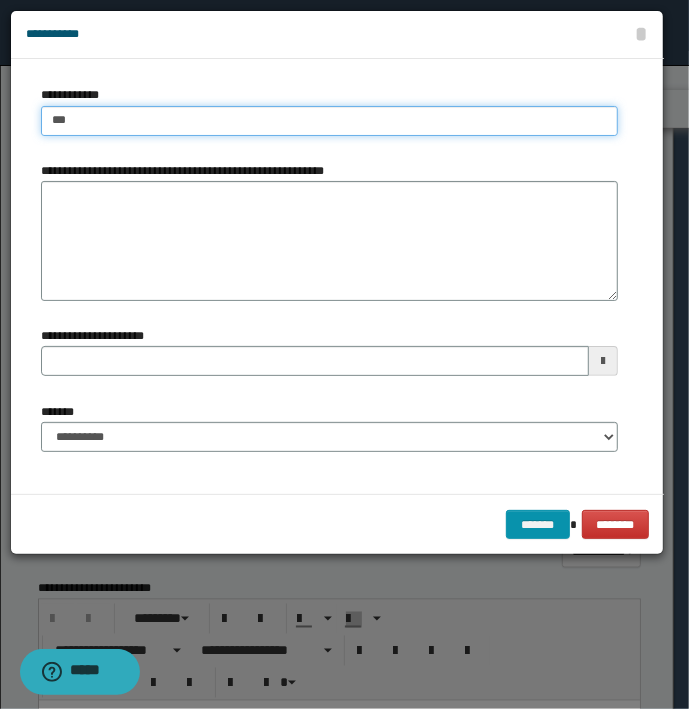 type on "****" 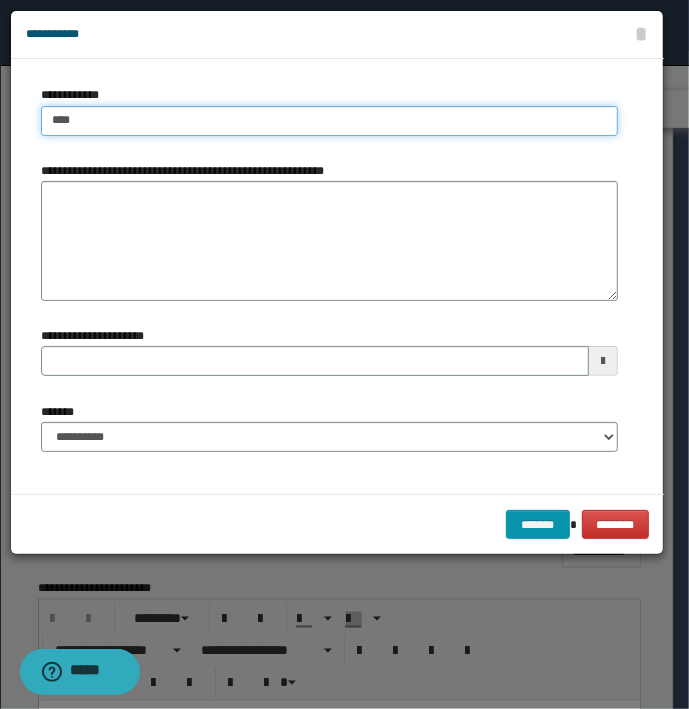 type on "****" 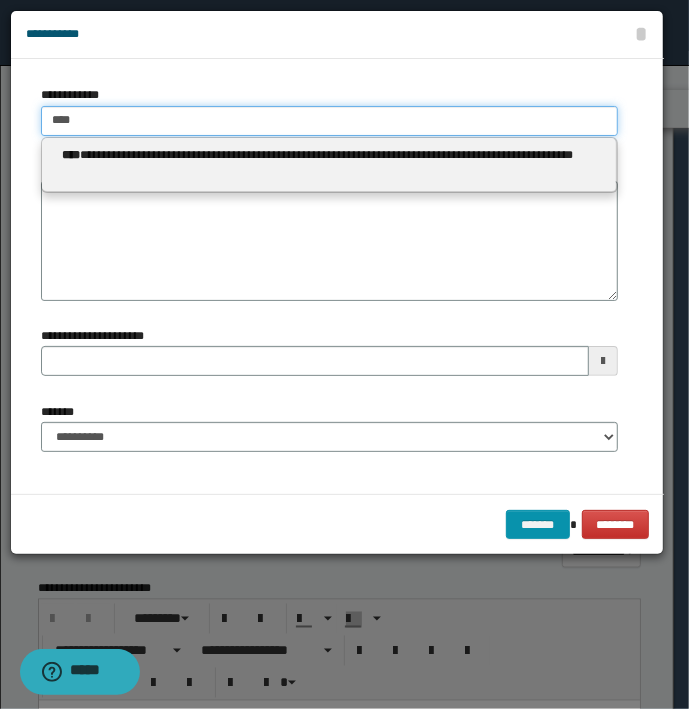 type 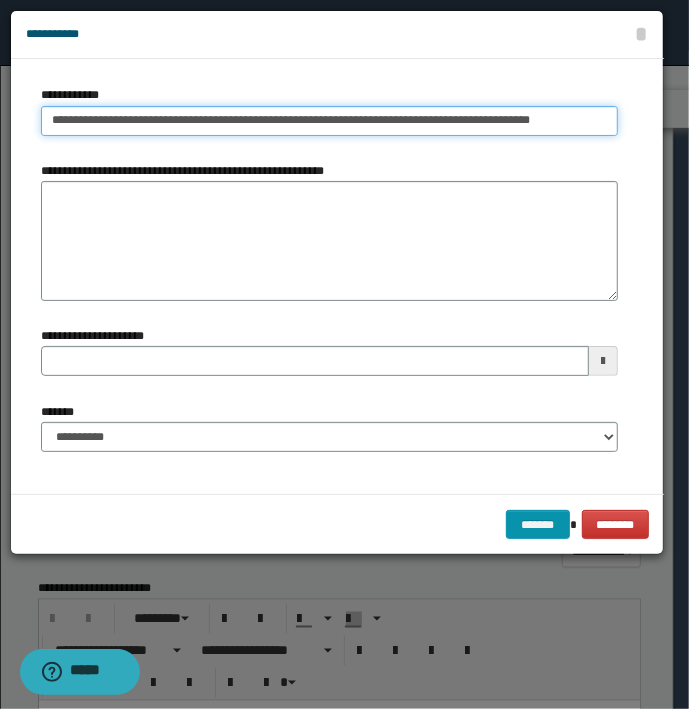 type 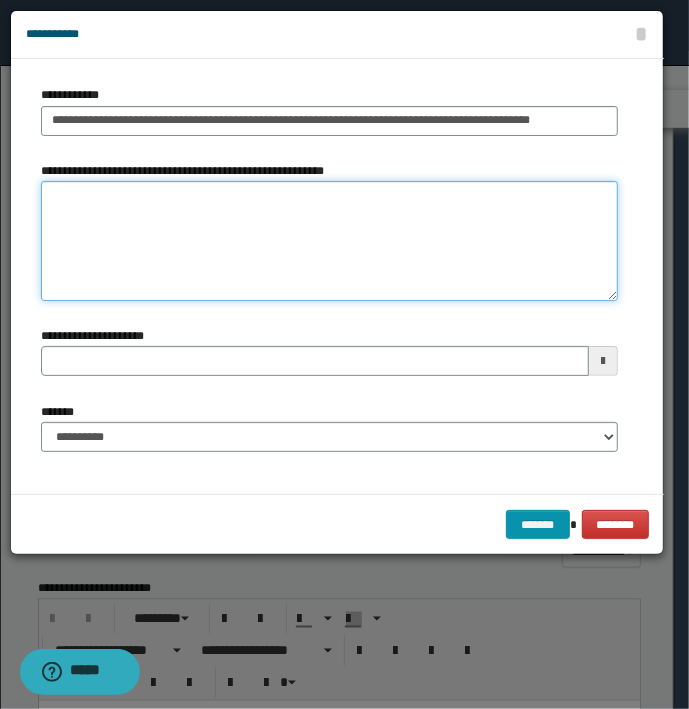 click on "**********" at bounding box center [329, 241] 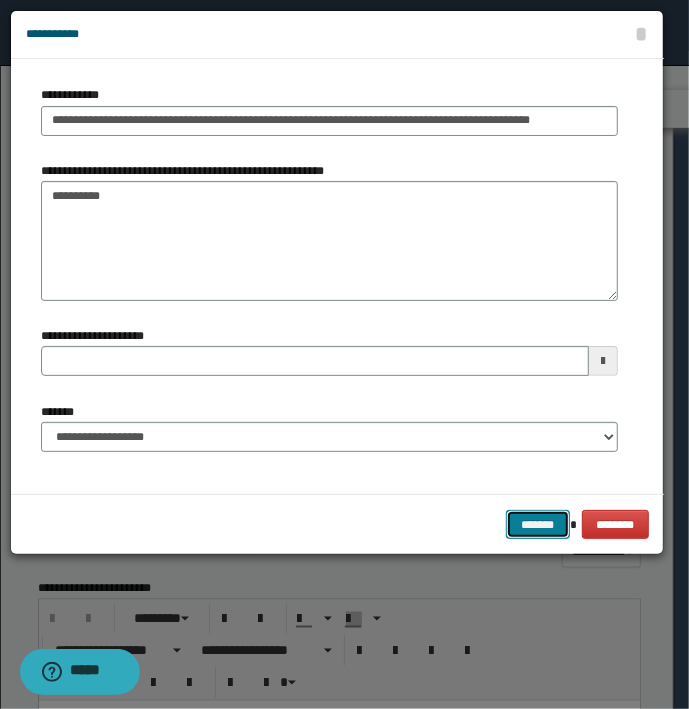 click on "*******" at bounding box center (538, 525) 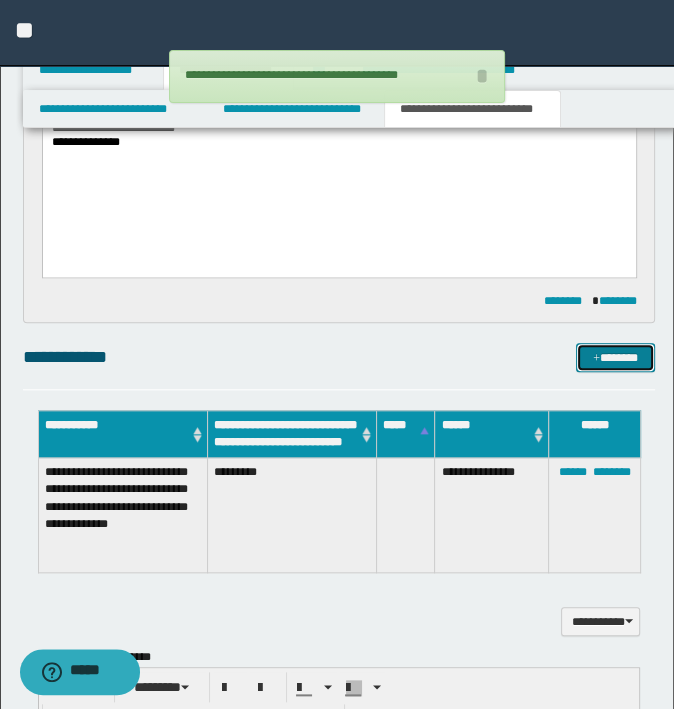 click on "*******" at bounding box center (615, 358) 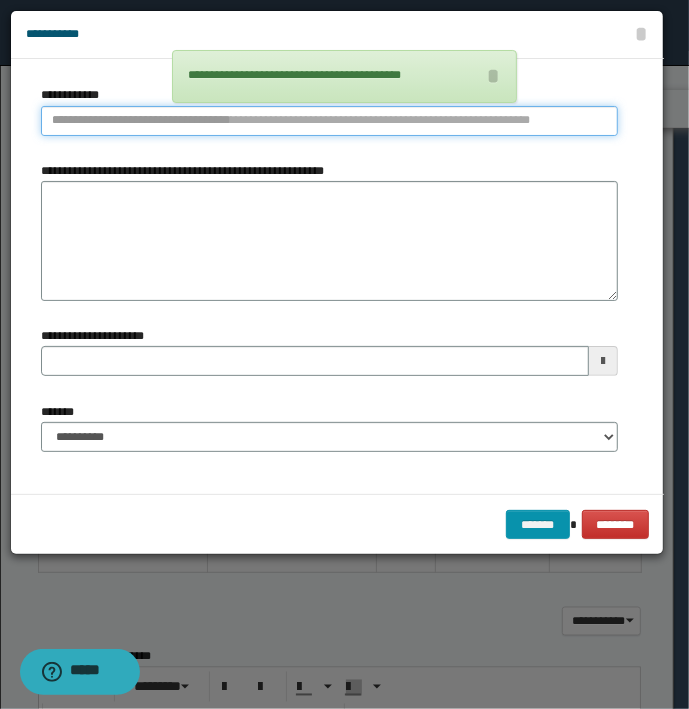 click on "**********" at bounding box center (329, 121) 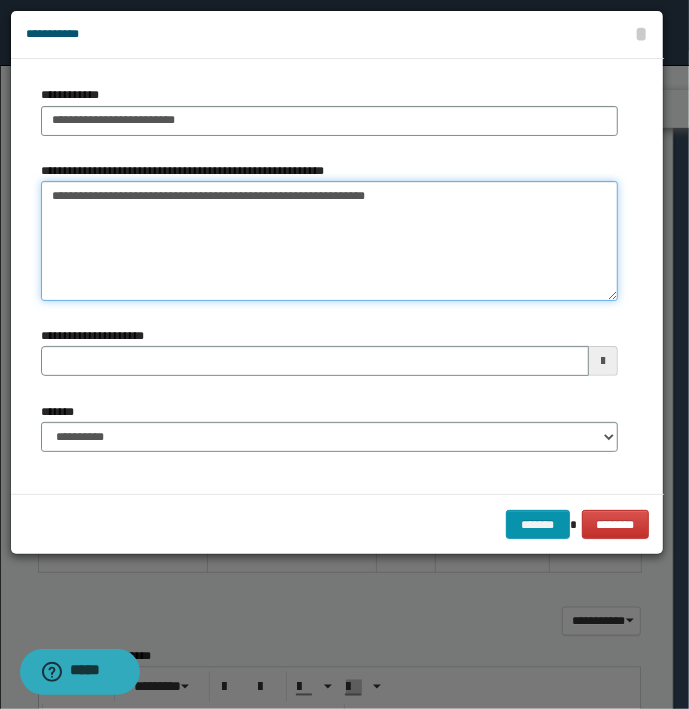 click on "**********" at bounding box center [329, 241] 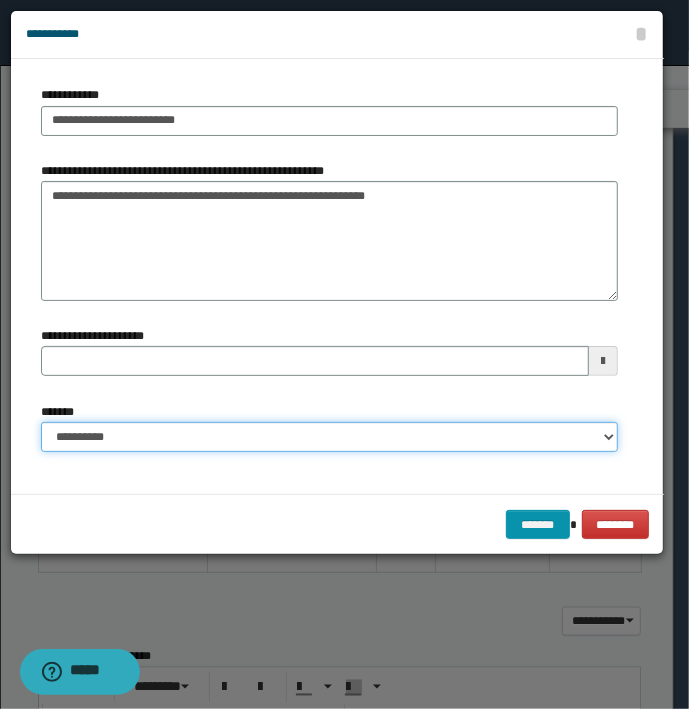 click on "**********" at bounding box center (329, 437) 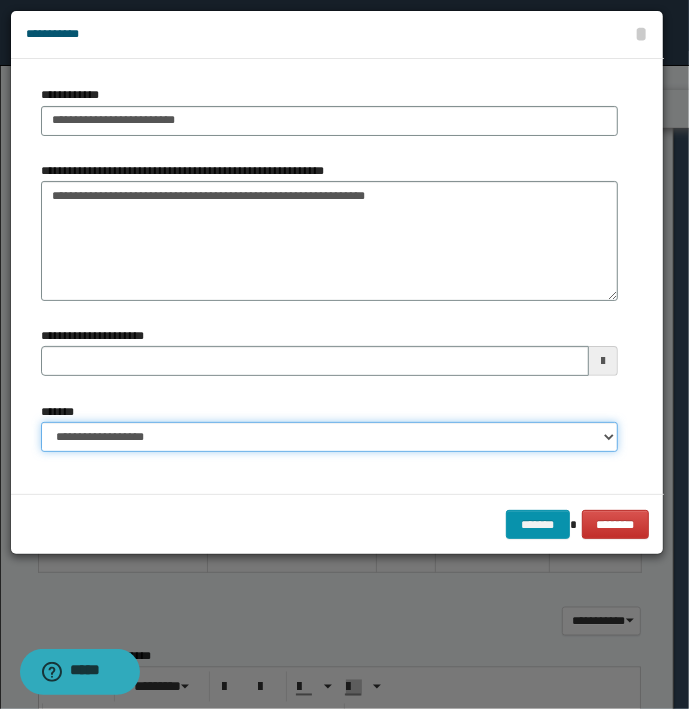 click on "**********" at bounding box center [329, 437] 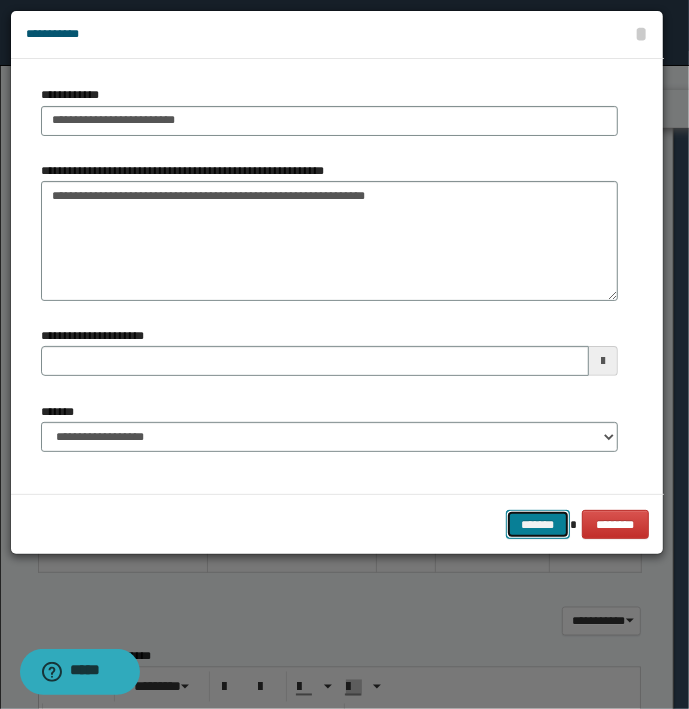 click on "*******" at bounding box center (538, 525) 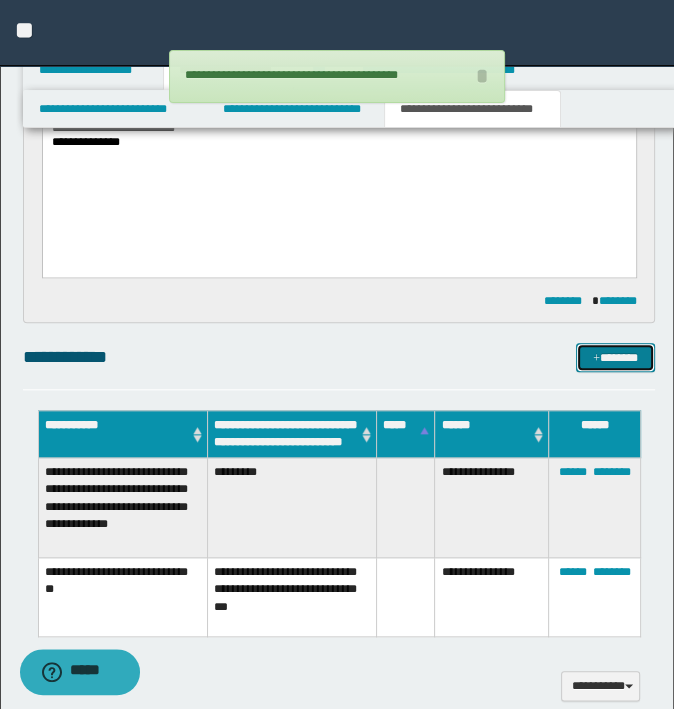click on "*******" at bounding box center [615, 358] 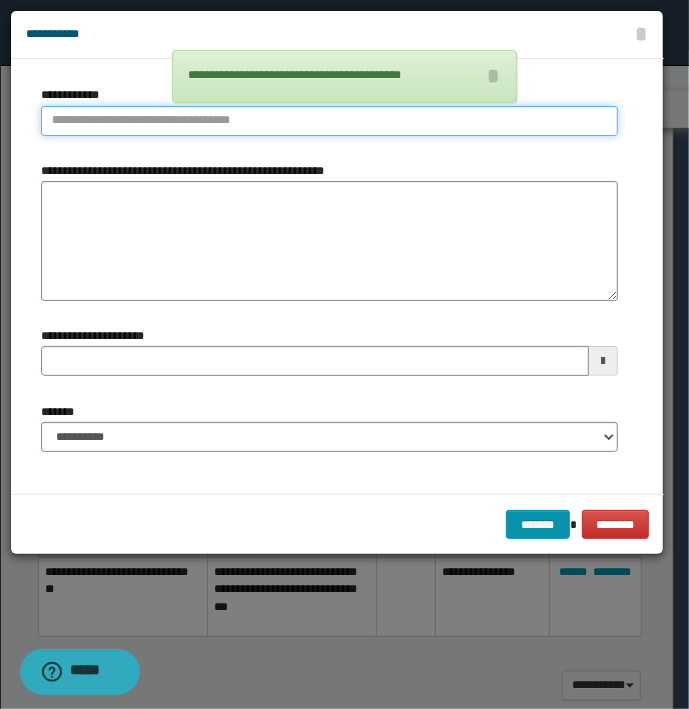 click on "**********" at bounding box center (329, 121) 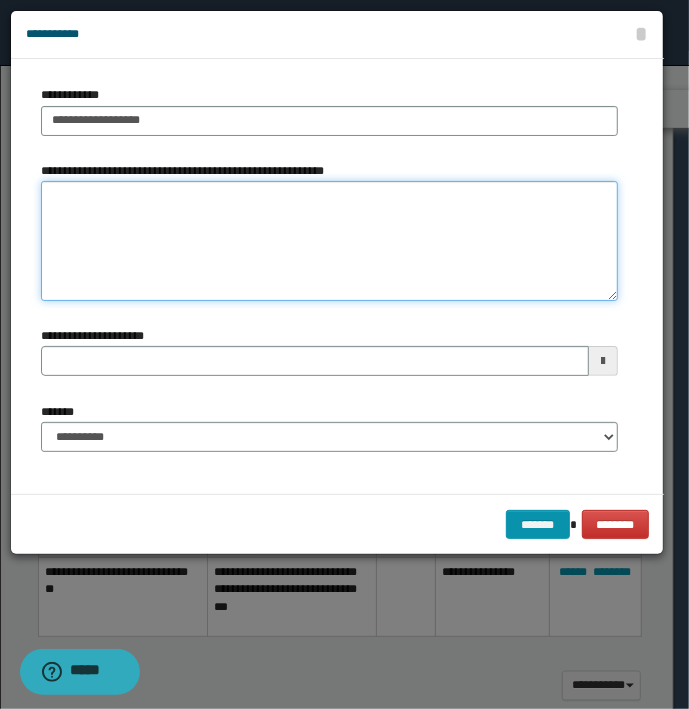 drag, startPoint x: 335, startPoint y: 245, endPoint x: 329, endPoint y: 261, distance: 17.088007 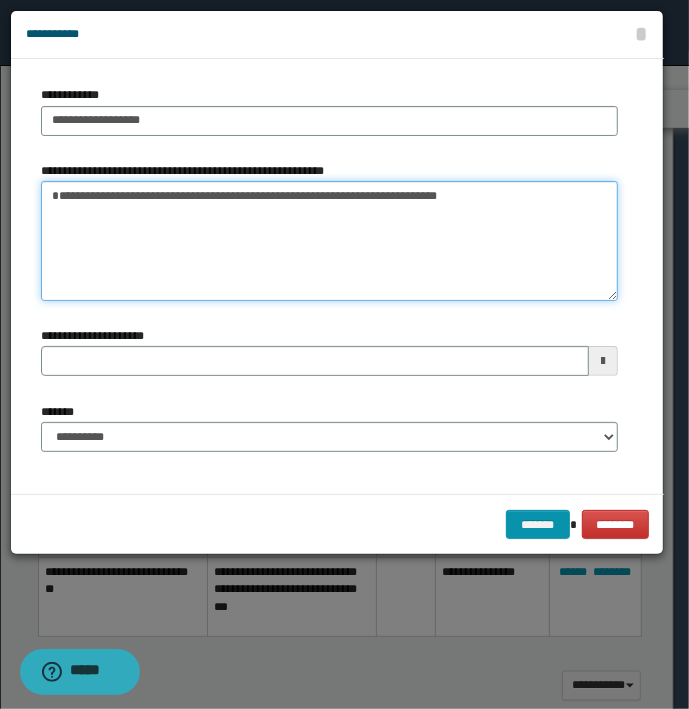click on "**********" at bounding box center [329, 241] 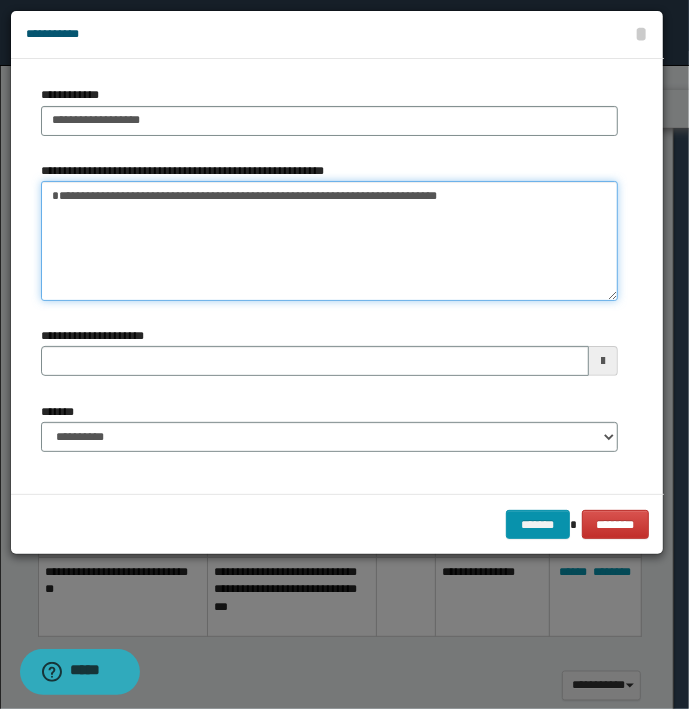 click on "**********" at bounding box center (329, 241) 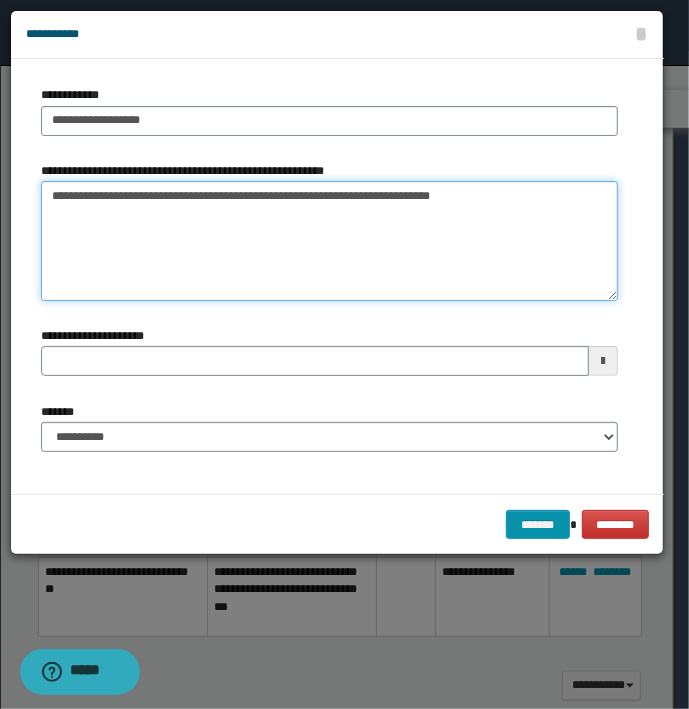 click on "**********" at bounding box center (329, 241) 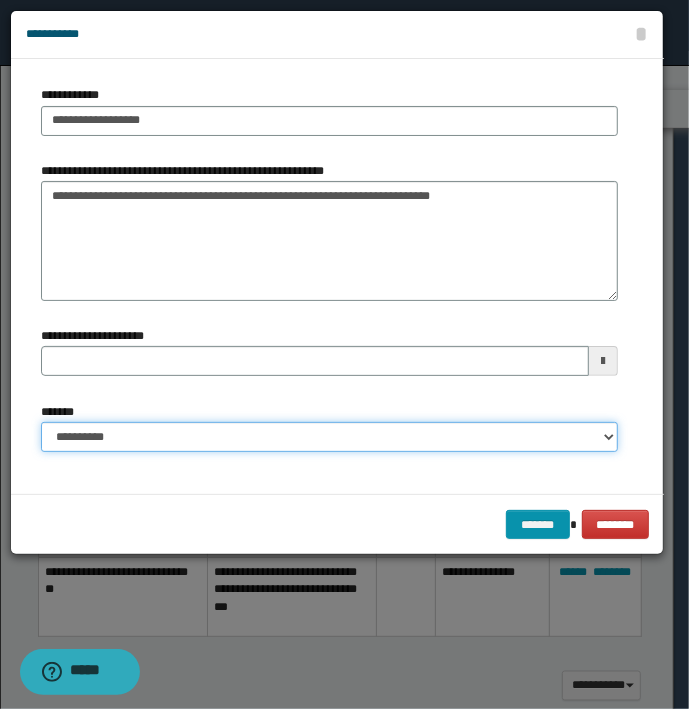 click on "**********" at bounding box center (329, 437) 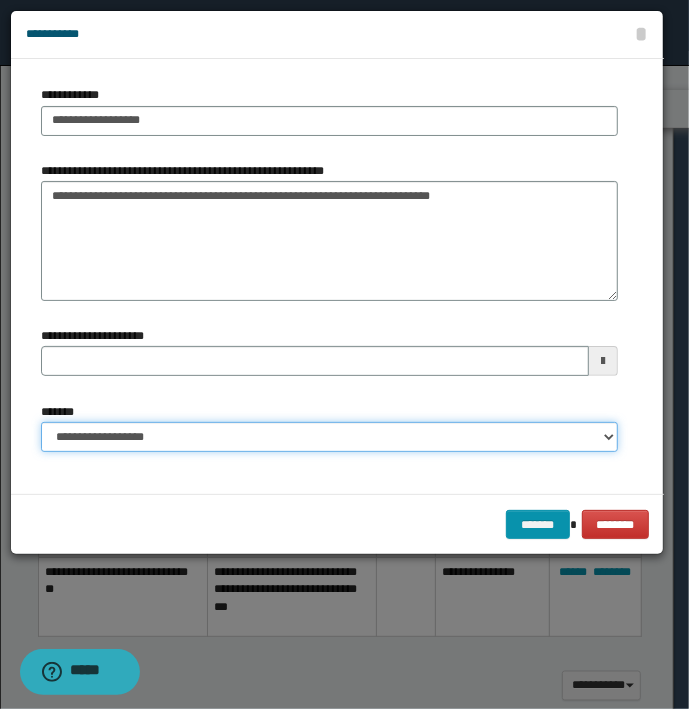 click on "**********" at bounding box center (329, 437) 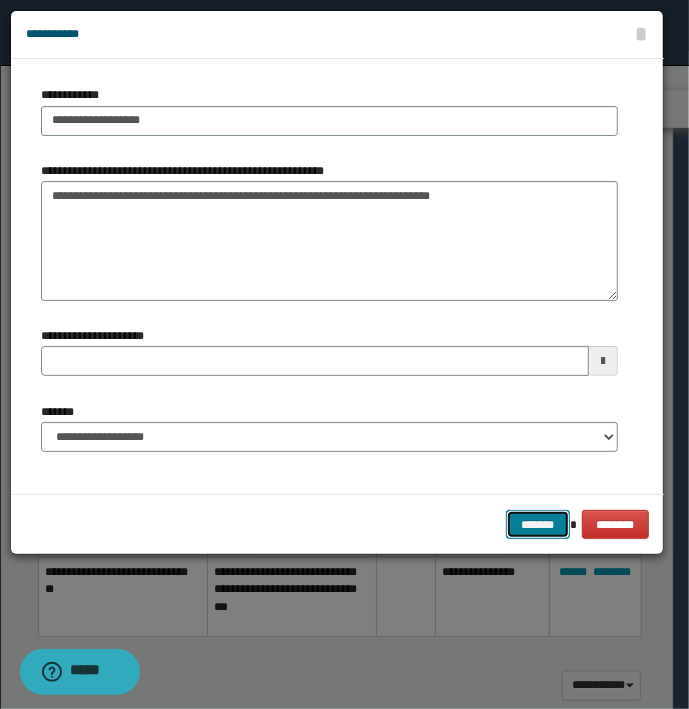 click on "*******" at bounding box center (538, 525) 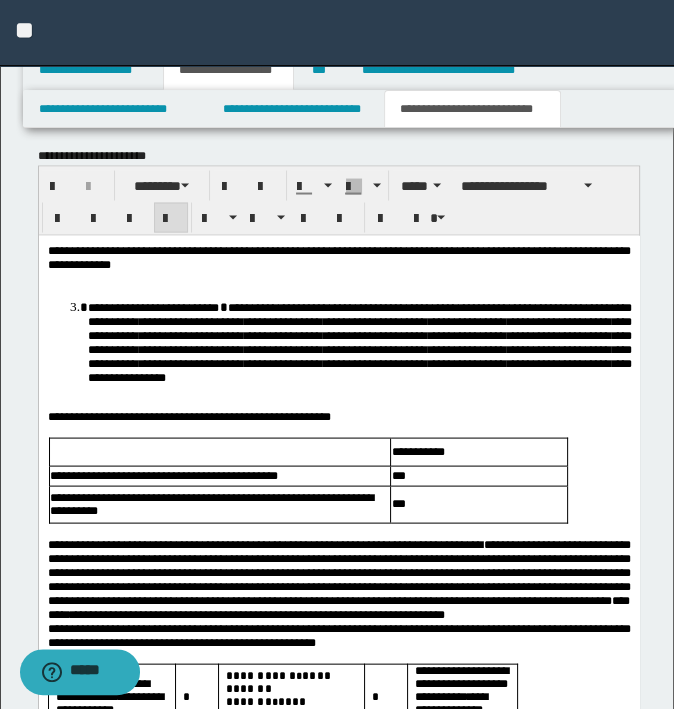 scroll, scrollTop: 2260, scrollLeft: 0, axis: vertical 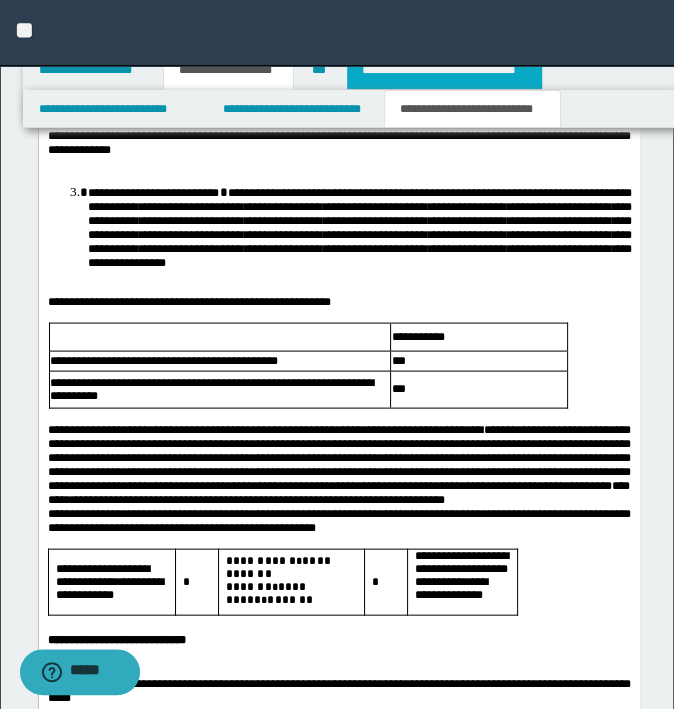 click on "**********" at bounding box center [444, 70] 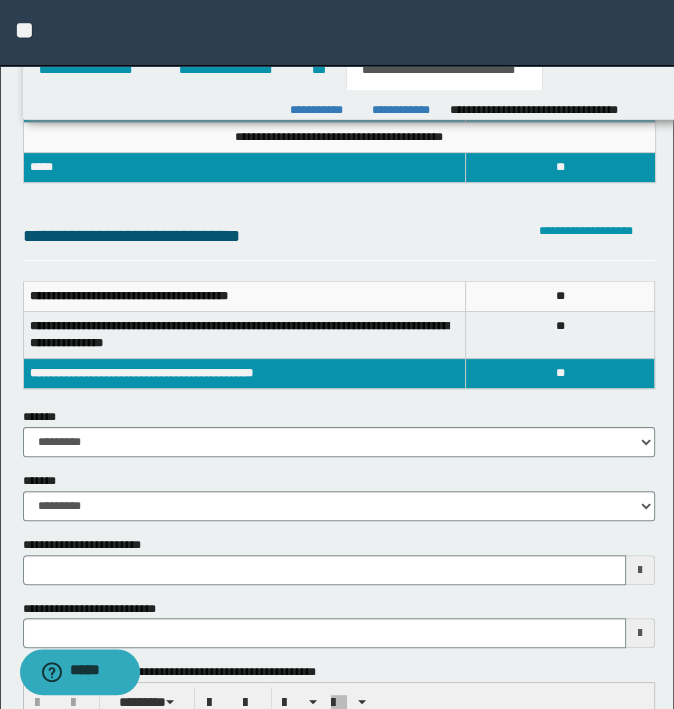 scroll, scrollTop: 200, scrollLeft: 0, axis: vertical 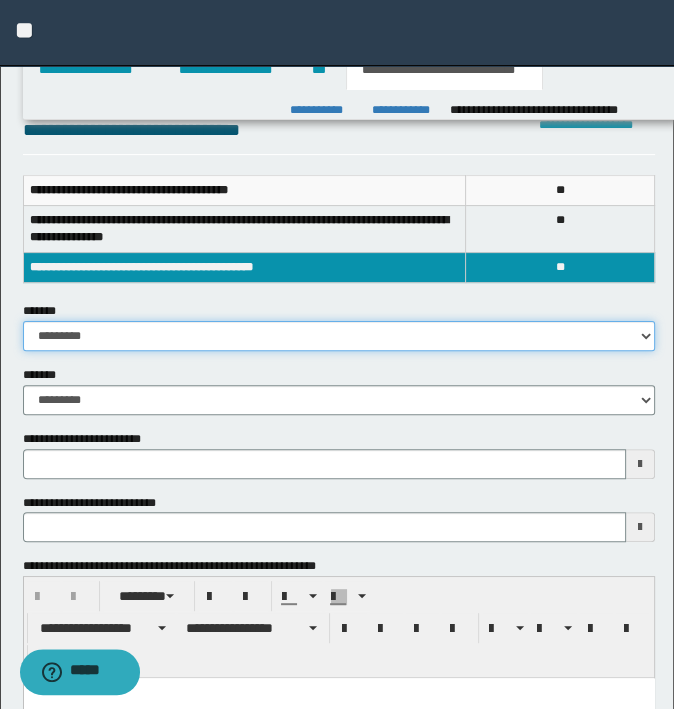 click on "**********" at bounding box center [339, 336] 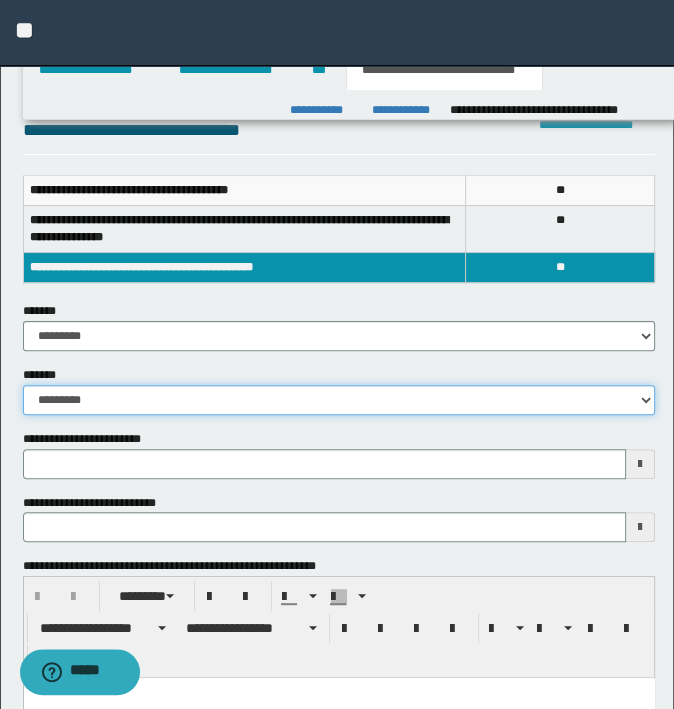 click on "**********" at bounding box center (339, 400) 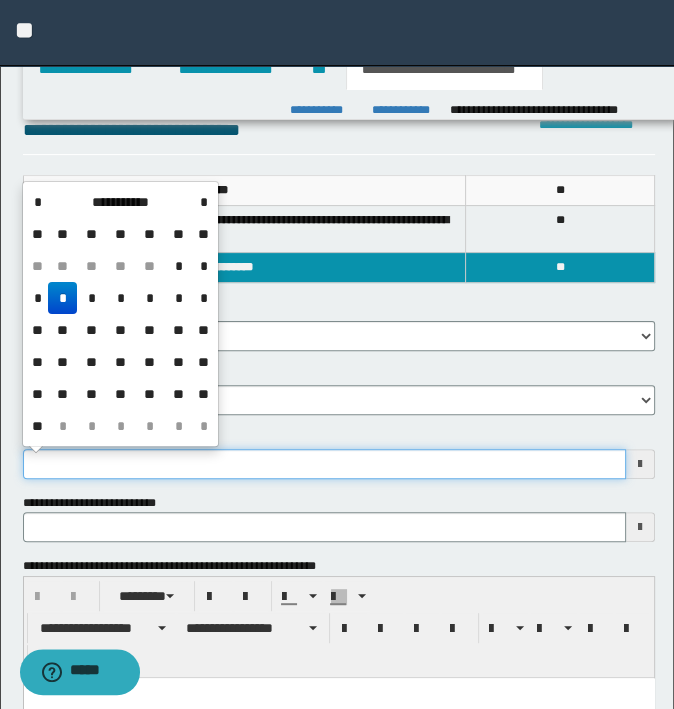 click on "**********" at bounding box center (325, 464) 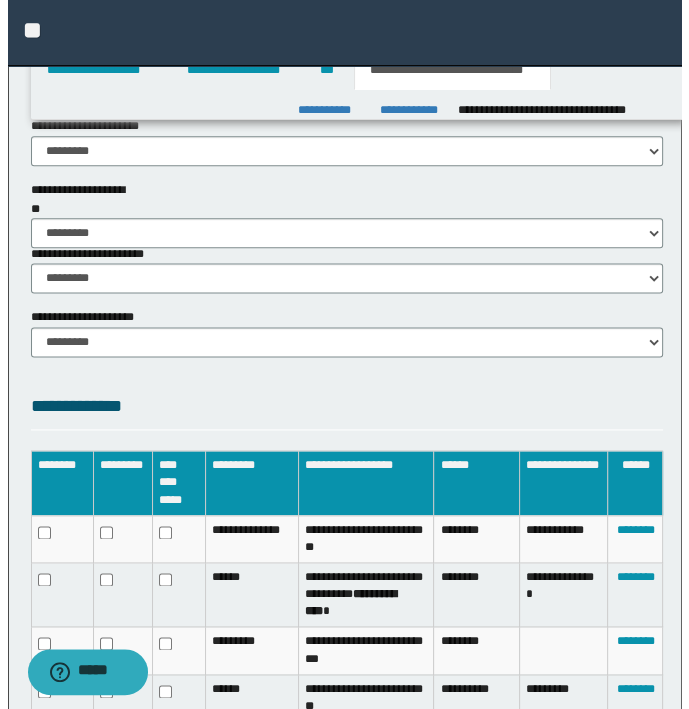 scroll, scrollTop: 1603, scrollLeft: 0, axis: vertical 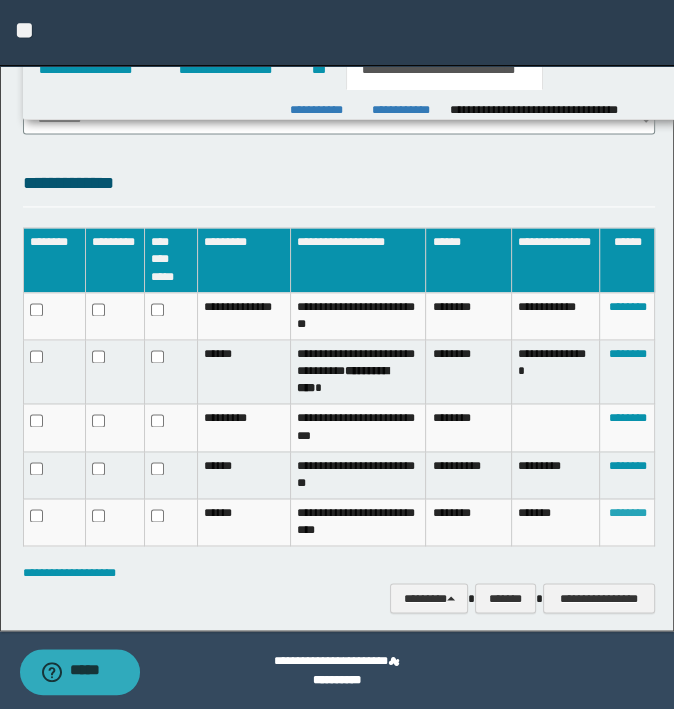 click on "********" at bounding box center (627, 513) 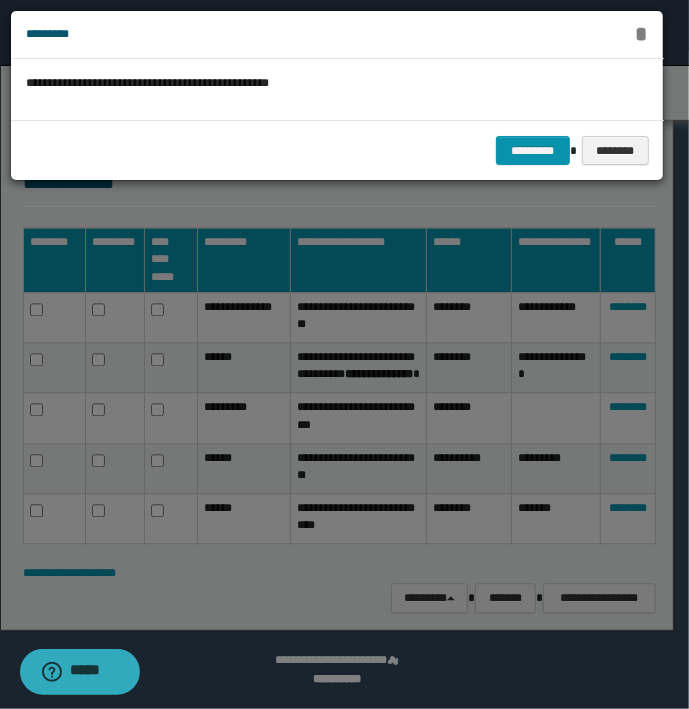click on "*" at bounding box center (641, 34) 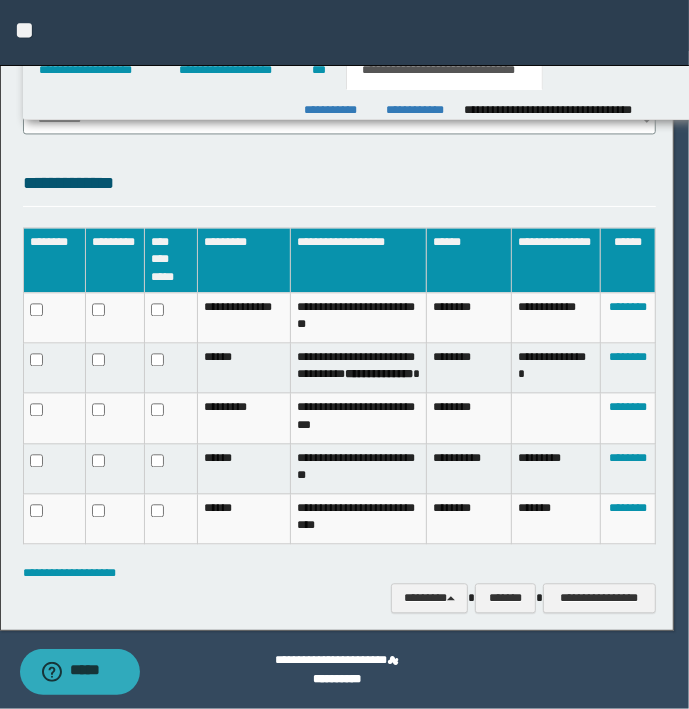 scroll, scrollTop: 1571, scrollLeft: 0, axis: vertical 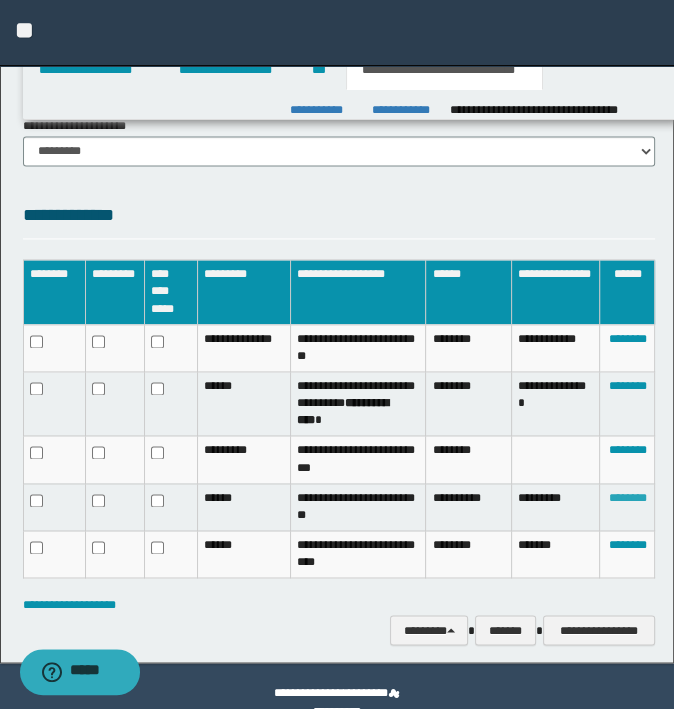 click on "********" at bounding box center [627, 498] 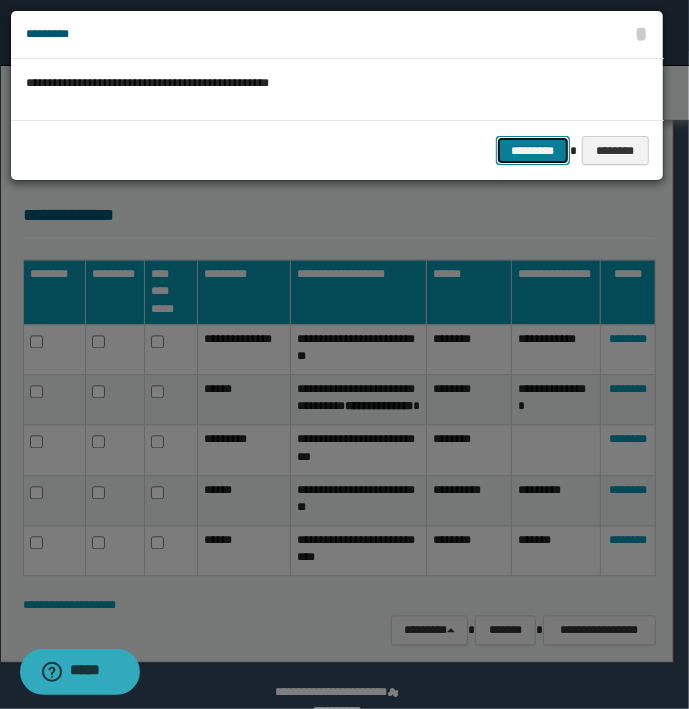 click on "*********" at bounding box center [533, 151] 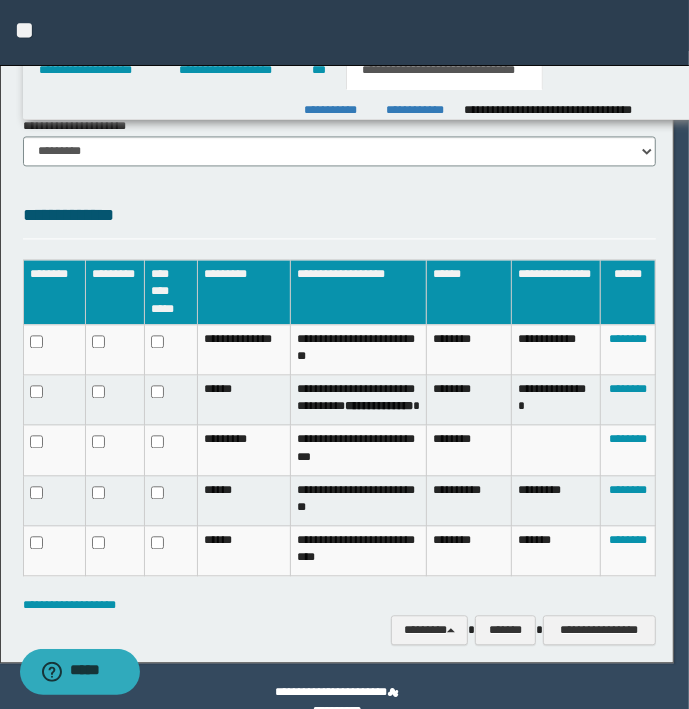 scroll, scrollTop: 1556, scrollLeft: 0, axis: vertical 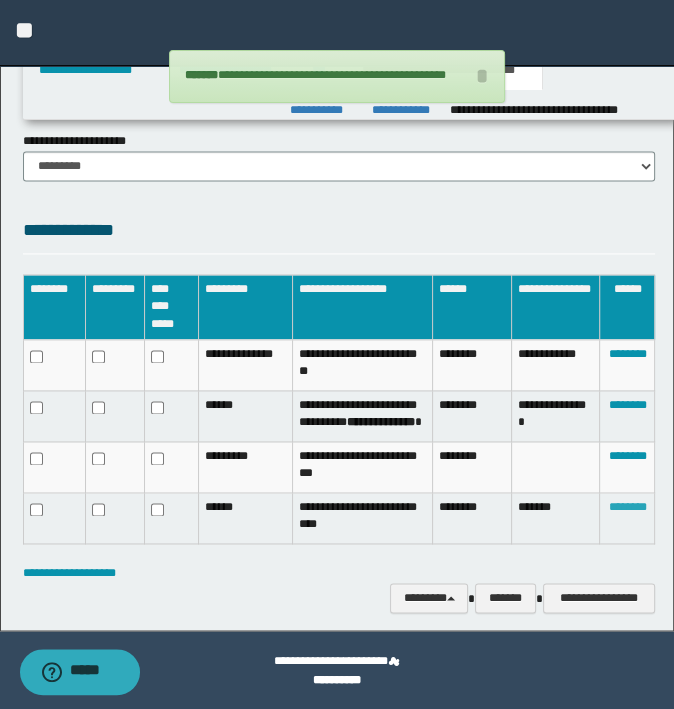 click on "********" at bounding box center [627, 507] 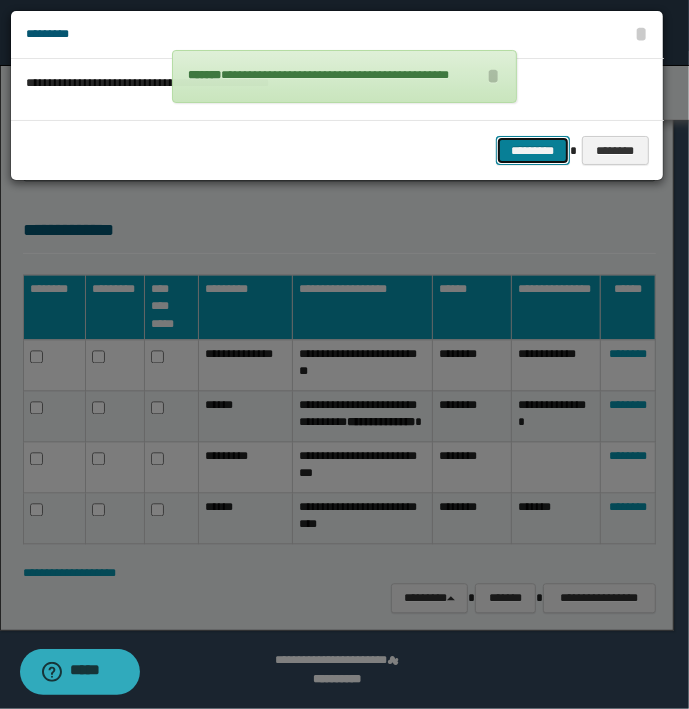 click on "*********" at bounding box center (533, 151) 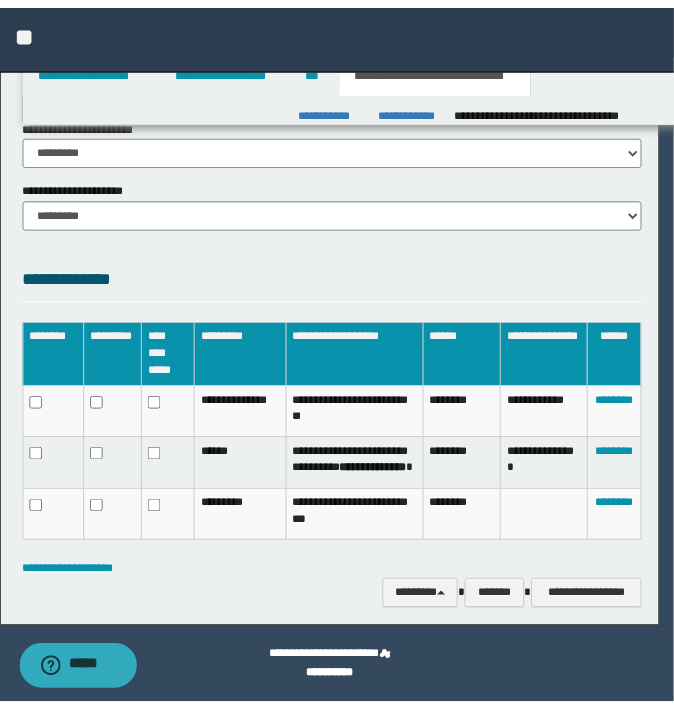 scroll, scrollTop: 1477, scrollLeft: 0, axis: vertical 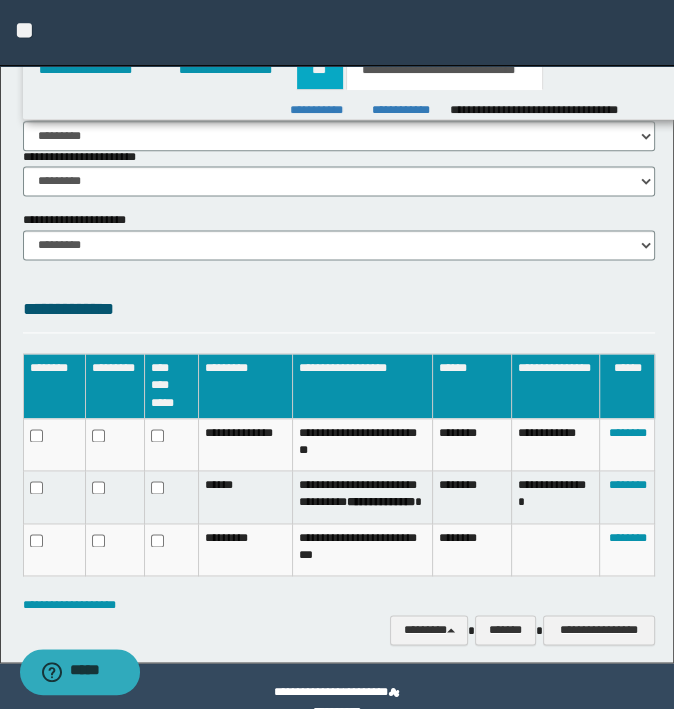 click on "***" at bounding box center (320, 70) 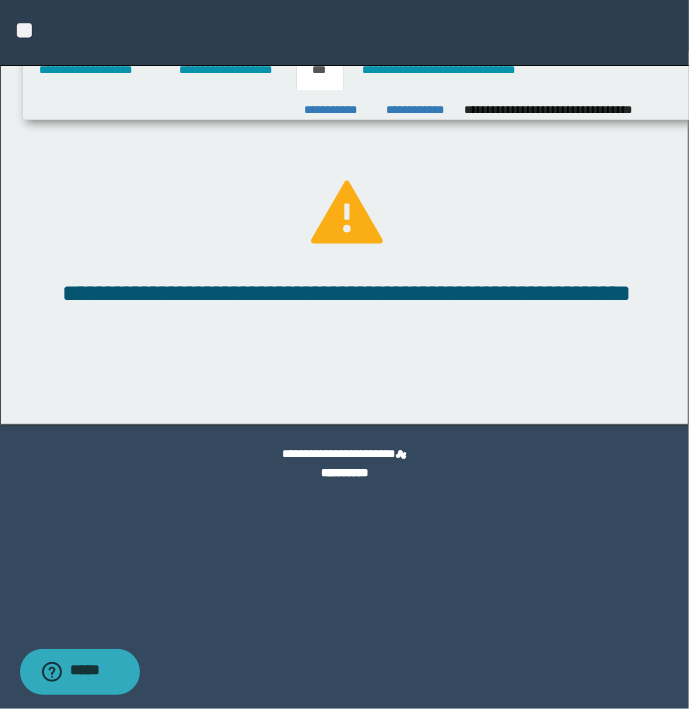 click on "**********" at bounding box center (344, 33) 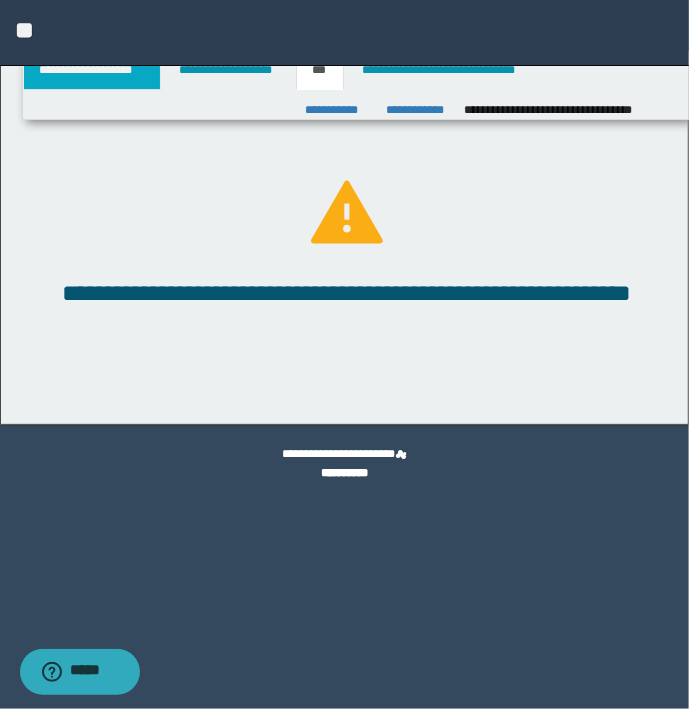 click on "**********" at bounding box center (92, 70) 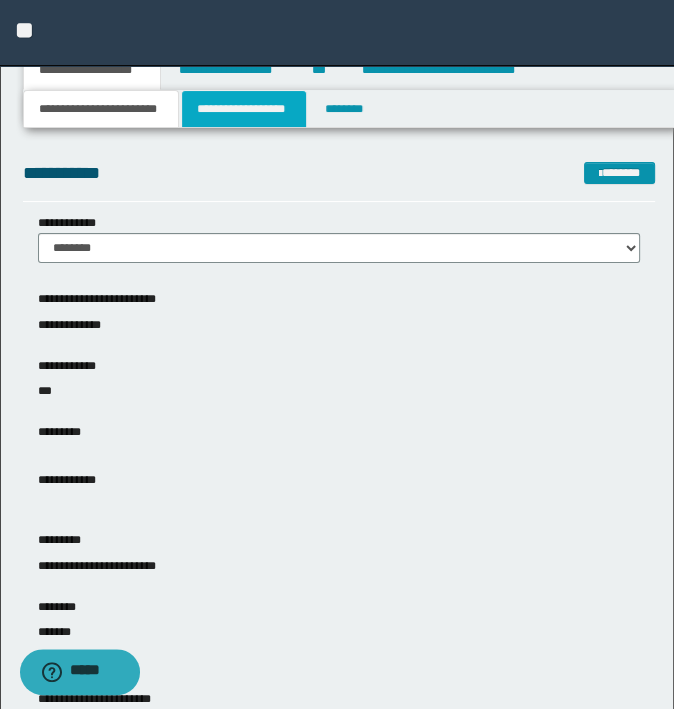 click on "**********" at bounding box center (244, 109) 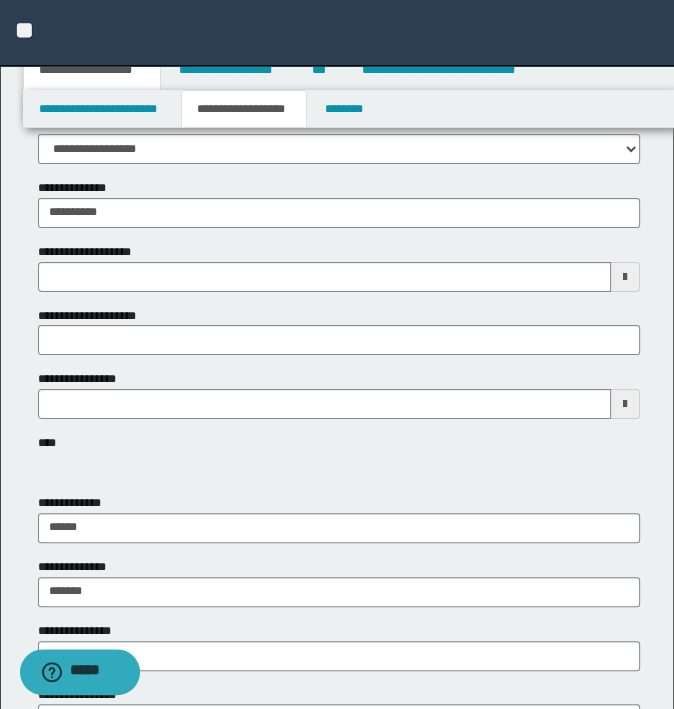 scroll, scrollTop: 100, scrollLeft: 0, axis: vertical 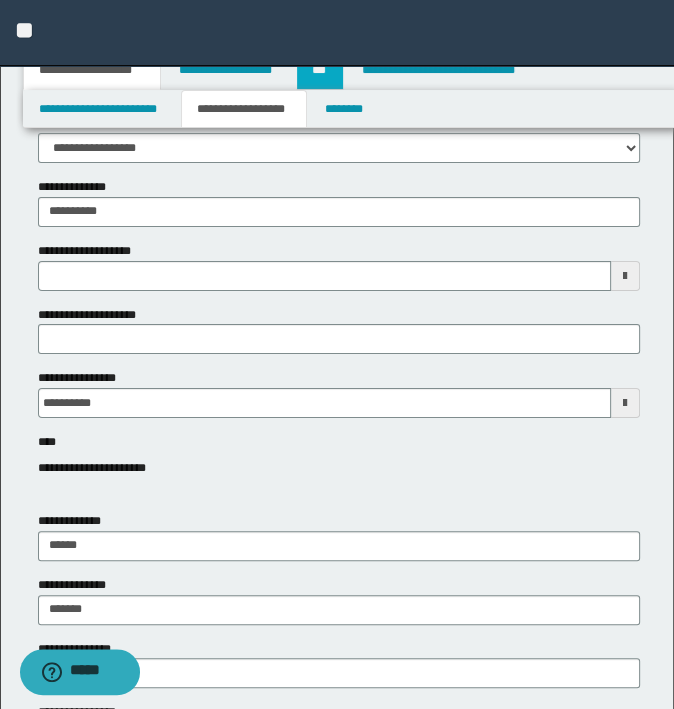 click on "***" at bounding box center (320, 70) 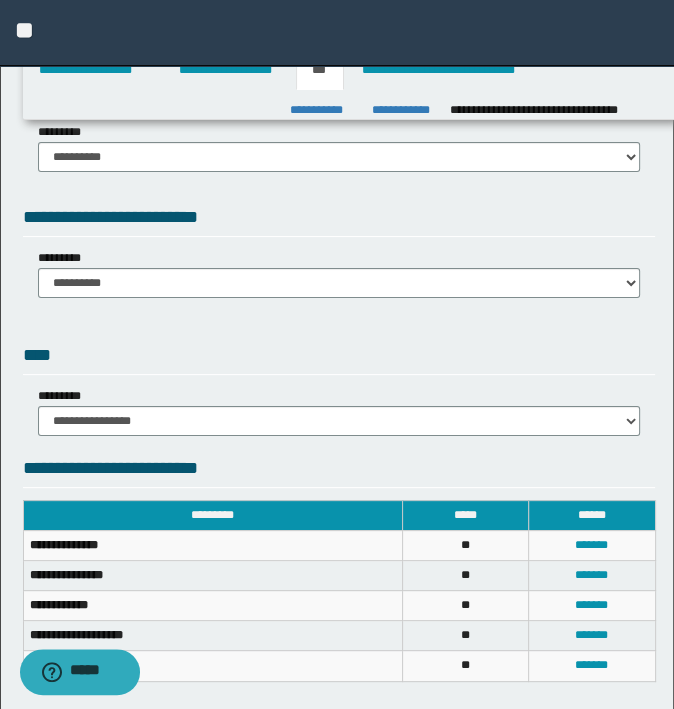 scroll, scrollTop: 0, scrollLeft: 0, axis: both 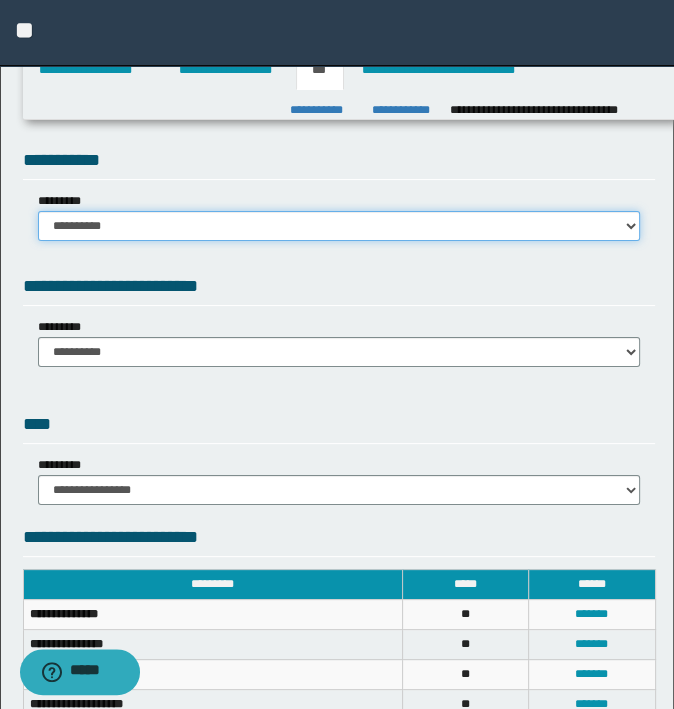 click on "**********" at bounding box center [339, 226] 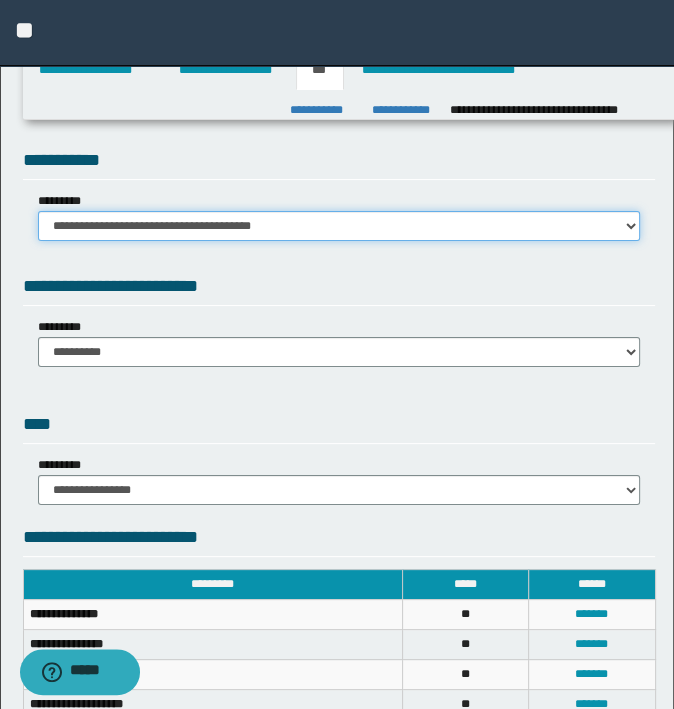 click on "**********" at bounding box center (339, 226) 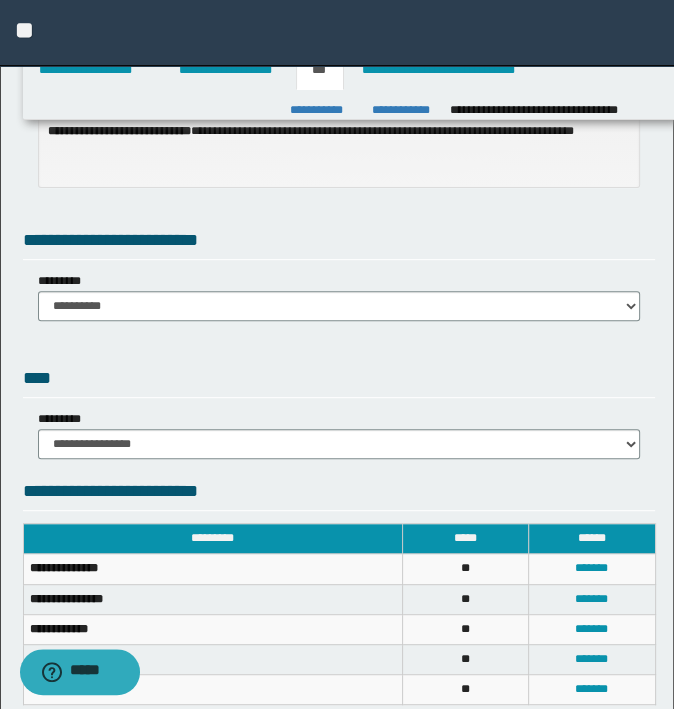 scroll, scrollTop: 400, scrollLeft: 0, axis: vertical 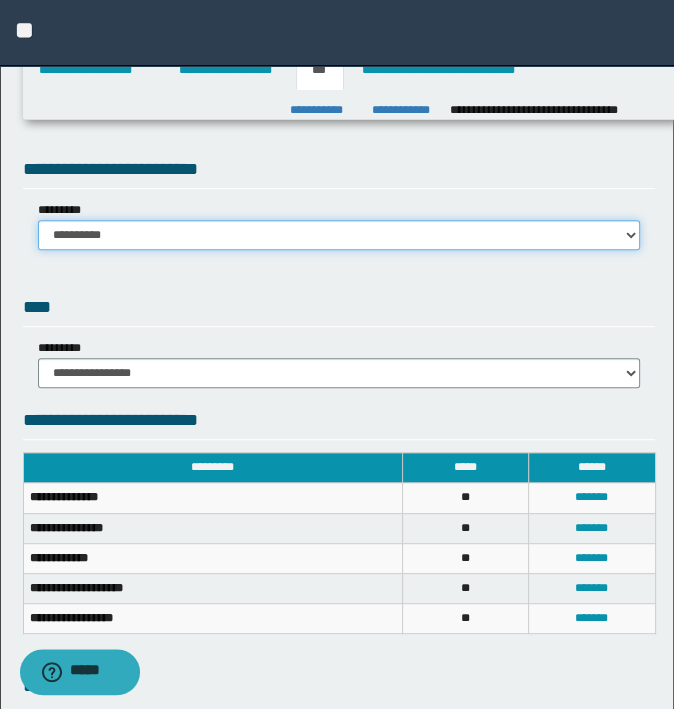 click on "**********" at bounding box center [339, 235] 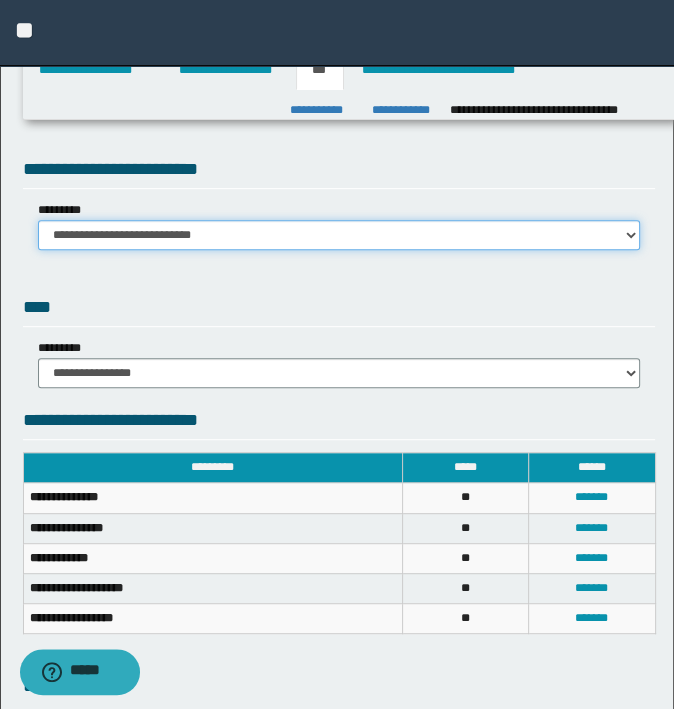 click on "**********" at bounding box center [339, 235] 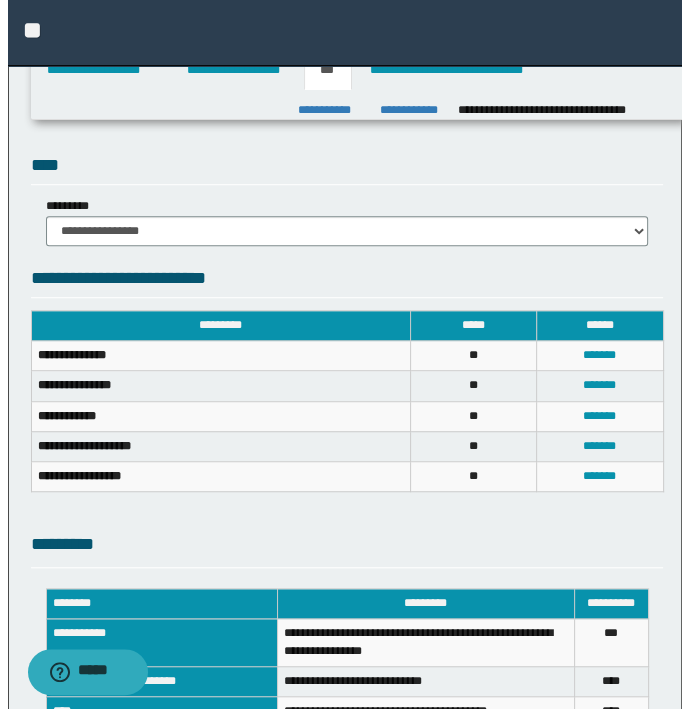 scroll, scrollTop: 580, scrollLeft: 0, axis: vertical 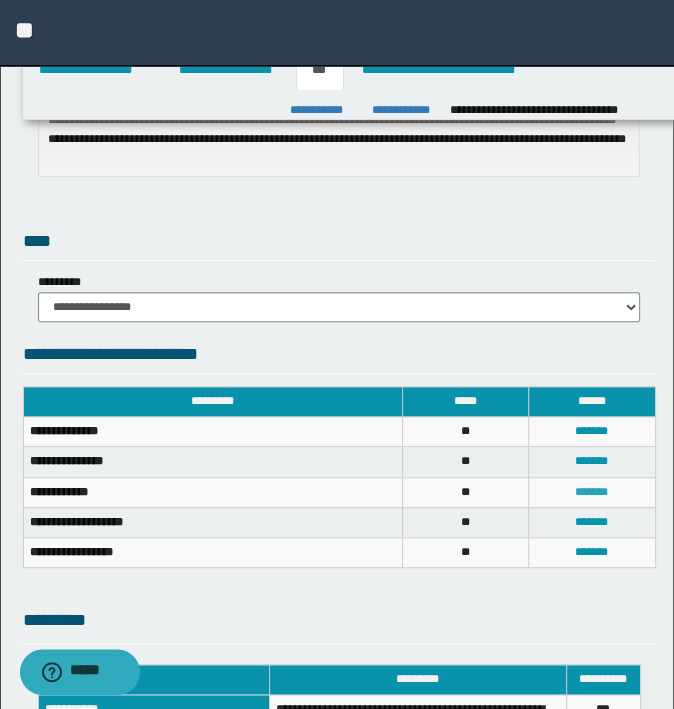 click on "*******" at bounding box center [591, 492] 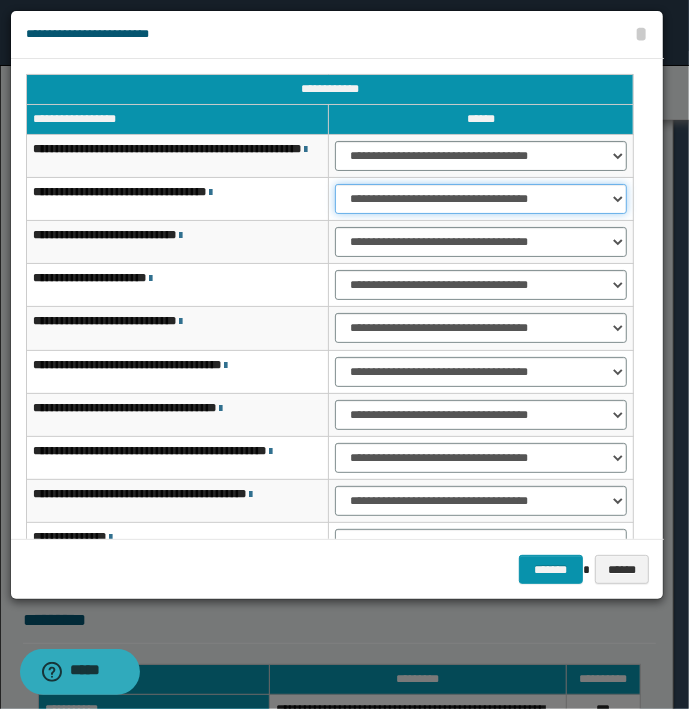 click on "**********" at bounding box center (481, 199) 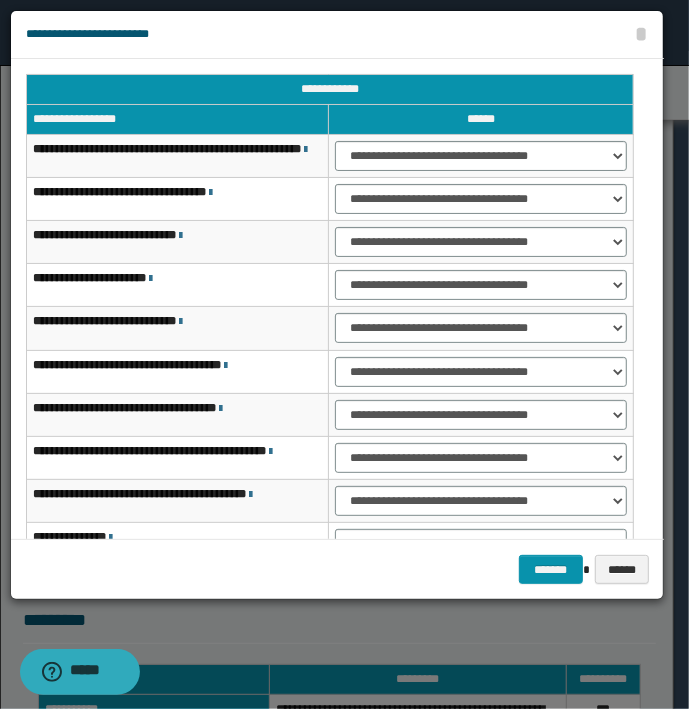 click on "**********" at bounding box center (481, 242) 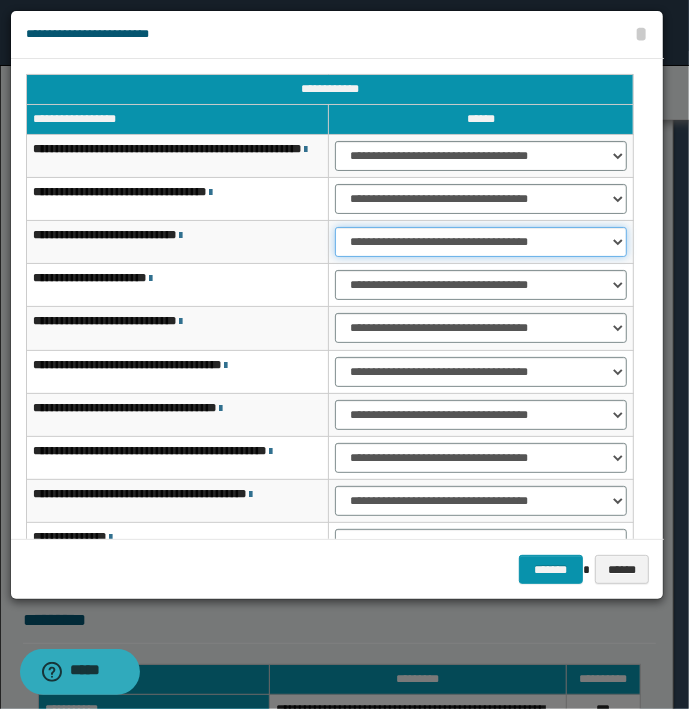 click on "**********" at bounding box center [481, 242] 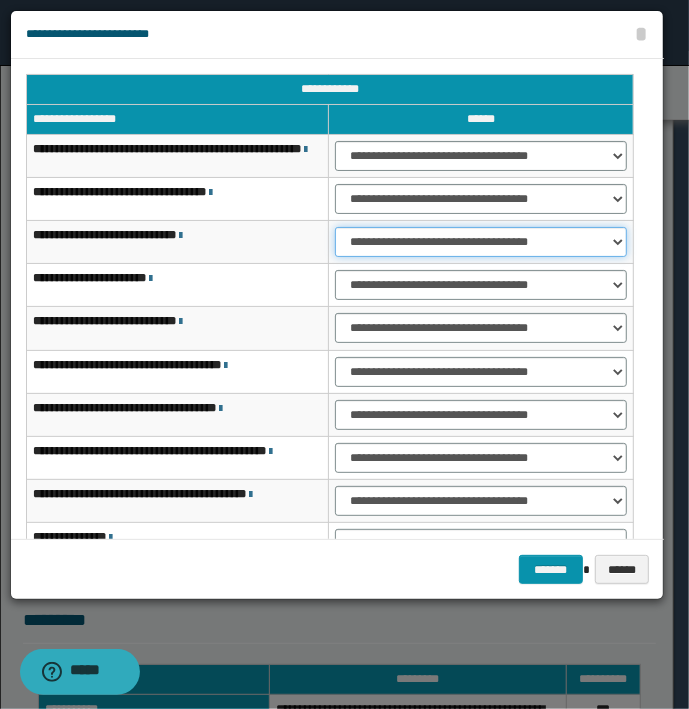 click on "**********" at bounding box center (481, 242) 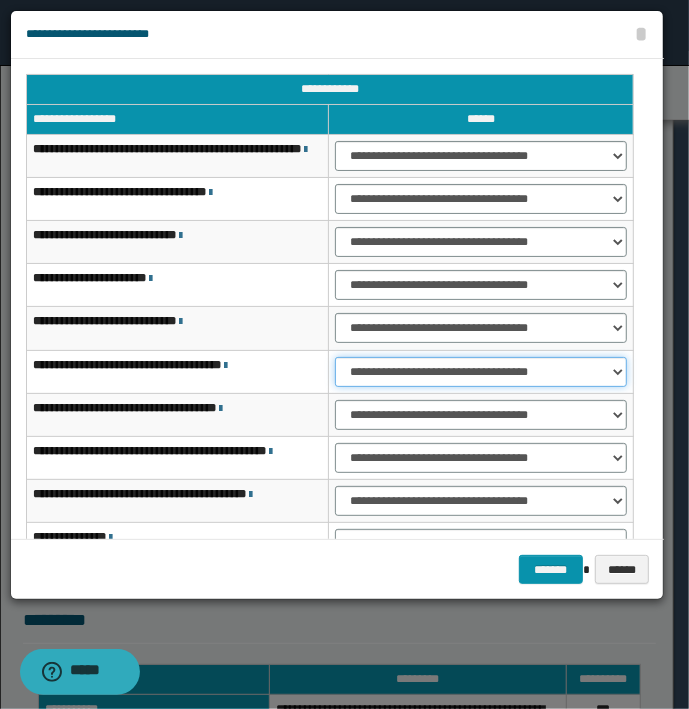 click on "**********" at bounding box center [481, 372] 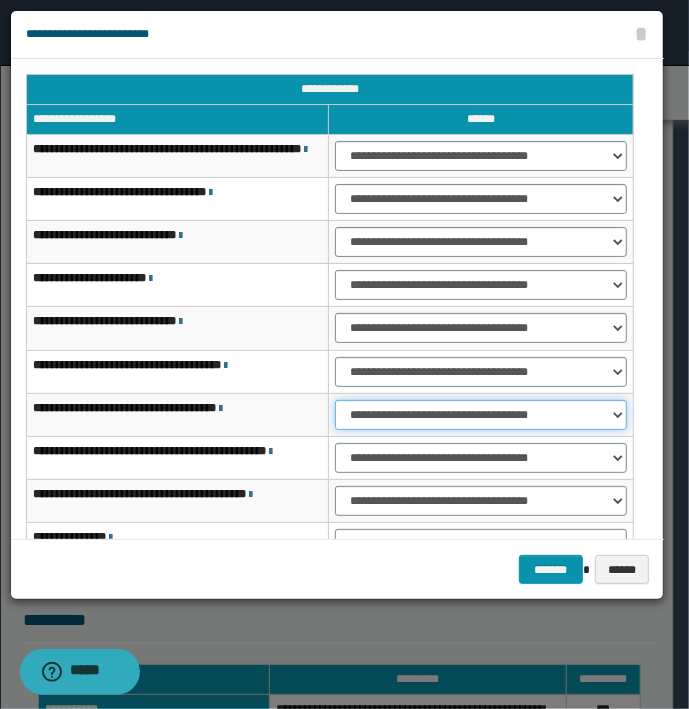 click on "**********" at bounding box center [481, 415] 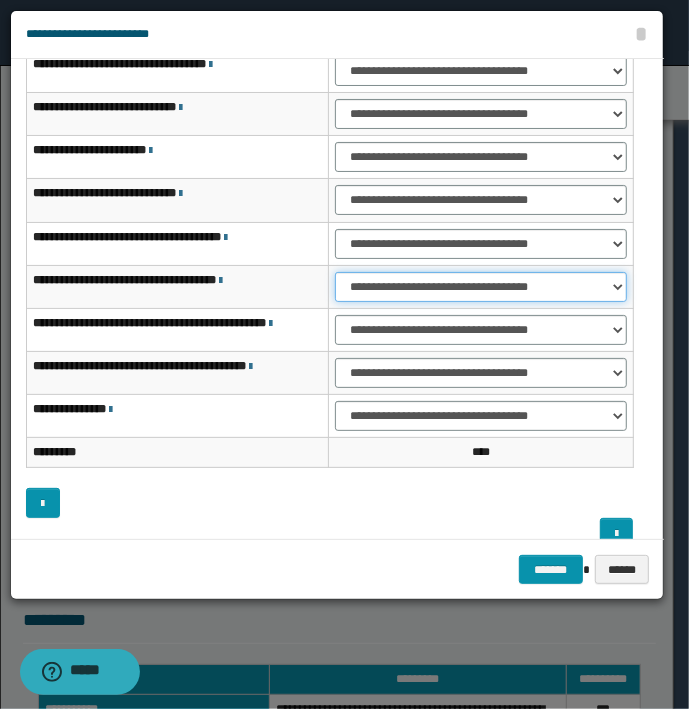 scroll, scrollTop: 151, scrollLeft: 0, axis: vertical 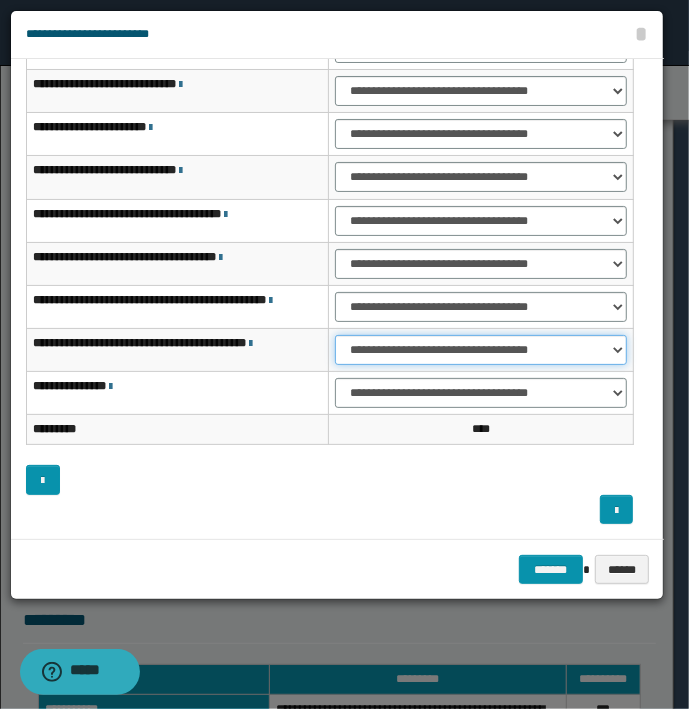 click on "**********" at bounding box center [481, 350] 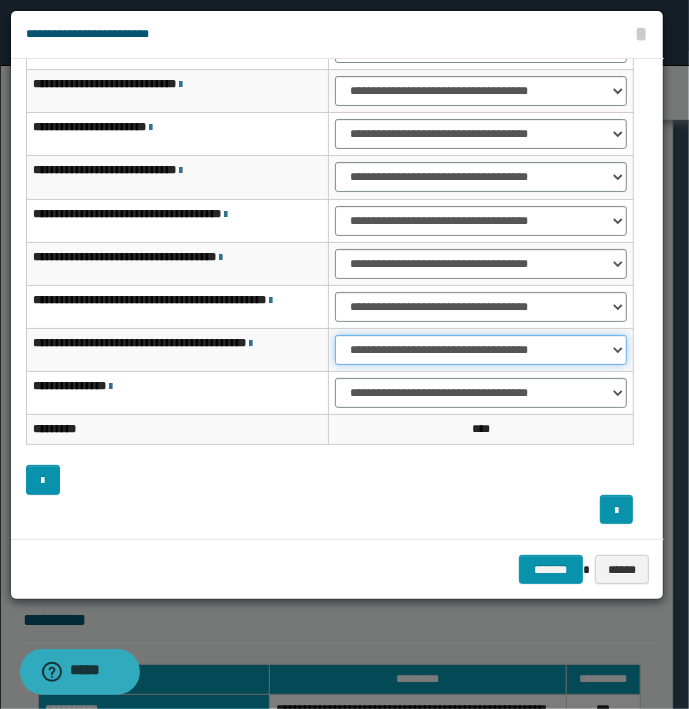click on "**********" at bounding box center (481, 350) 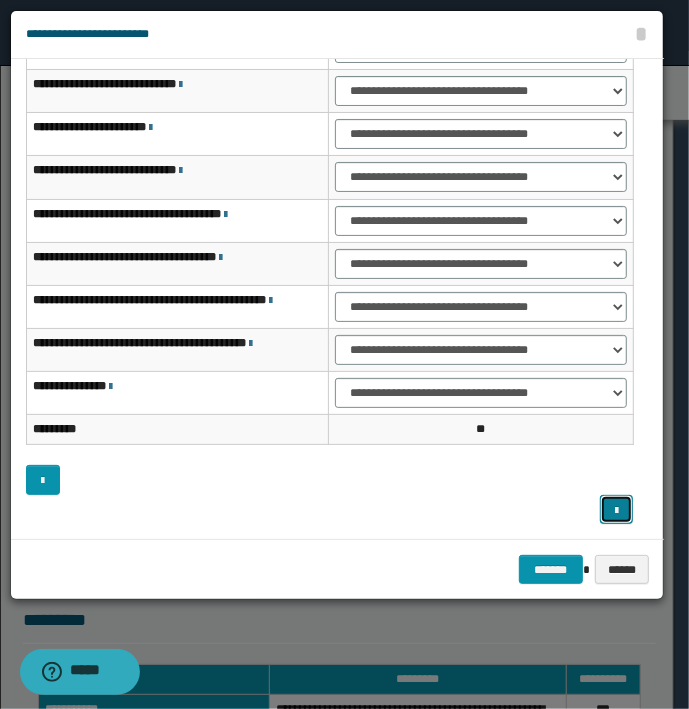 click at bounding box center [616, 511] 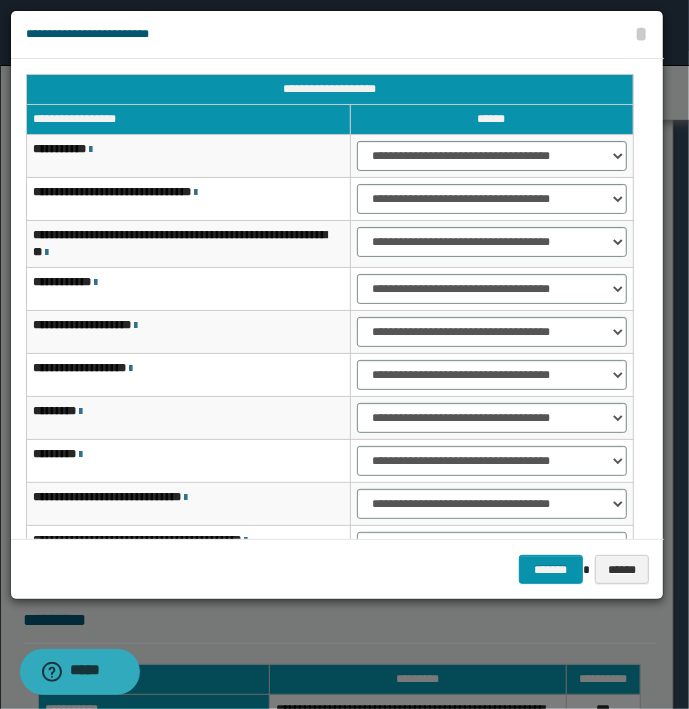 scroll, scrollTop: 0, scrollLeft: 0, axis: both 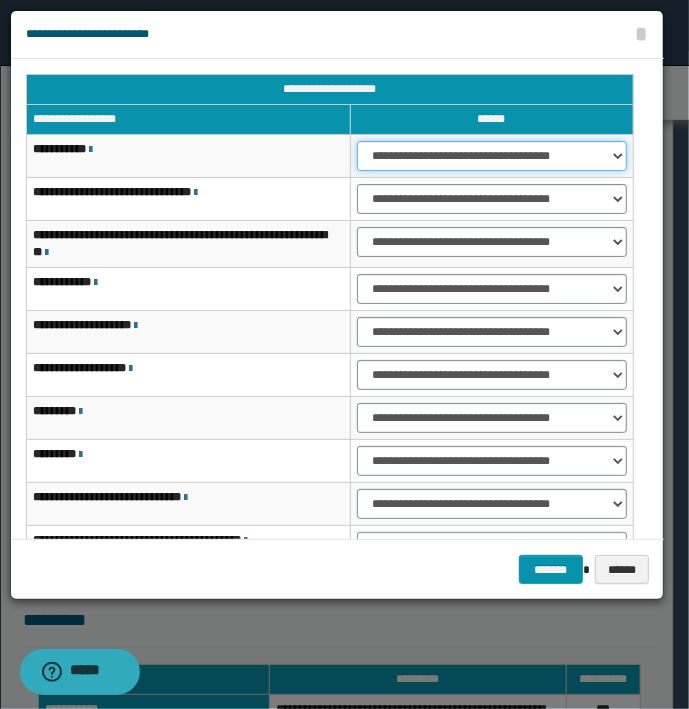 click on "**********" at bounding box center (492, 156) 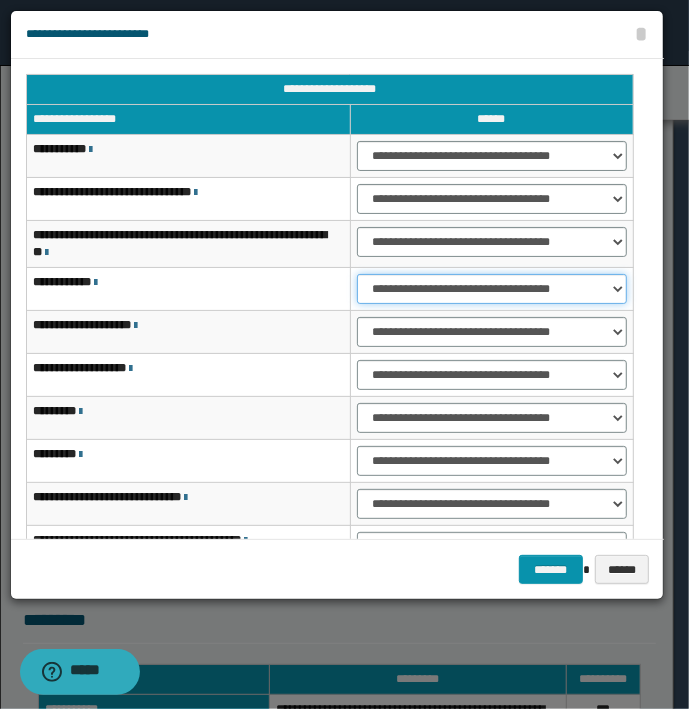 click on "**********" at bounding box center [492, 289] 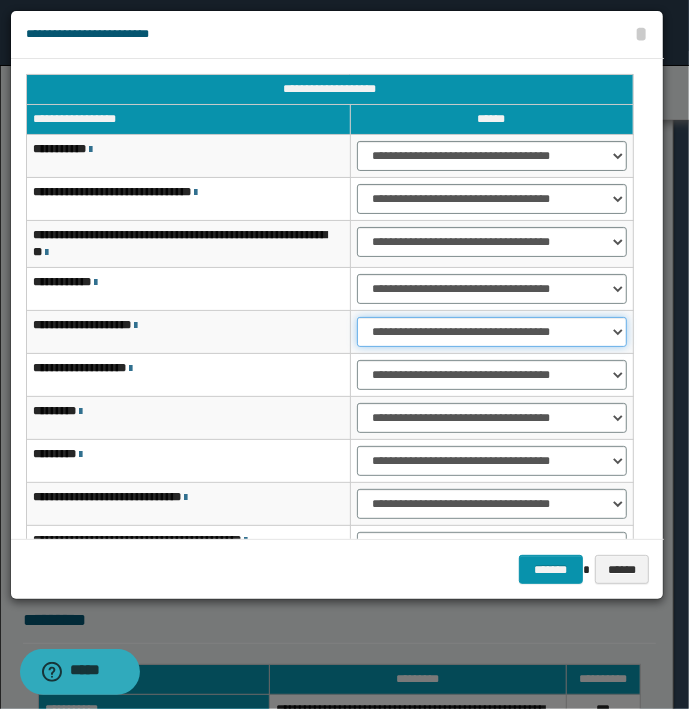 click on "**********" at bounding box center (492, 332) 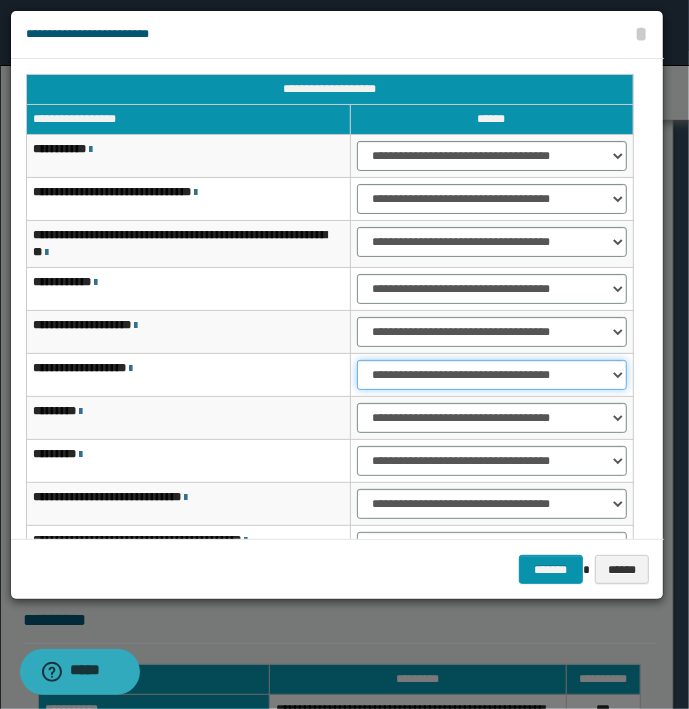 click on "**********" at bounding box center [492, 375] 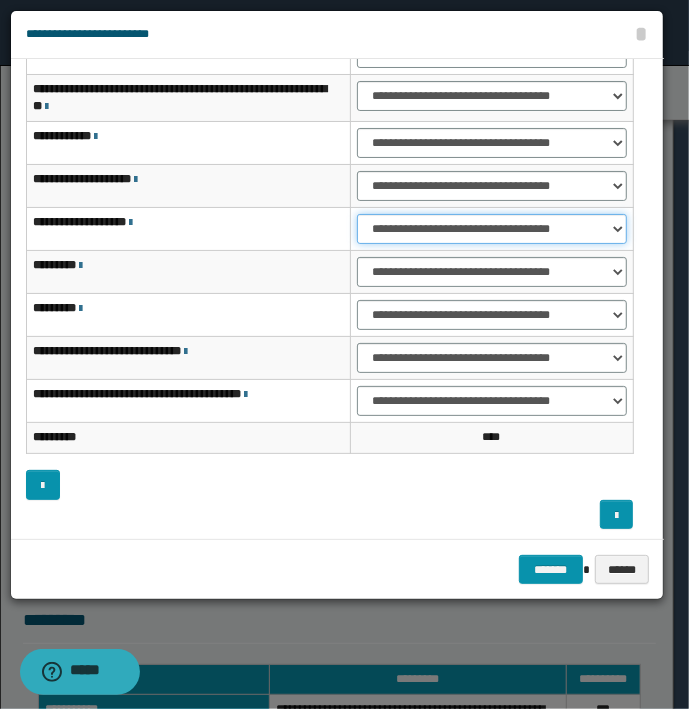 scroll, scrollTop: 151, scrollLeft: 0, axis: vertical 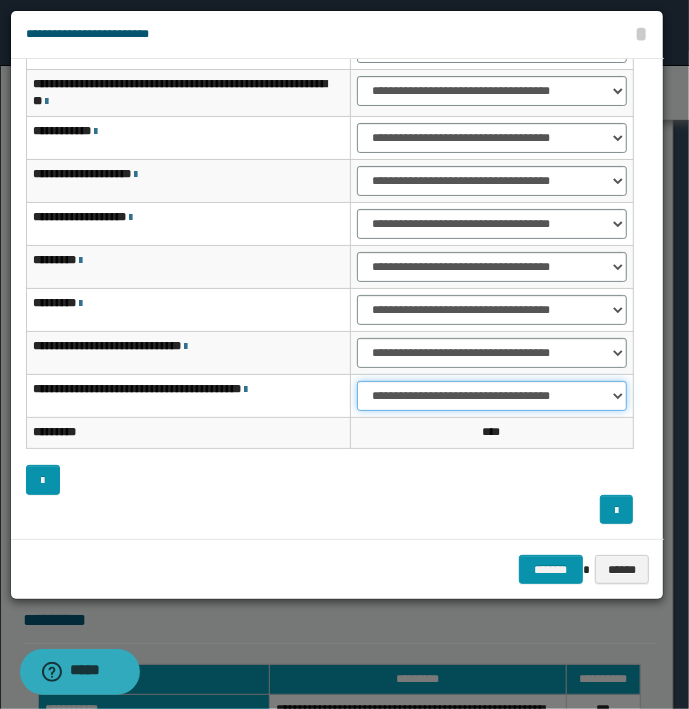 drag, startPoint x: 428, startPoint y: 395, endPoint x: 420, endPoint y: 418, distance: 24.351591 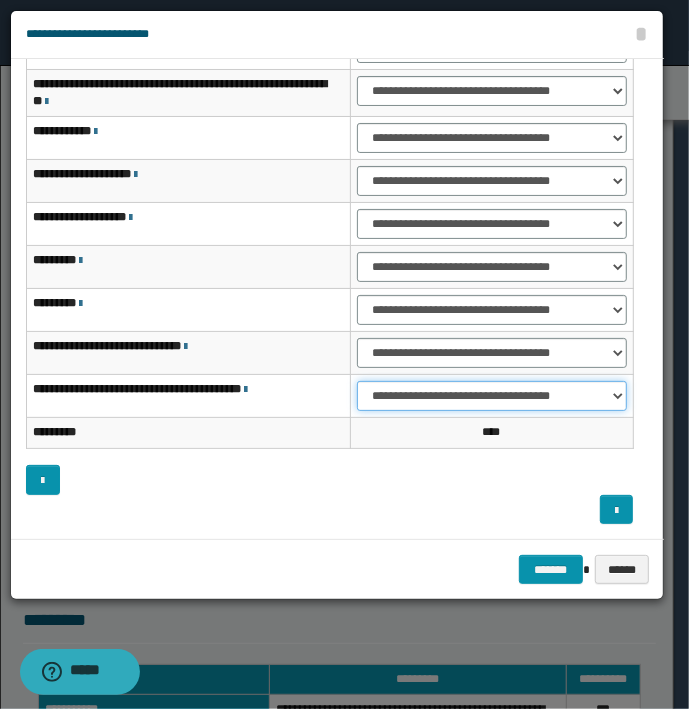 click on "**********" at bounding box center (492, 396) 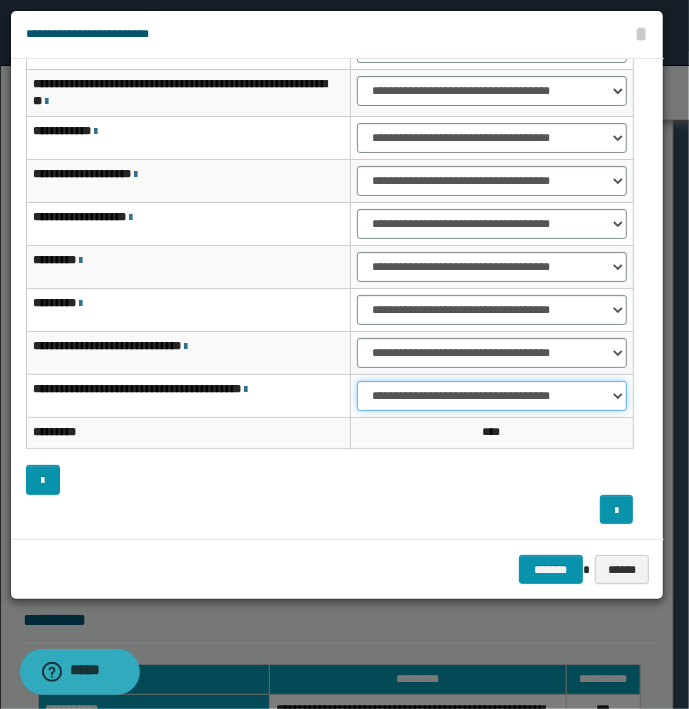 click on "**********" at bounding box center [492, 396] 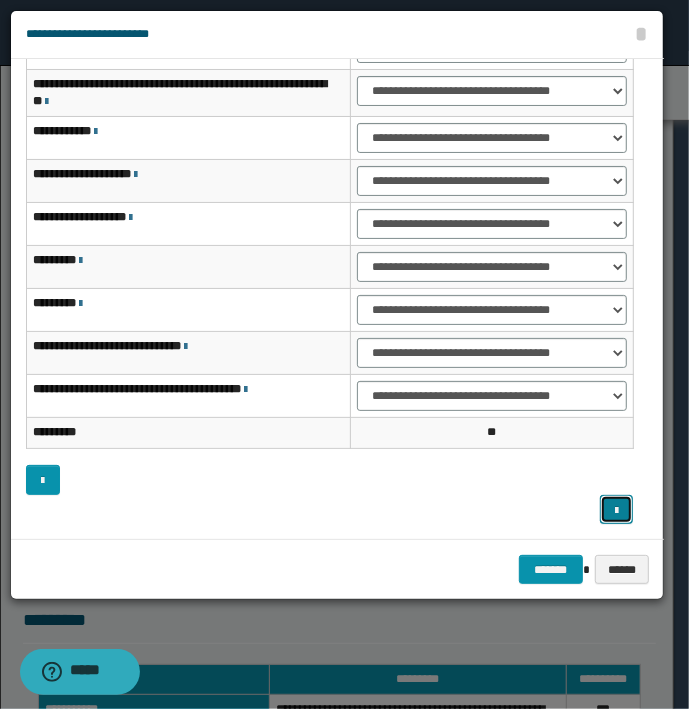 click at bounding box center [616, 511] 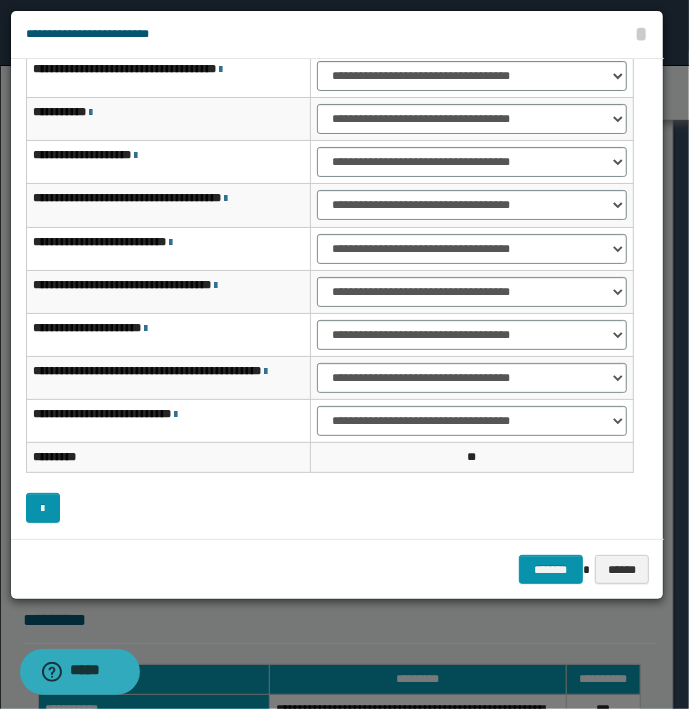 scroll, scrollTop: 0, scrollLeft: 0, axis: both 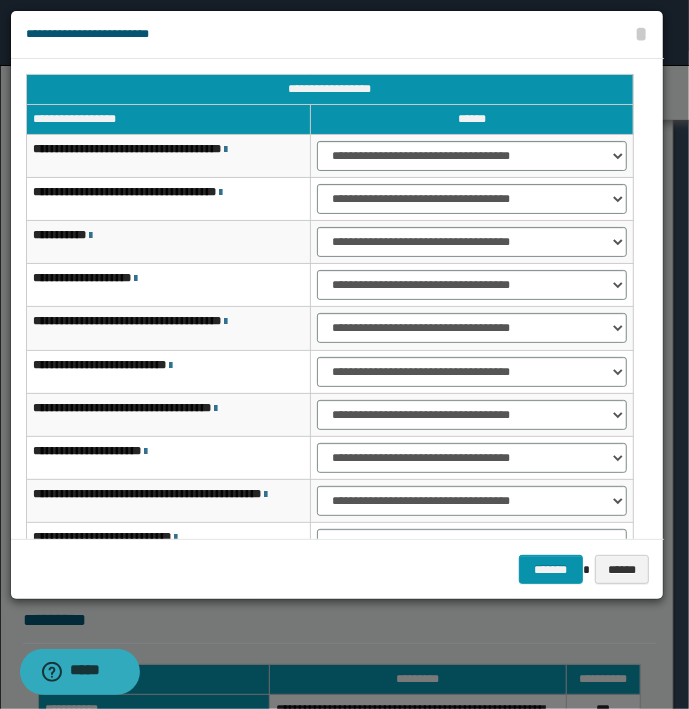 click on "**********" at bounding box center (472, 199) 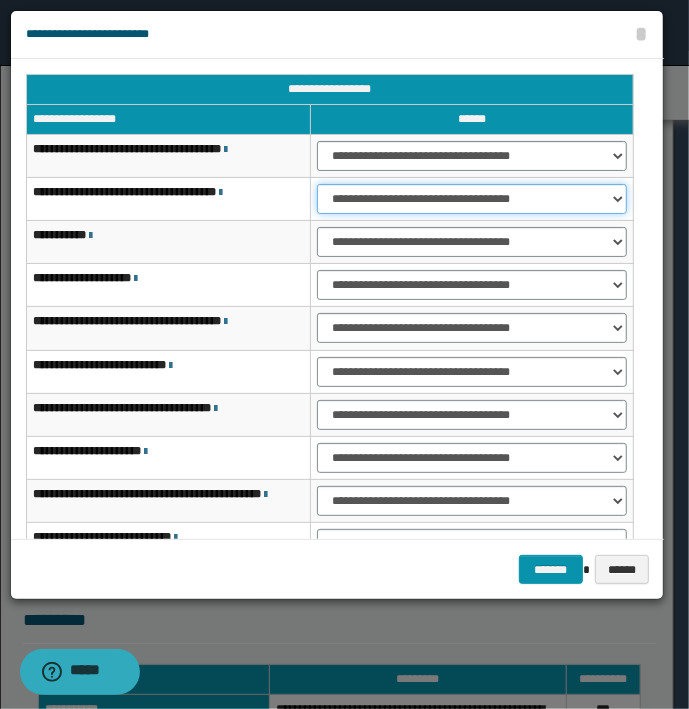 drag, startPoint x: 362, startPoint y: 198, endPoint x: 366, endPoint y: 211, distance: 13.601471 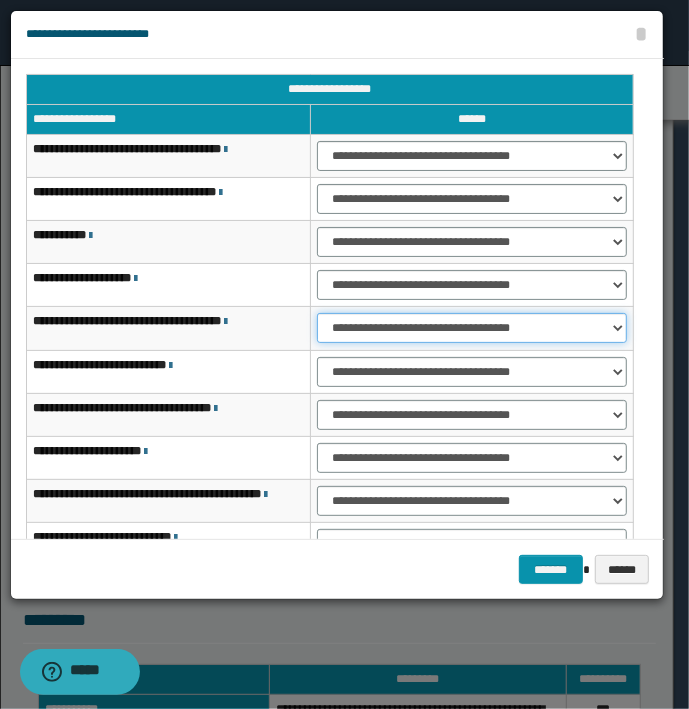 click on "**********" at bounding box center (471, 328) 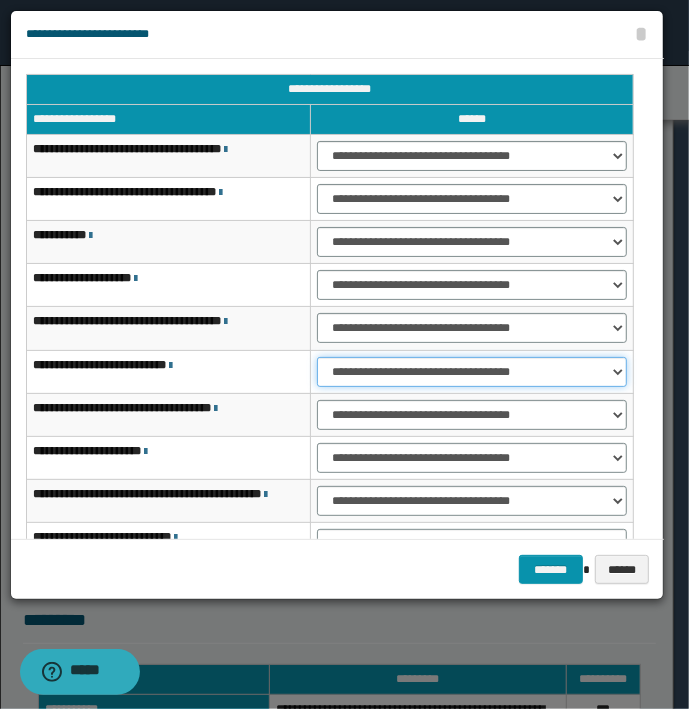 click on "**********" at bounding box center [471, 372] 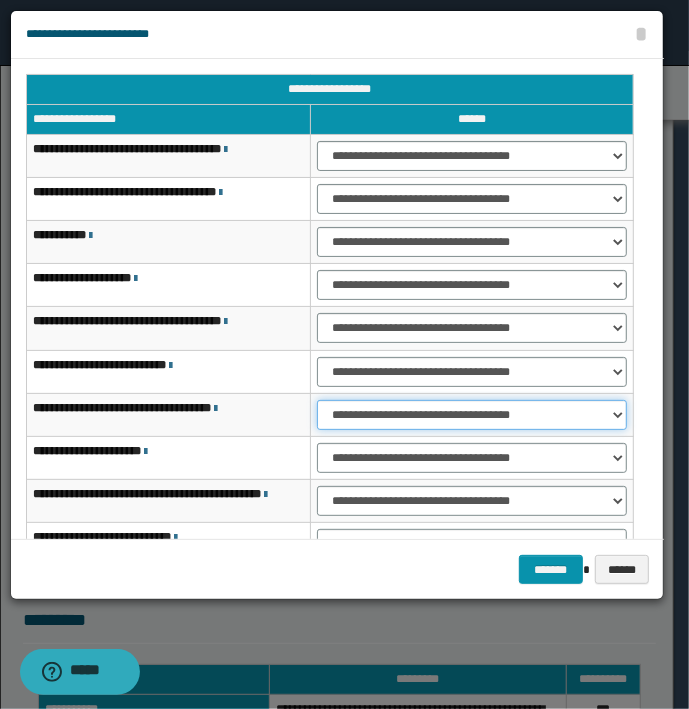 click on "**********" at bounding box center (471, 415) 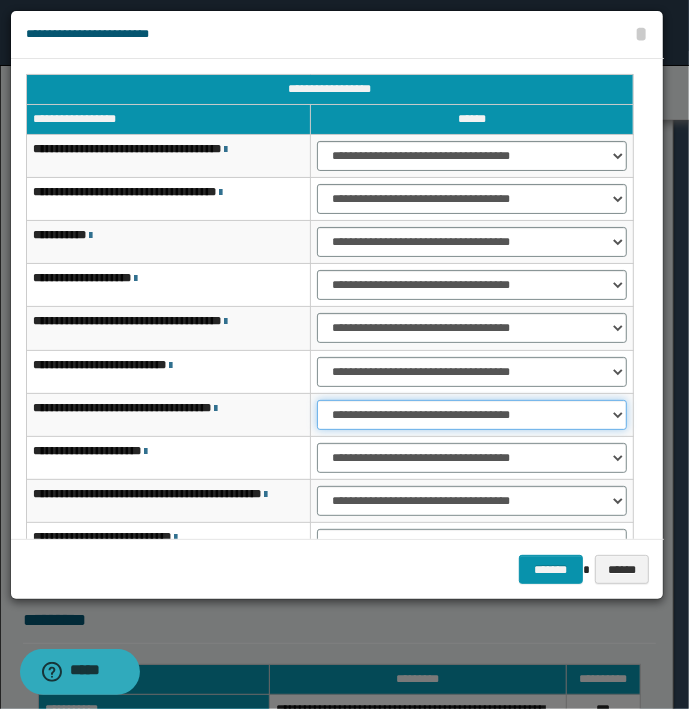 click on "**********" at bounding box center (471, 415) 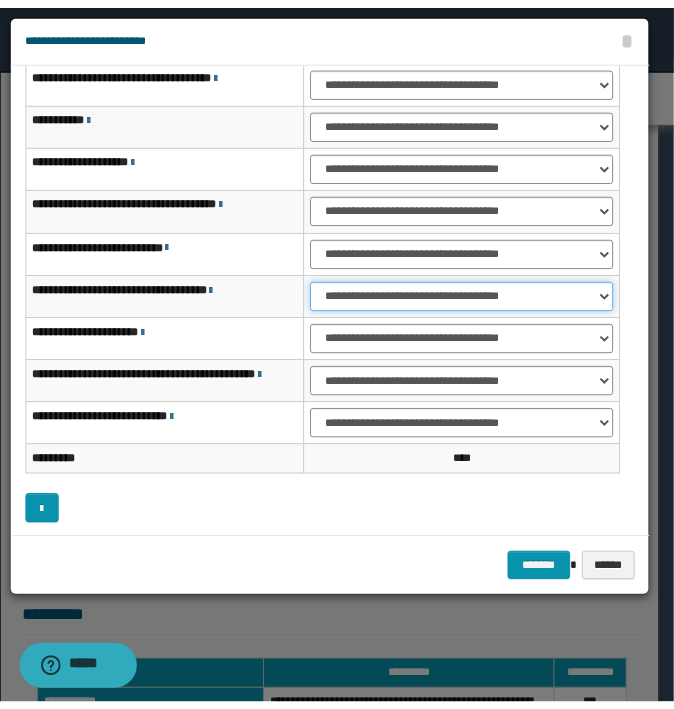 scroll, scrollTop: 123, scrollLeft: 0, axis: vertical 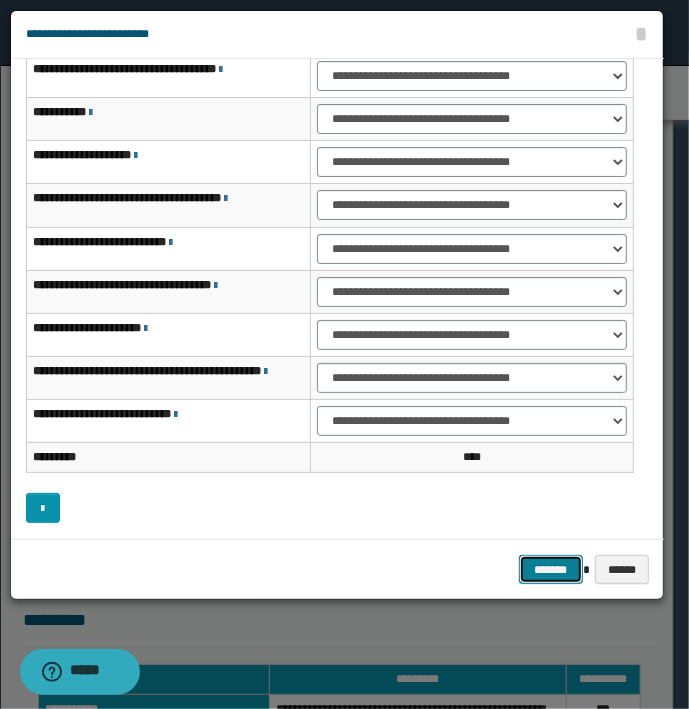 click on "*******" at bounding box center [551, 570] 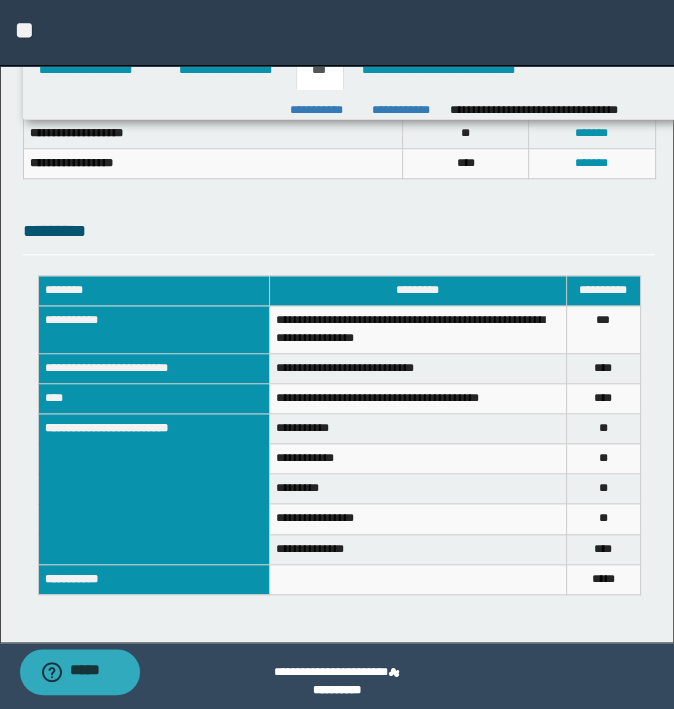 scroll, scrollTop: 980, scrollLeft: 0, axis: vertical 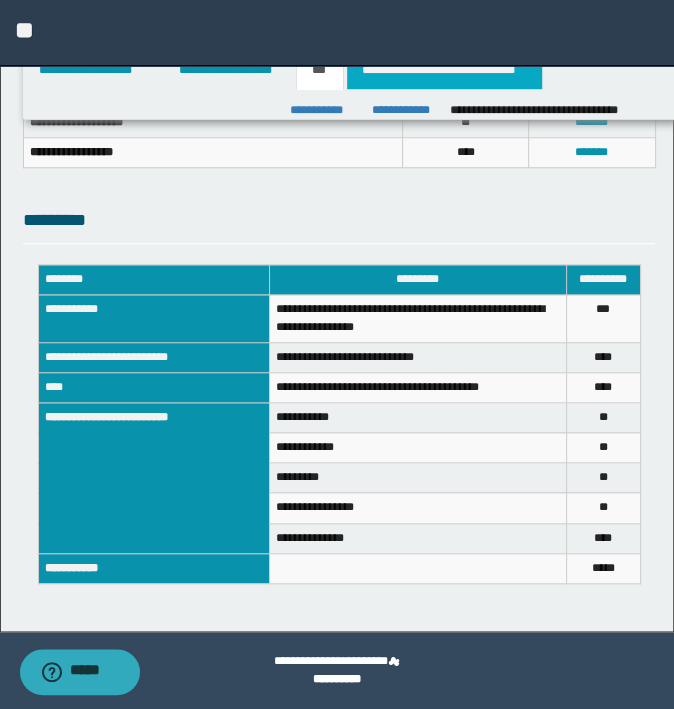 click on "**********" at bounding box center (444, 70) 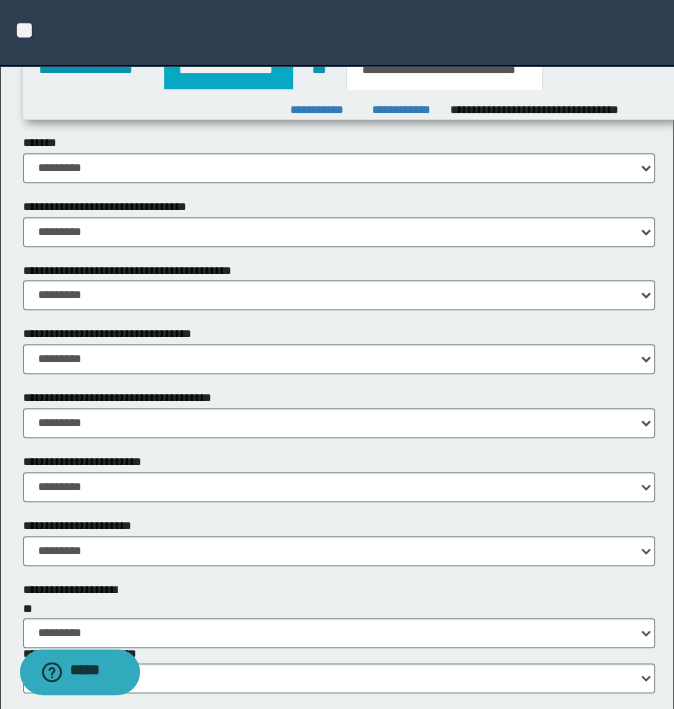 click on "**********" at bounding box center (228, 70) 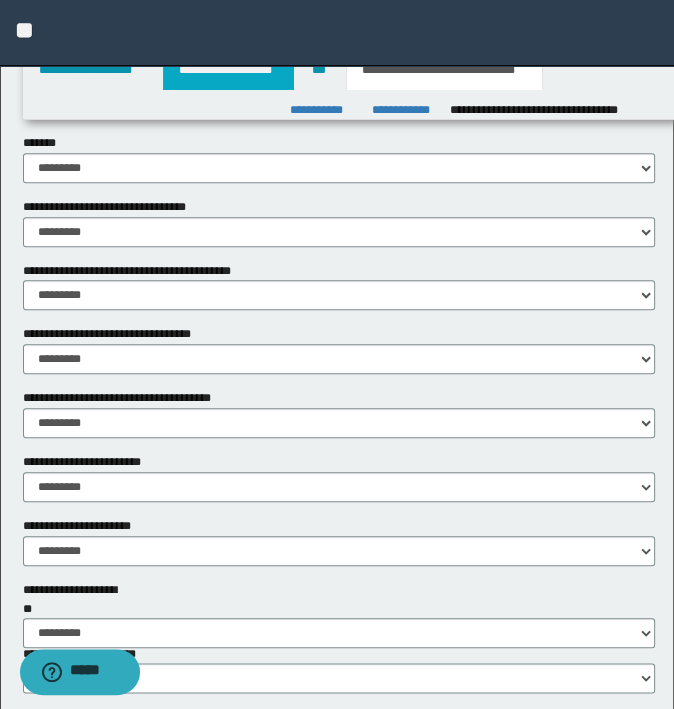 scroll, scrollTop: 1010, scrollLeft: 0, axis: vertical 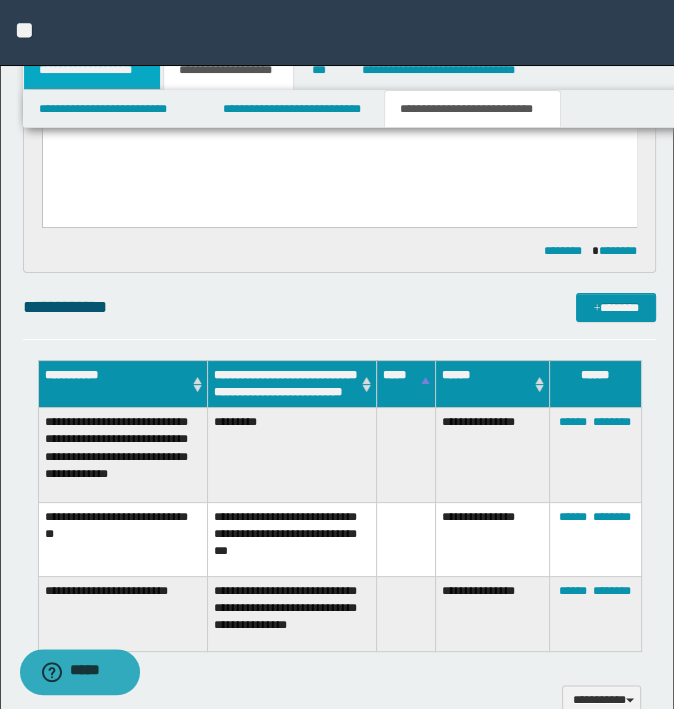 click on "**********" at bounding box center [92, 70] 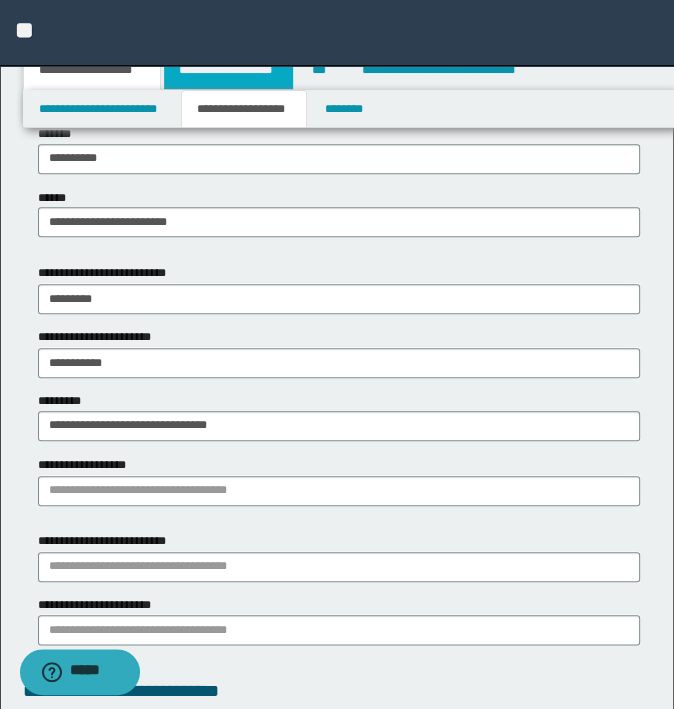 click on "**********" at bounding box center (228, 70) 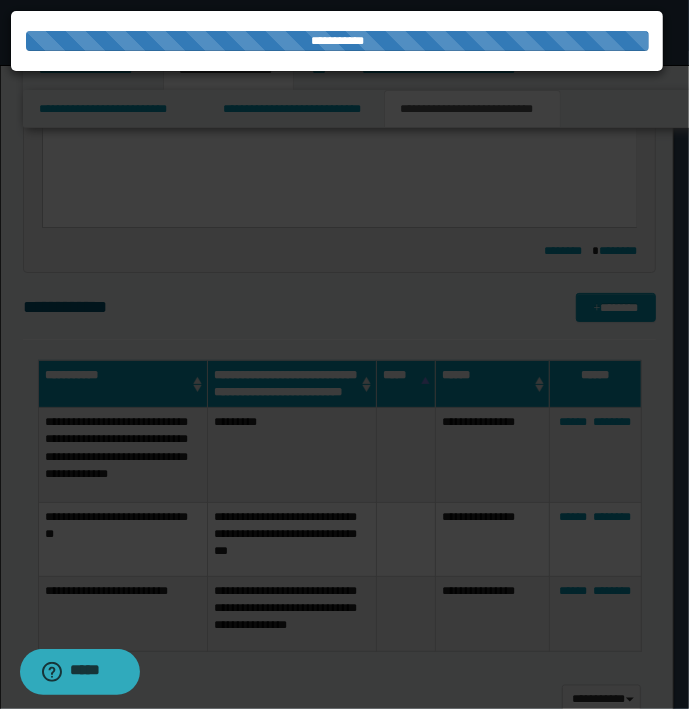 click on "**********" at bounding box center [344, -656] 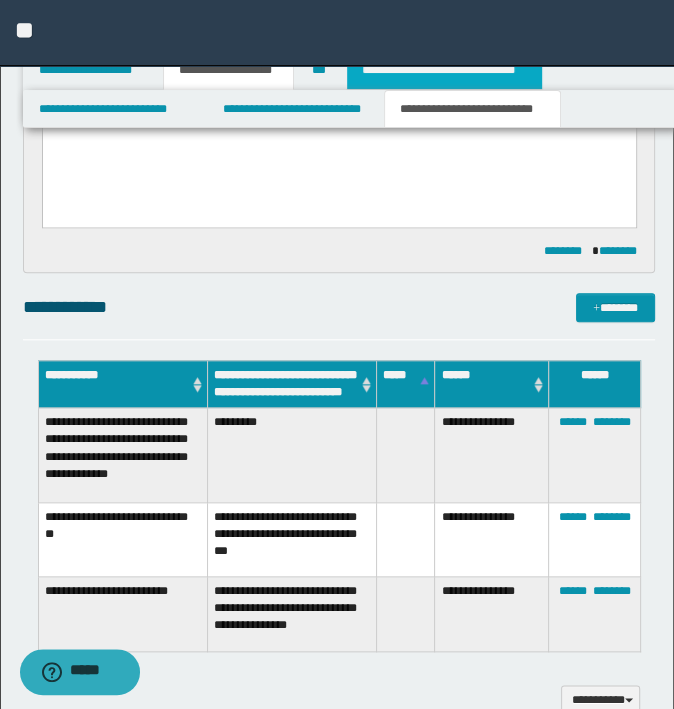 click on "**********" at bounding box center [444, 70] 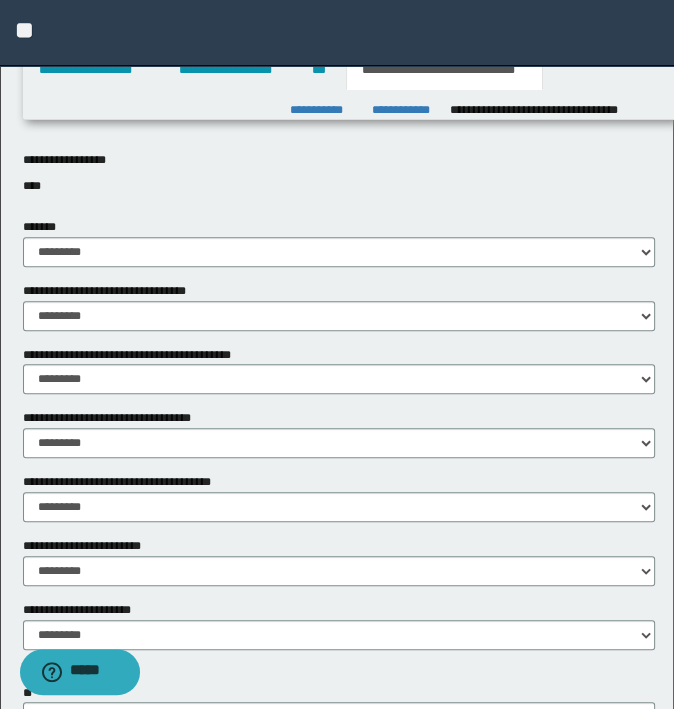 scroll, scrollTop: 780, scrollLeft: 0, axis: vertical 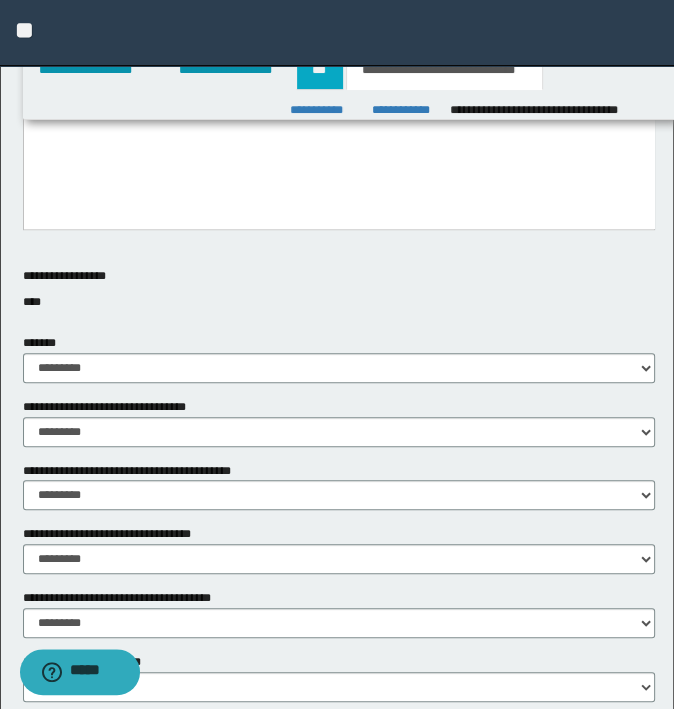 click on "***" at bounding box center (320, 70) 